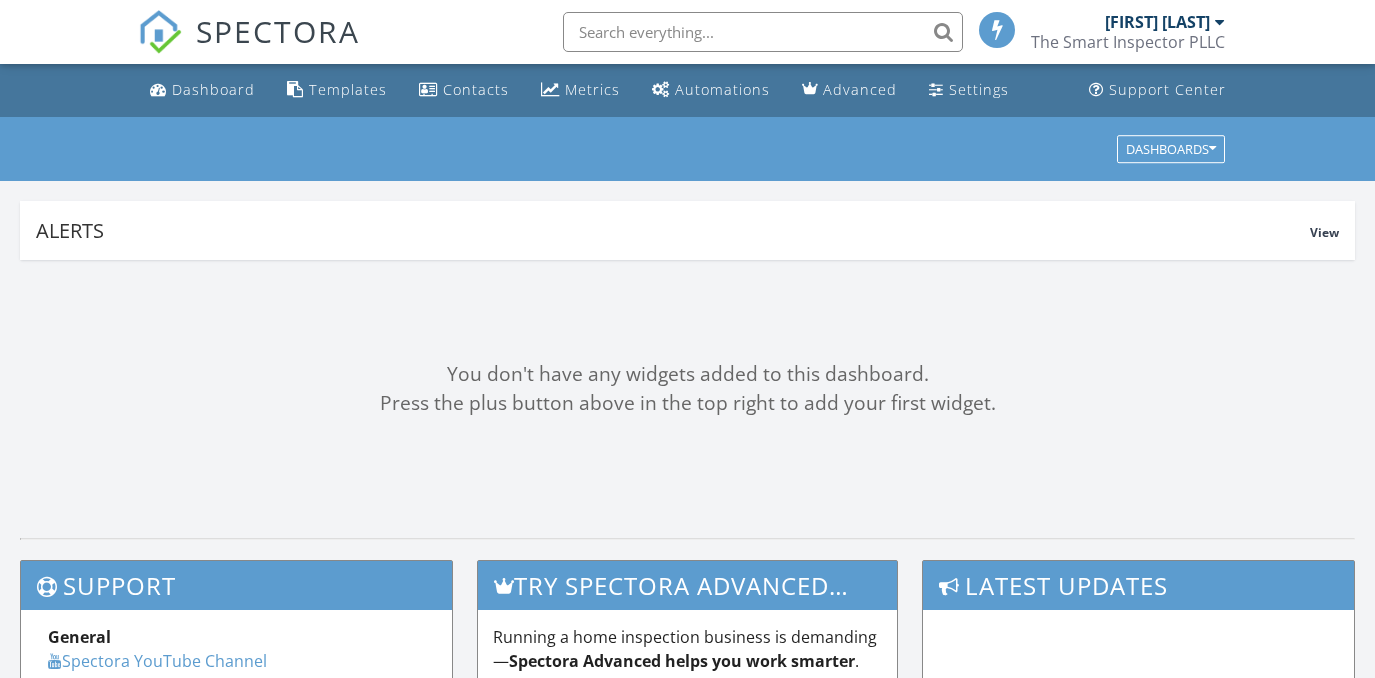 scroll, scrollTop: 0, scrollLeft: 0, axis: both 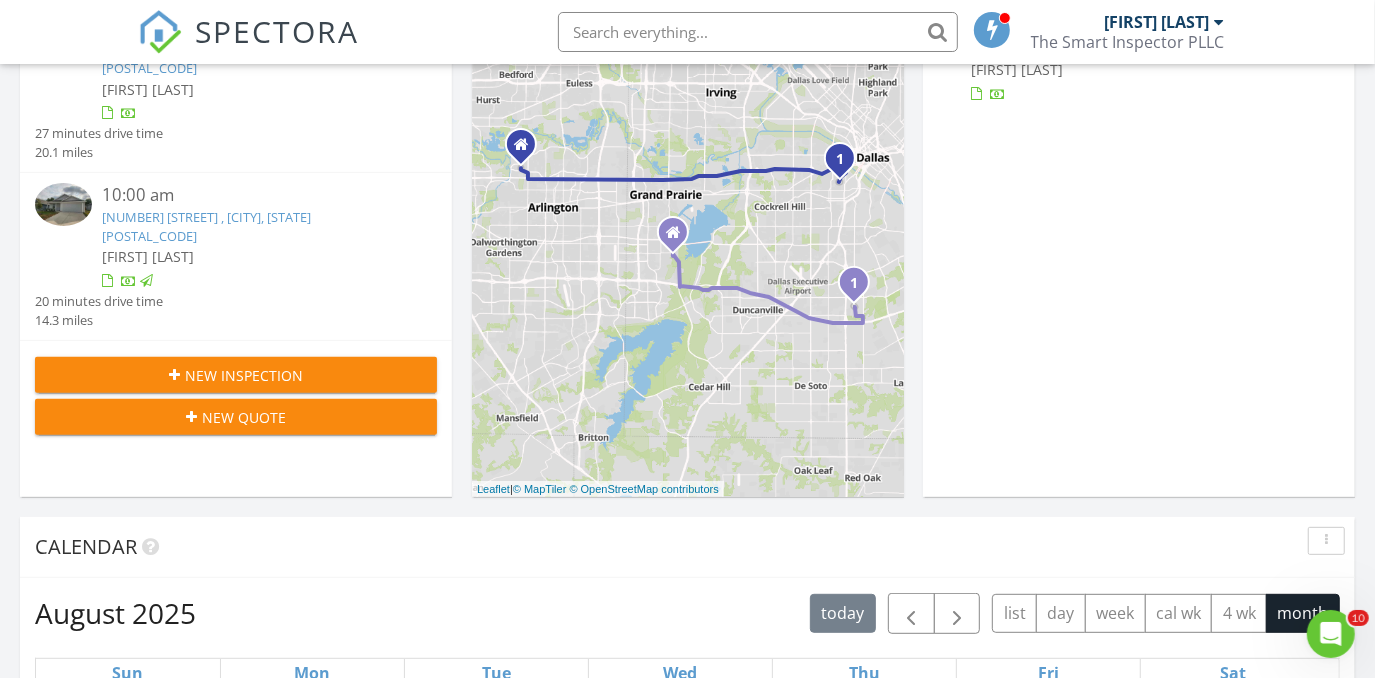 click on "The Smart Inspector PLLC" at bounding box center [1128, 42] 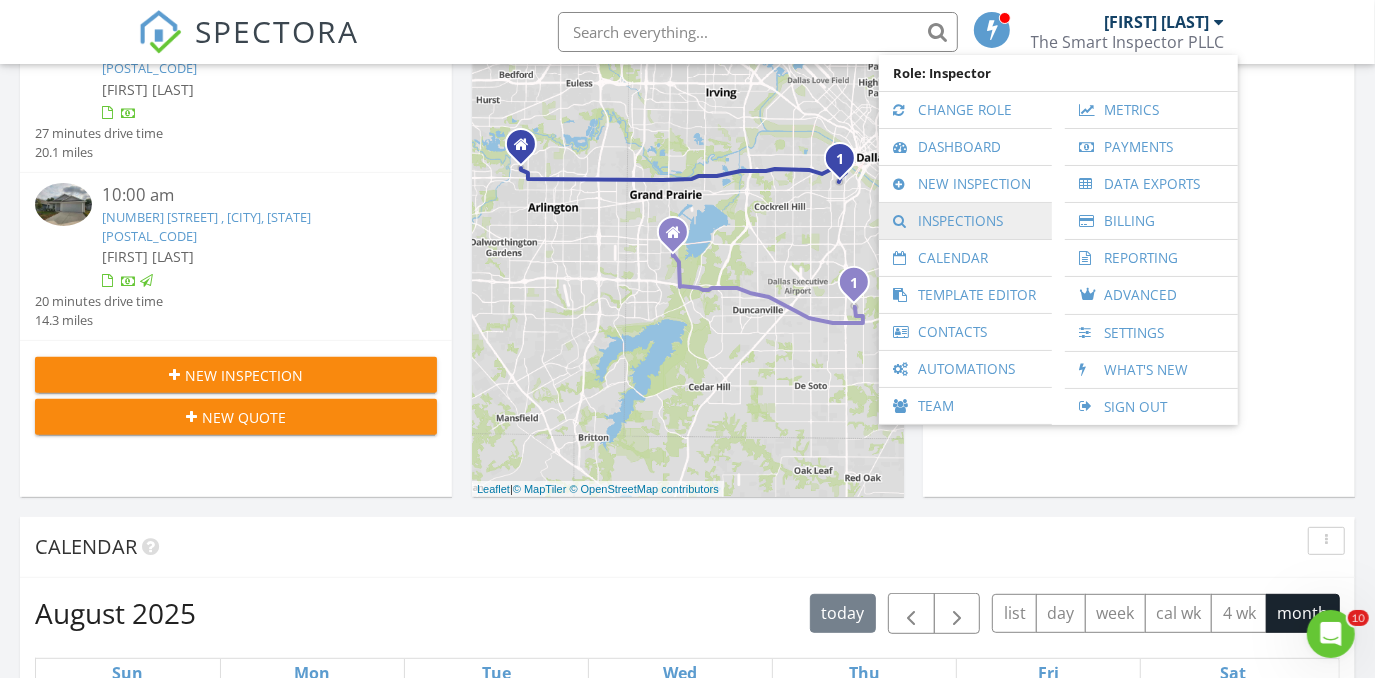 click on "Inspections" at bounding box center [965, 221] 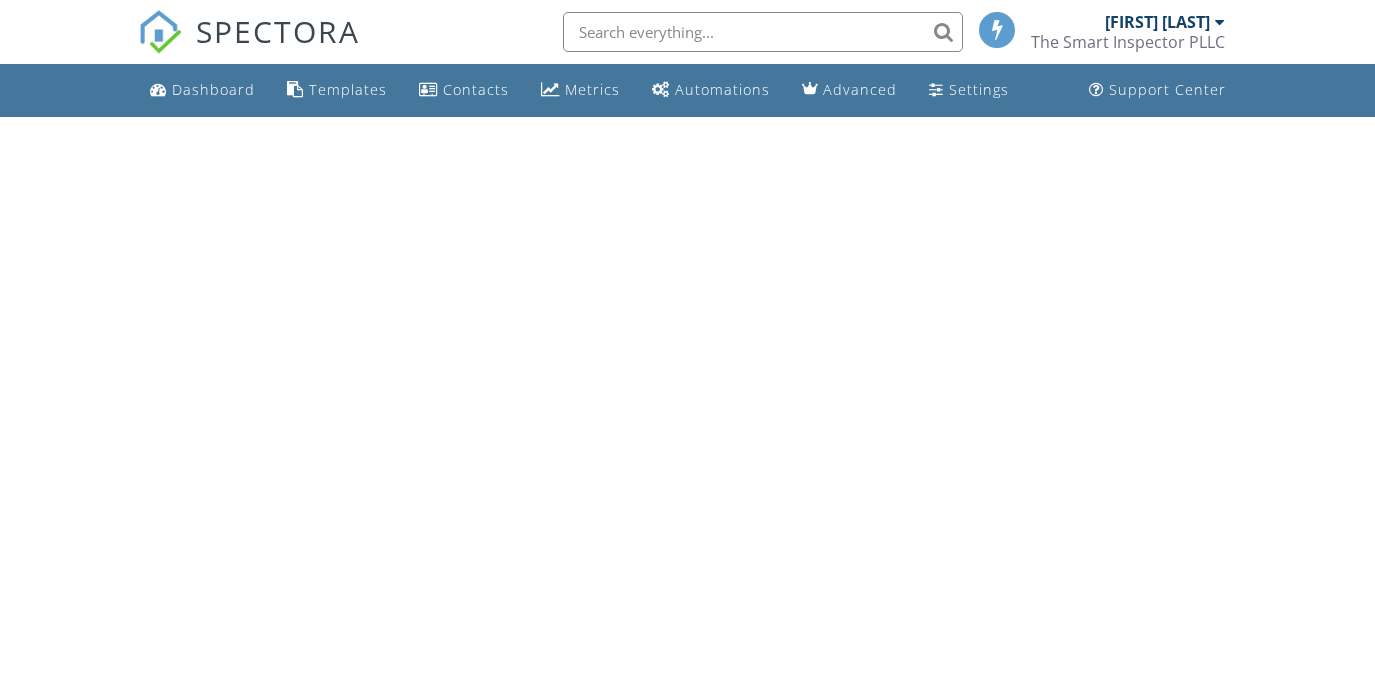 scroll, scrollTop: 0, scrollLeft: 0, axis: both 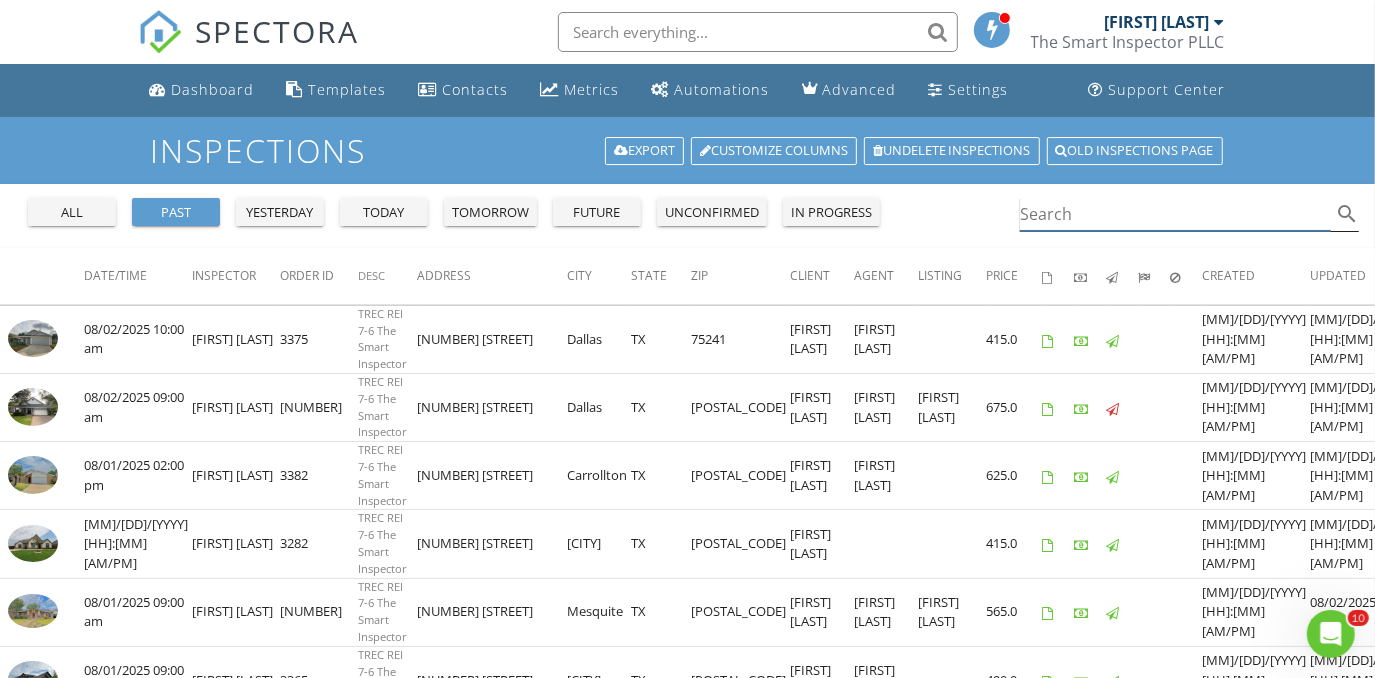 click at bounding box center [1175, 214] 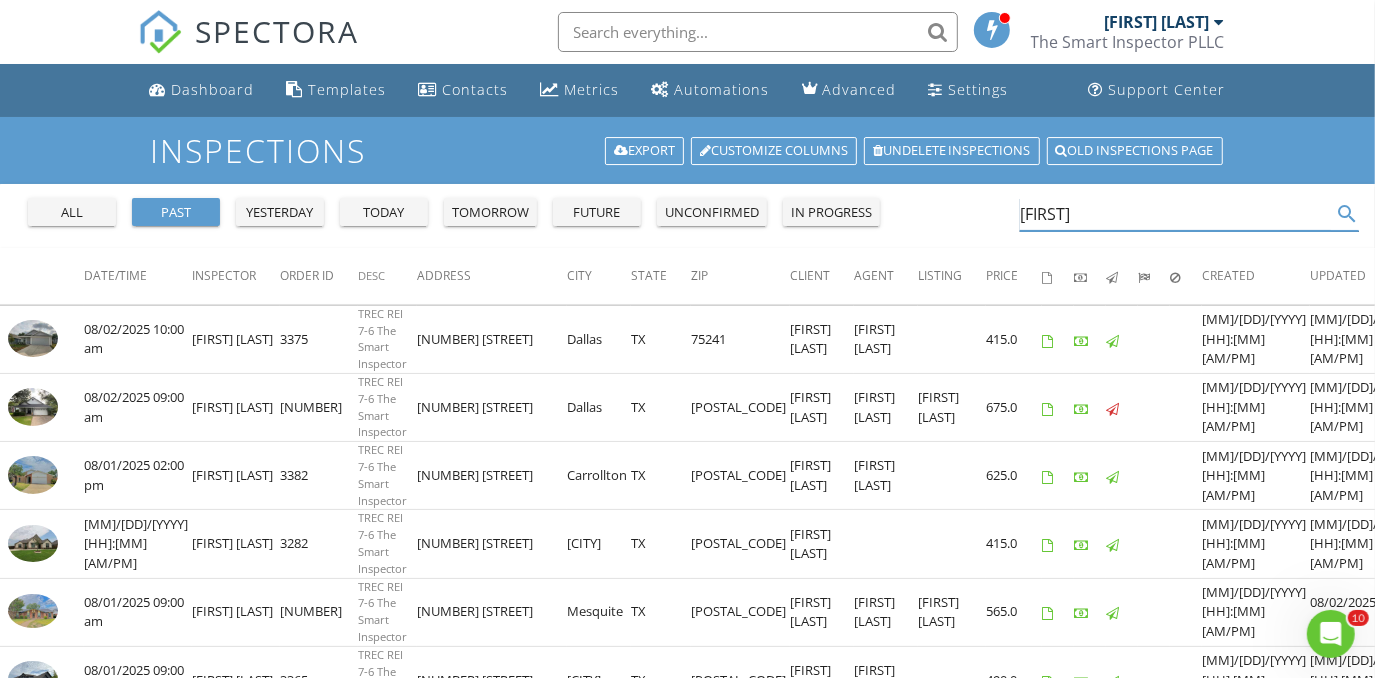 type on "[FIRST]" 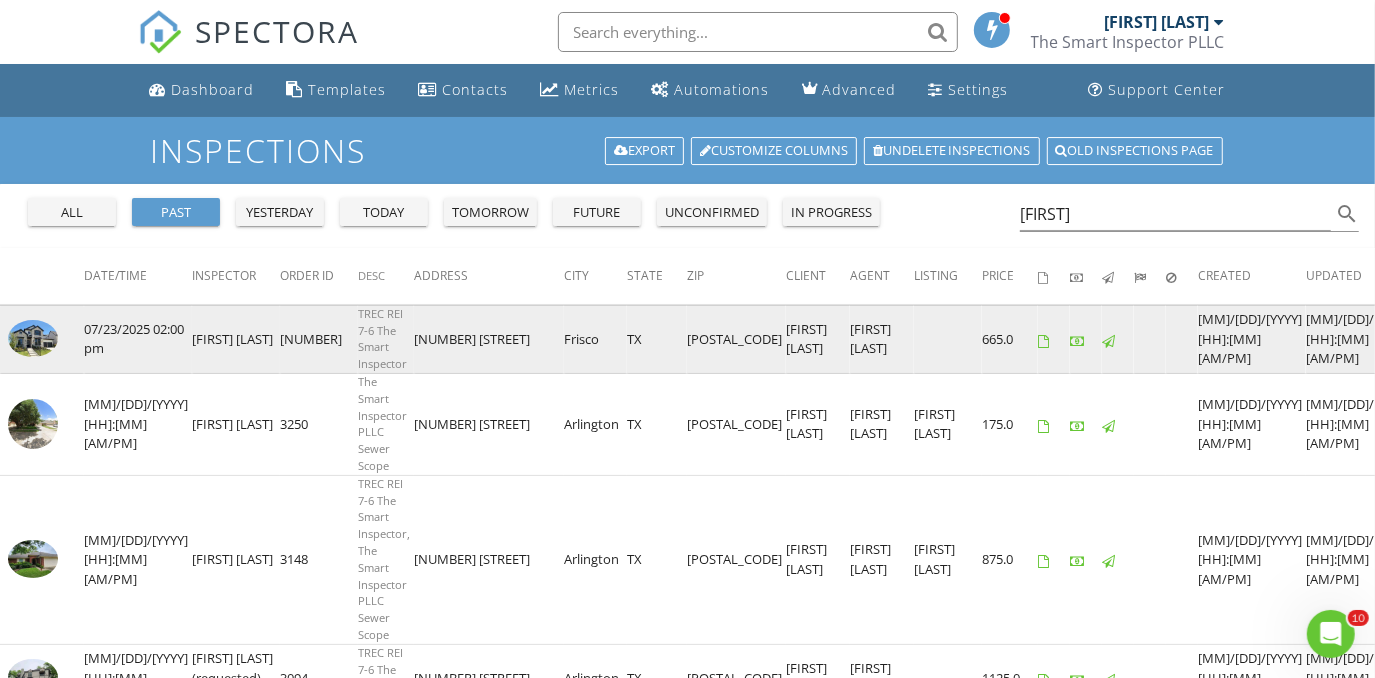 click at bounding box center [33, 338] 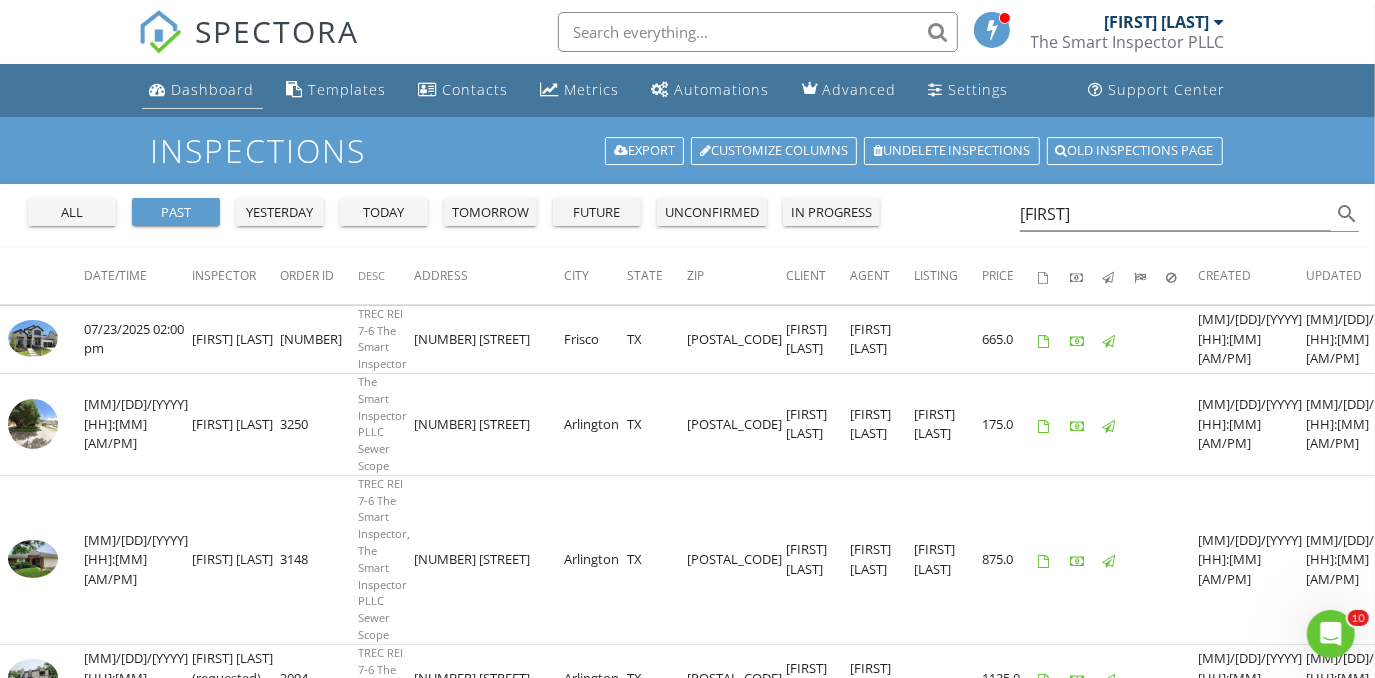 click on "Dashboard" at bounding box center [213, 89] 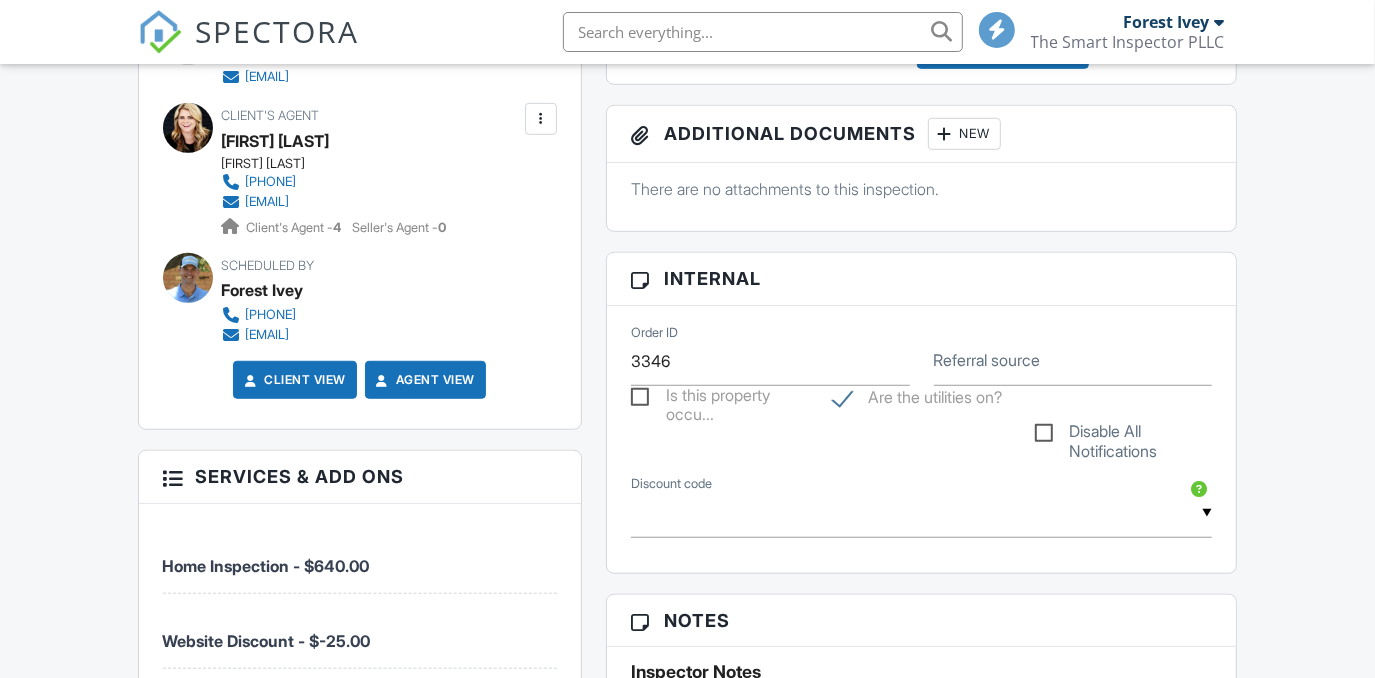 scroll, scrollTop: 727, scrollLeft: 0, axis: vertical 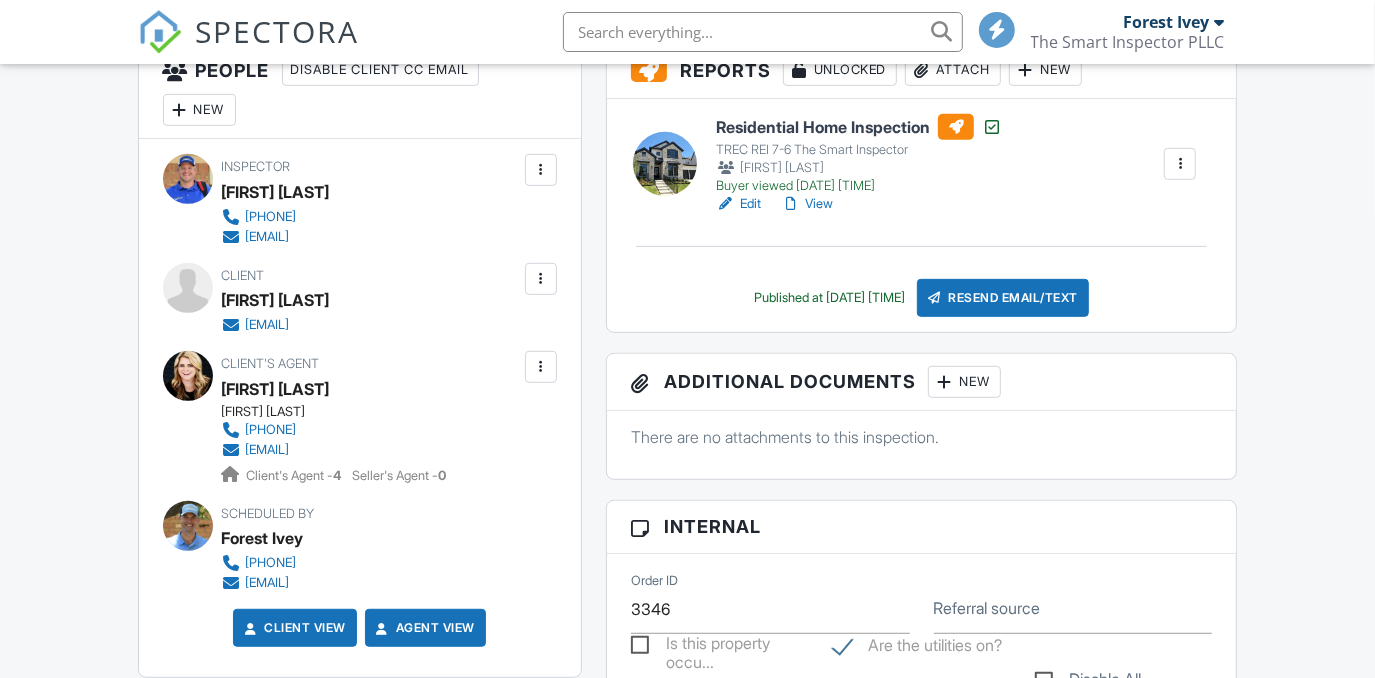 click on "View" at bounding box center [807, 204] 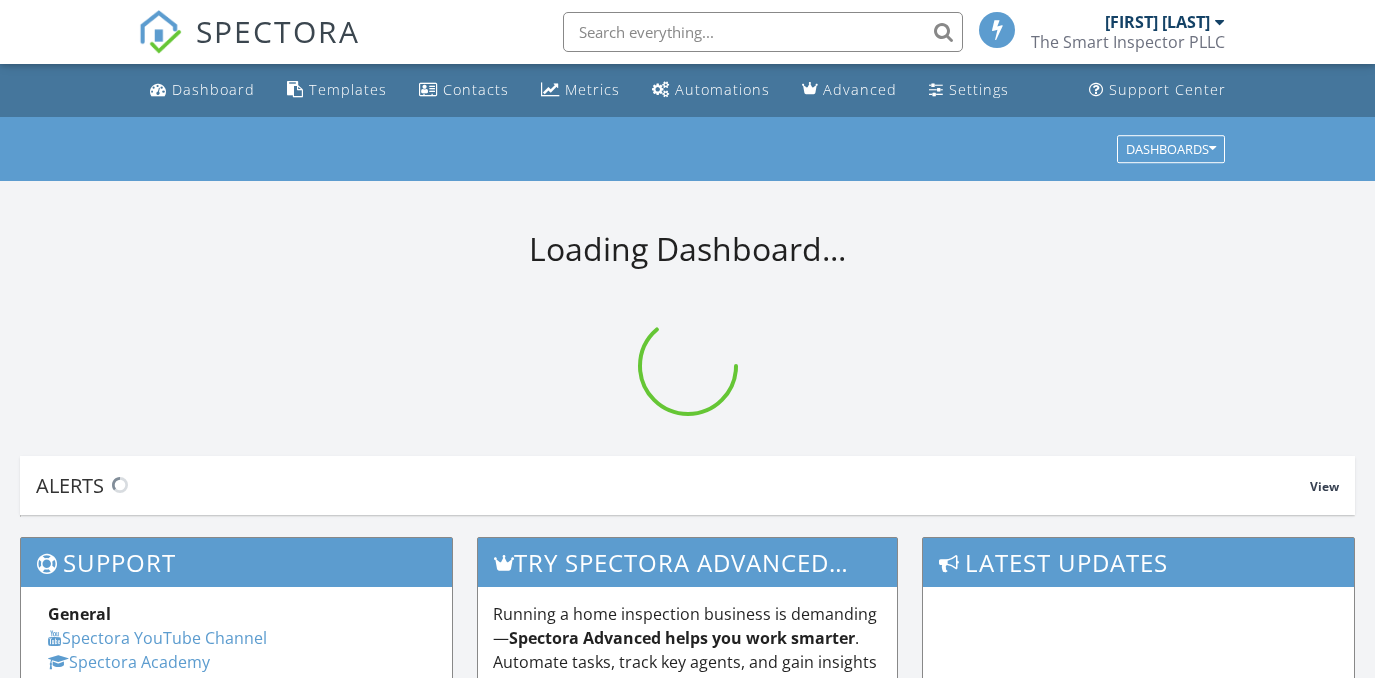 scroll, scrollTop: 0, scrollLeft: 0, axis: both 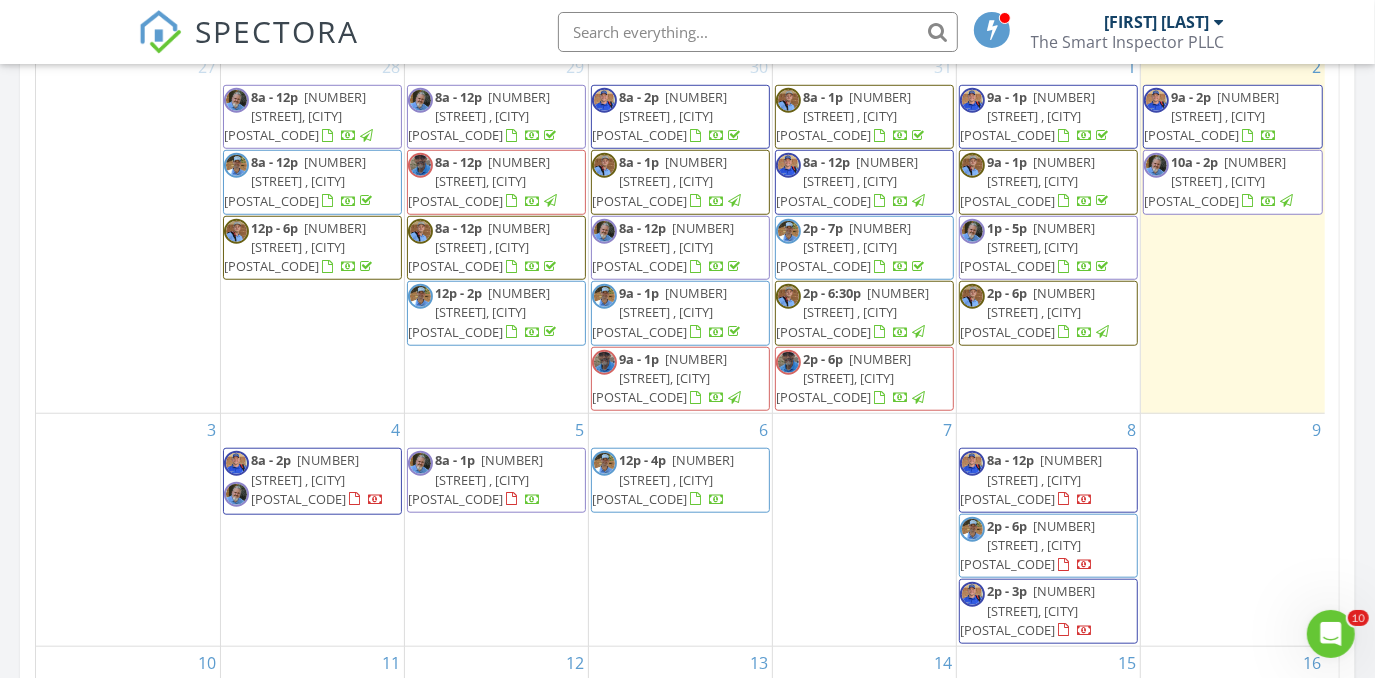 click on "1110 Haines Ave , Dallas 75208" at bounding box center [1211, 116] 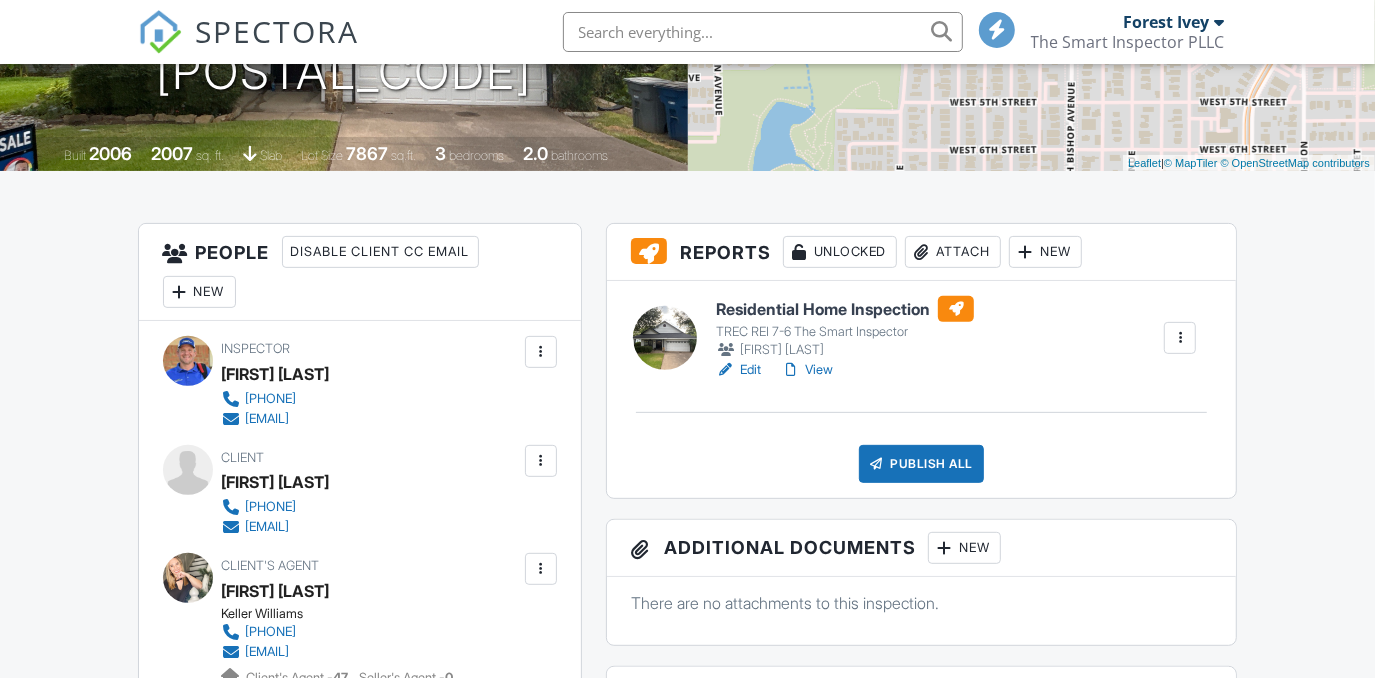 scroll, scrollTop: 181, scrollLeft: 0, axis: vertical 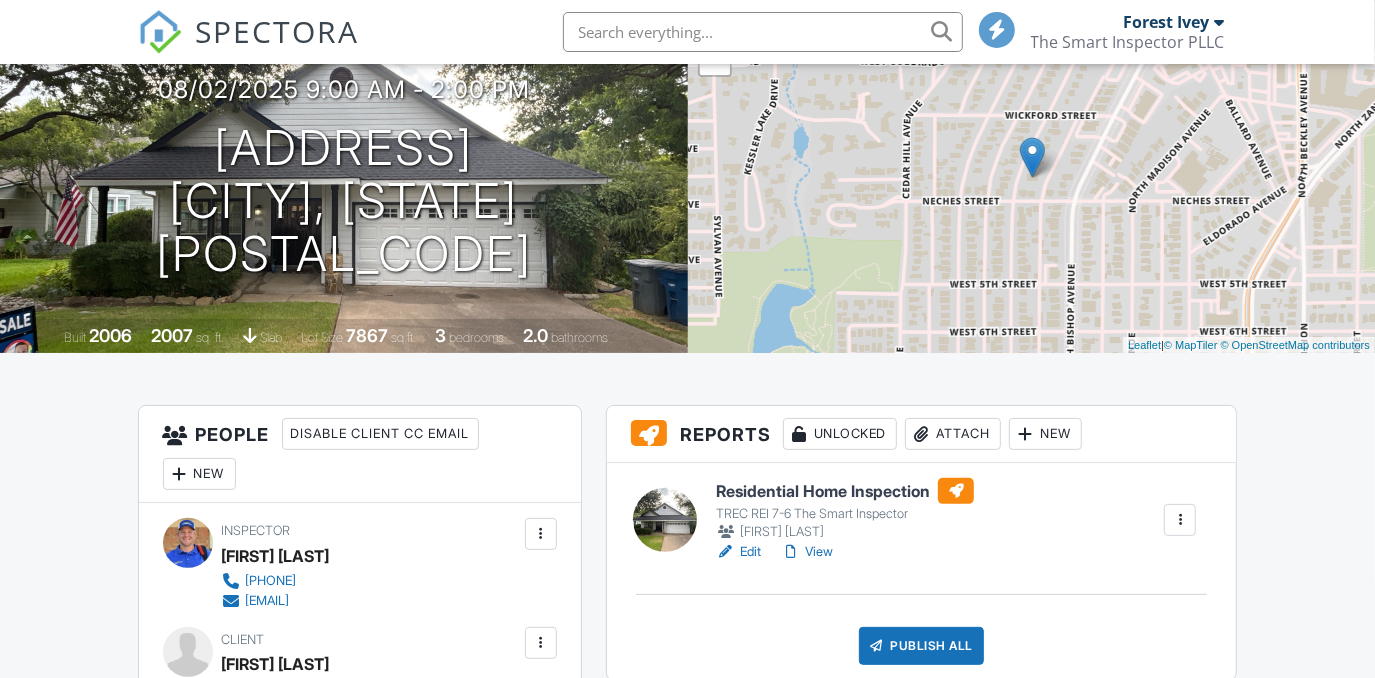 click on "View" at bounding box center (807, 552) 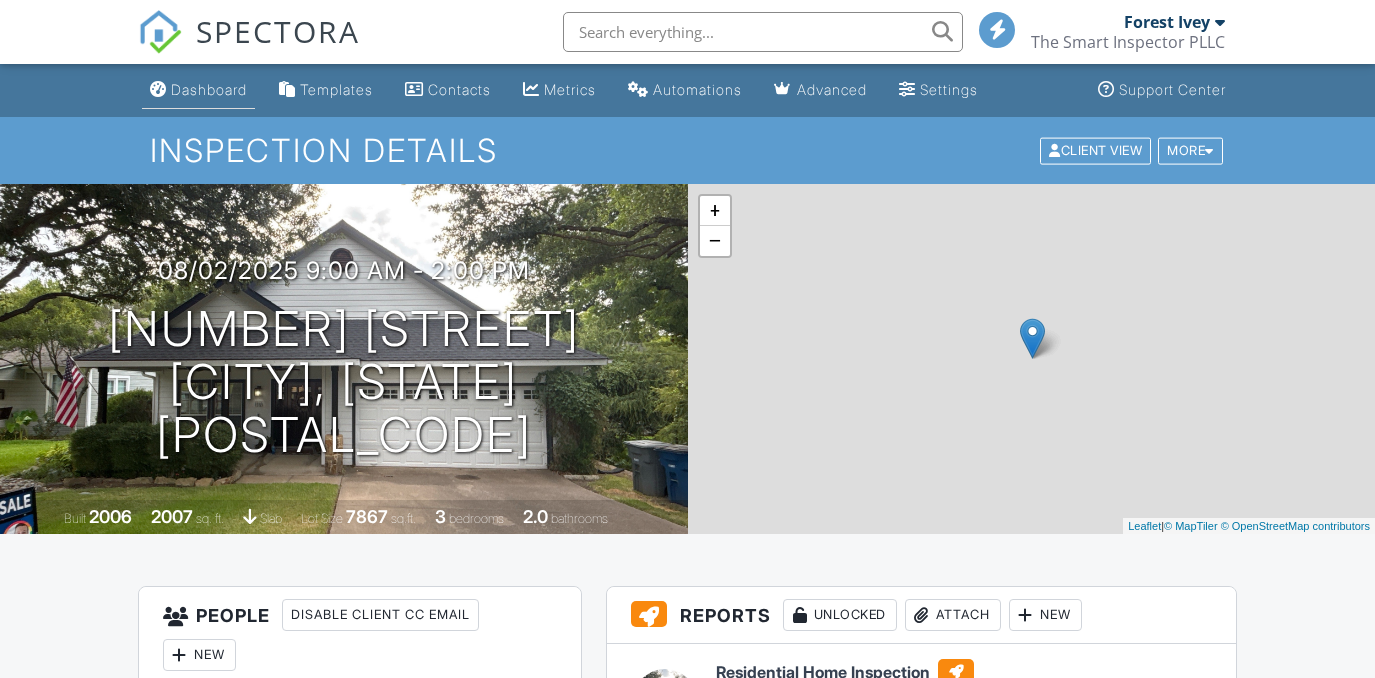 scroll, scrollTop: 0, scrollLeft: 0, axis: both 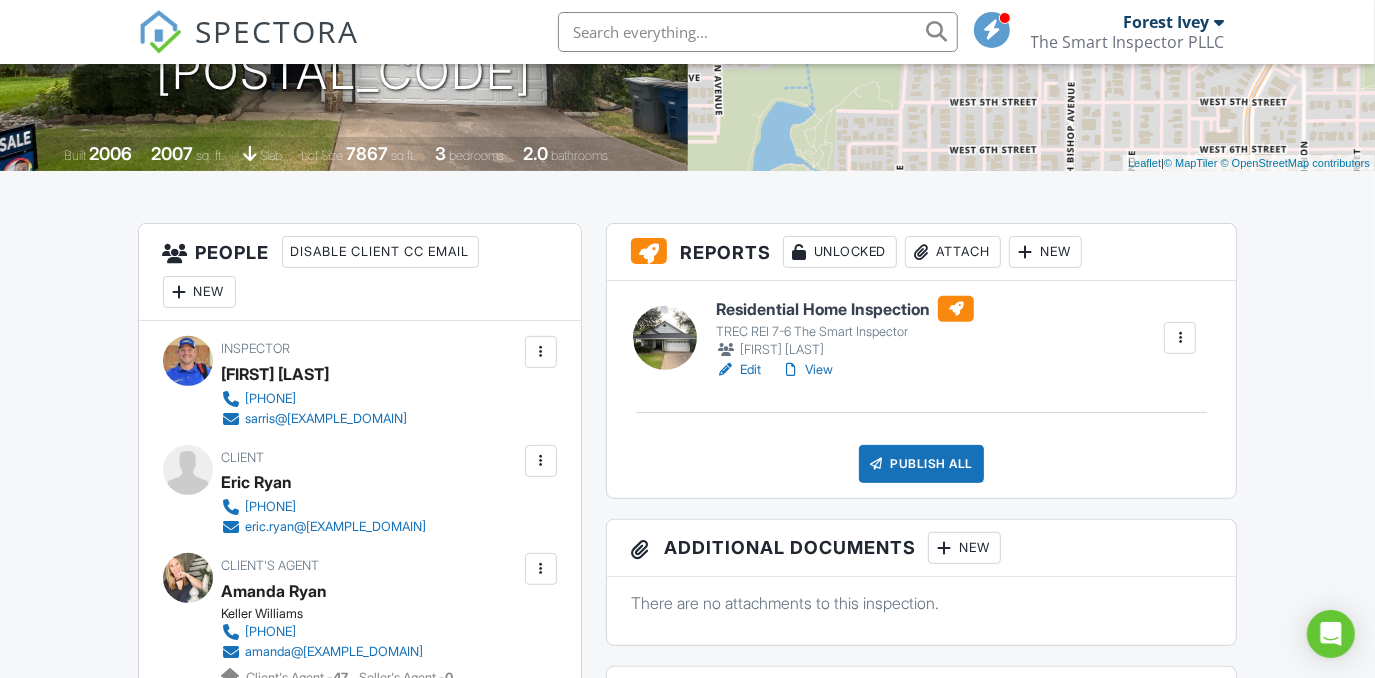 click on "View" at bounding box center [807, 370] 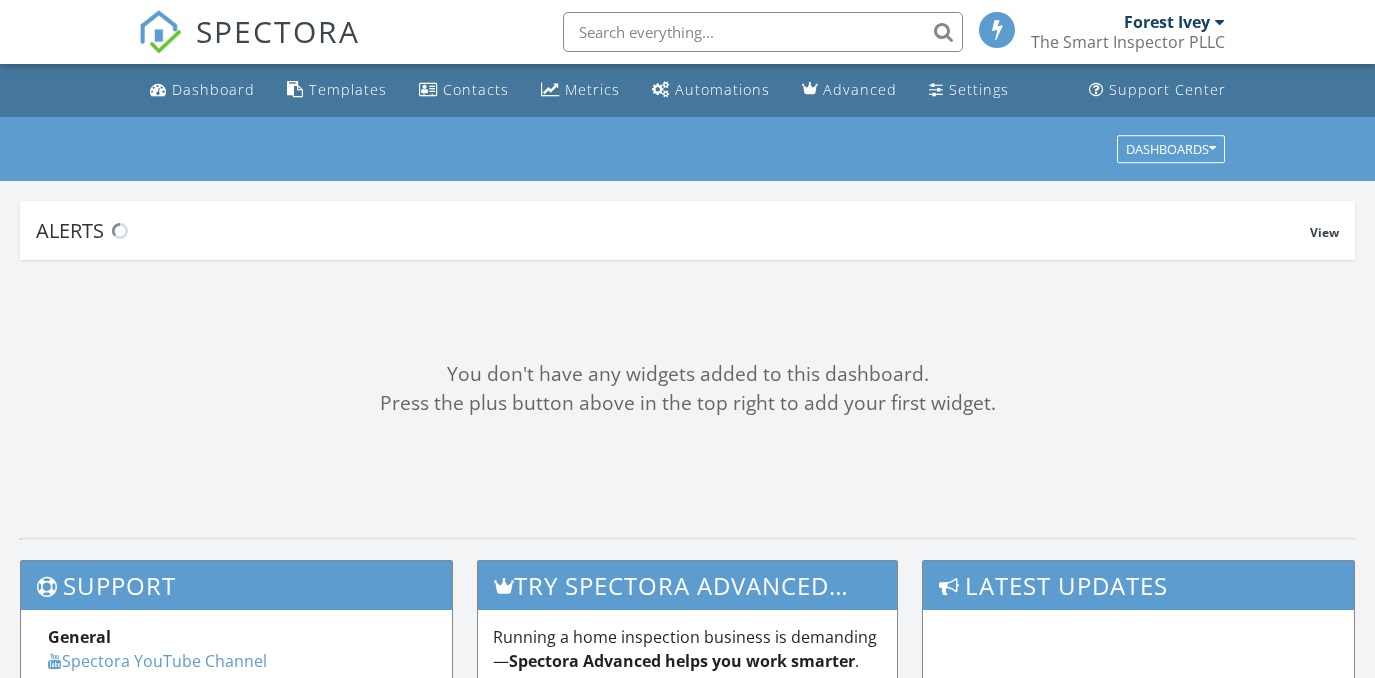 scroll, scrollTop: 0, scrollLeft: 0, axis: both 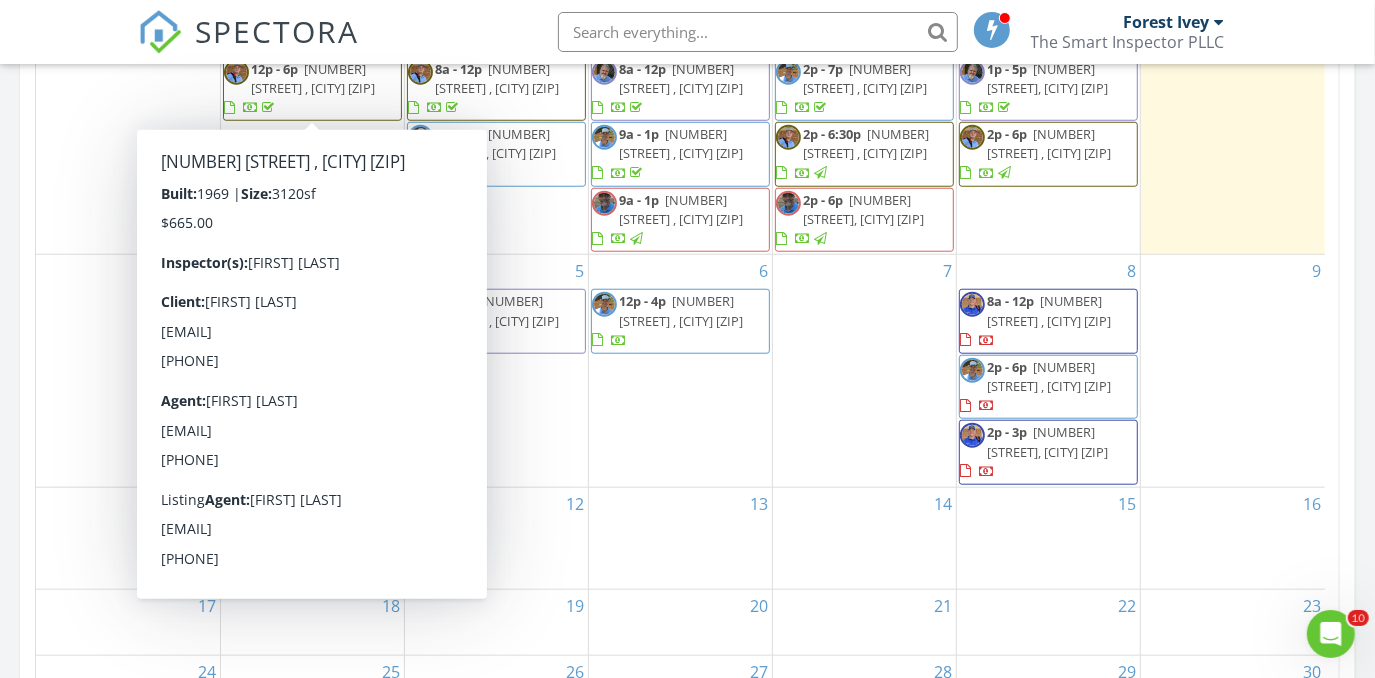 click on "[NUMBER] [STREET] , [CITY] [ZIP]" at bounding box center (312, 371) 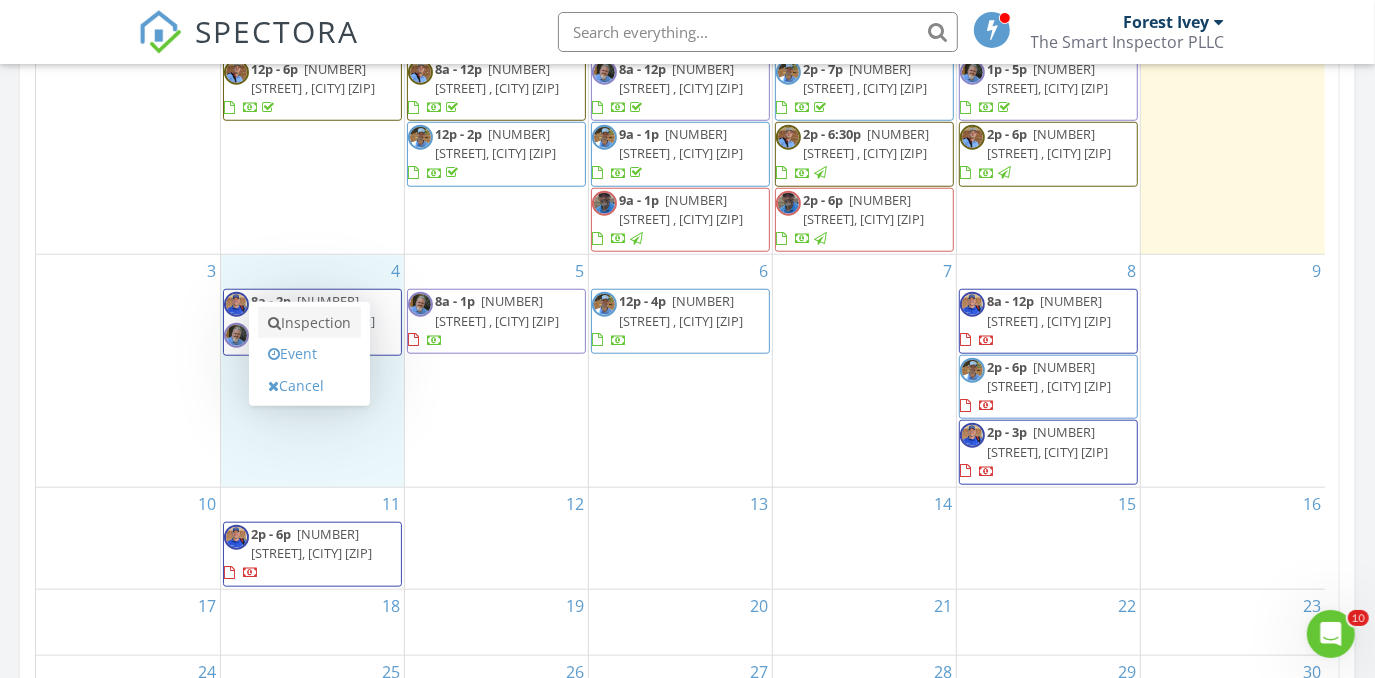 click on "Inspection" at bounding box center (309, 323) 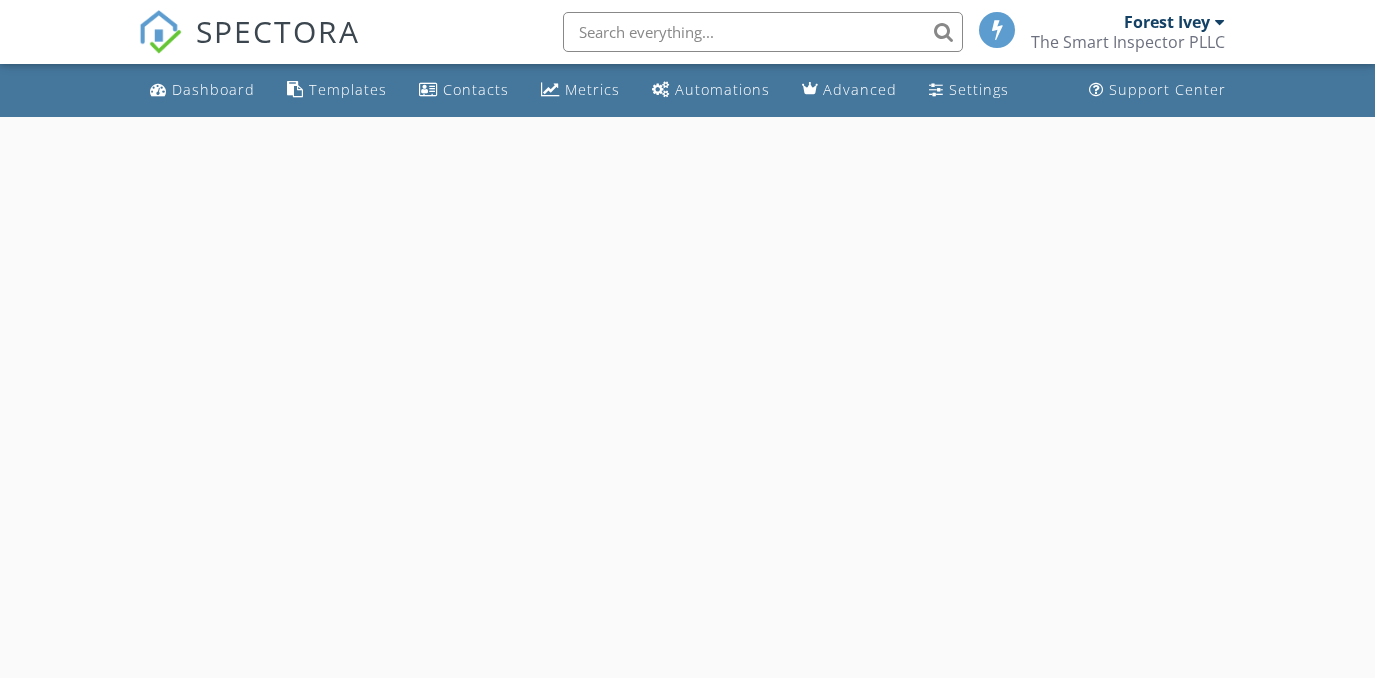 scroll, scrollTop: 0, scrollLeft: 0, axis: both 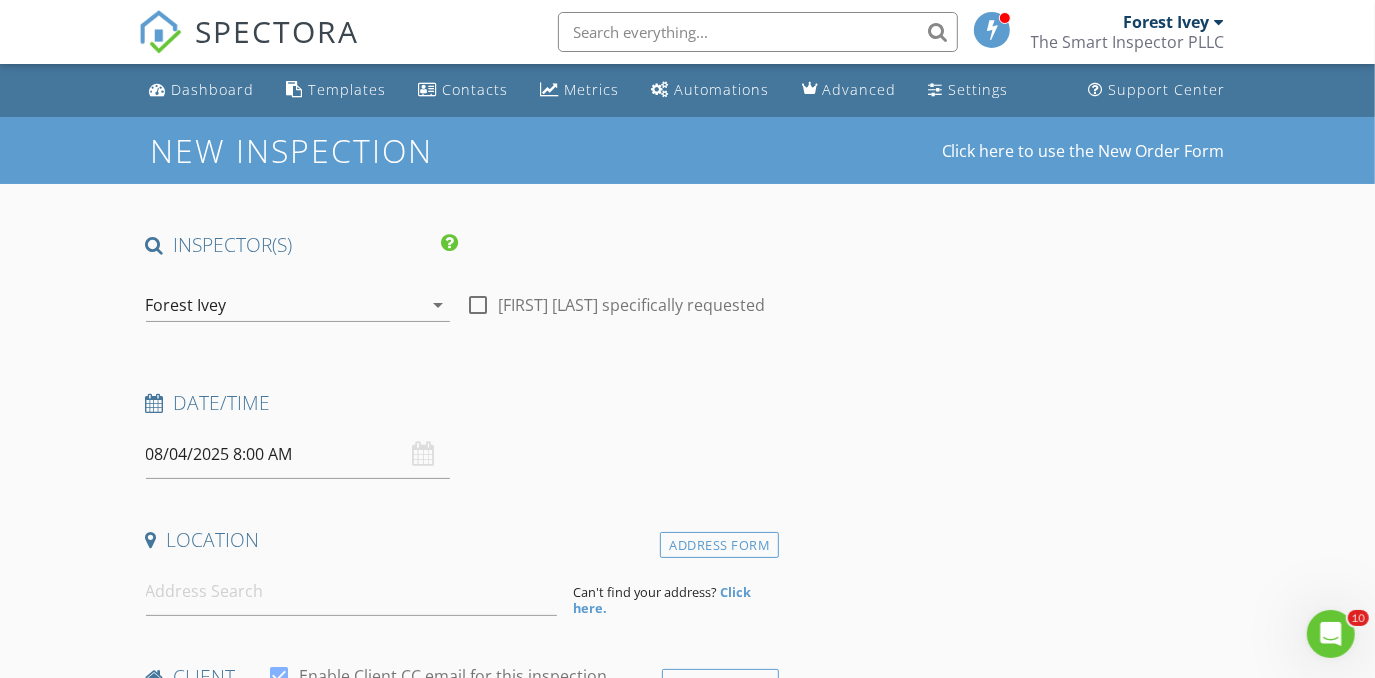 click on "Forest Ivey" at bounding box center [284, 305] 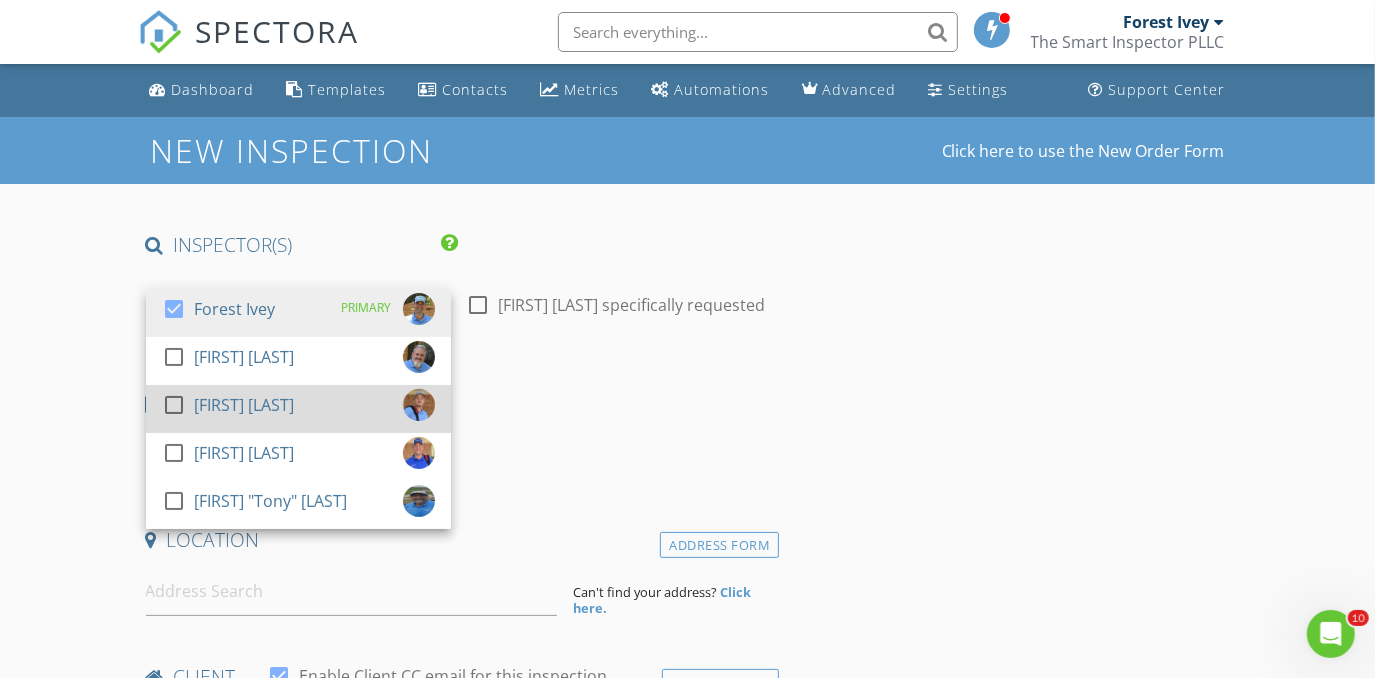 click on "[FIRST] [LAST]" at bounding box center (244, 405) 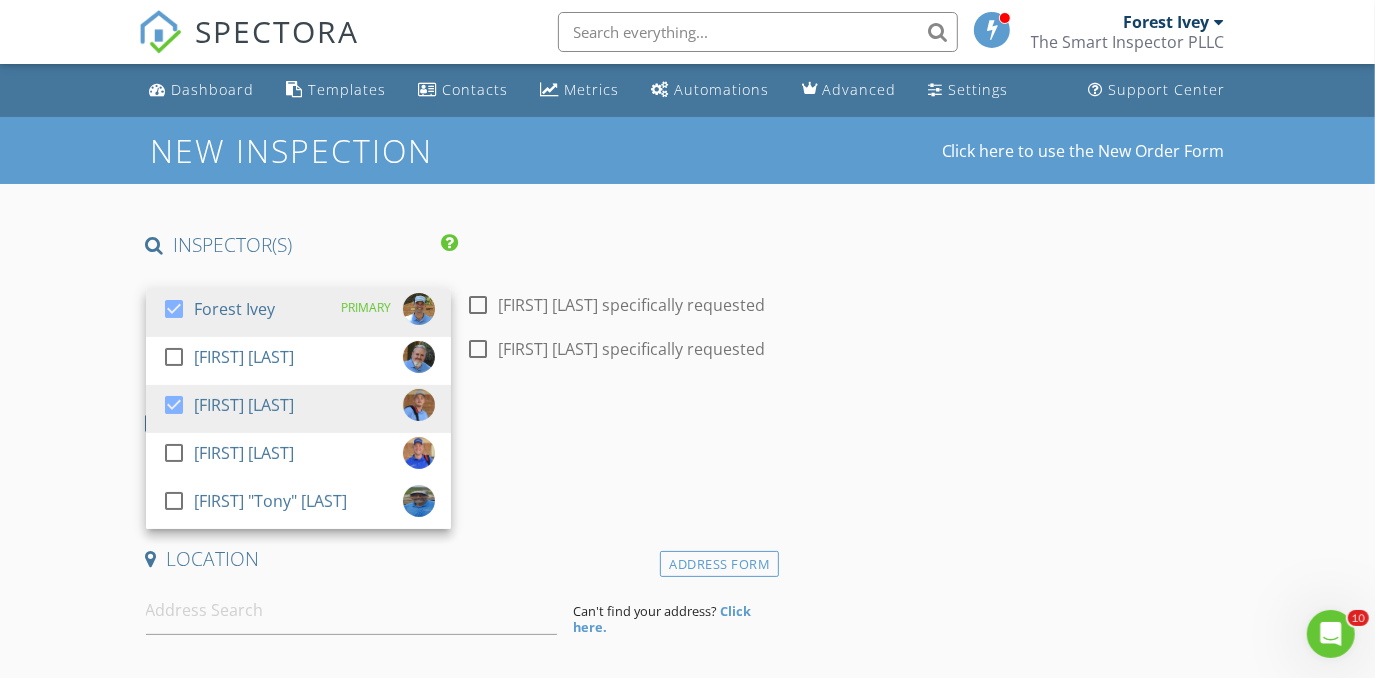 click on "New Inspection
Click here to use the New Order Form
INSPECTOR(S)
check_box   Forest Ivey   PRIMARY   check_box_outline_blank   Brian Cain     check_box   Christopher Hudson     check_box_outline_blank   Christopher Sarris     check_box_outline_blank   Antoine "Tony" Razzouk     Forest Ivey,  Christopher Hudson arrow_drop_down   check_box_outline_blank Forest Ivey specifically requested check_box_outline_blank Christopher Hudson specifically requested
Date/Time
08/04/2025 8:00 AM
Location
Address Form       Can't find your address?   Click here.
client
check_box Enable Client CC email for this inspection   Client Search     check_box_outline_blank Client is a Company/Organization     First Name   Last Name   Email   CC Email   Phone           Notes   Private Notes
ADDITIONAL client" at bounding box center [687, 1677] 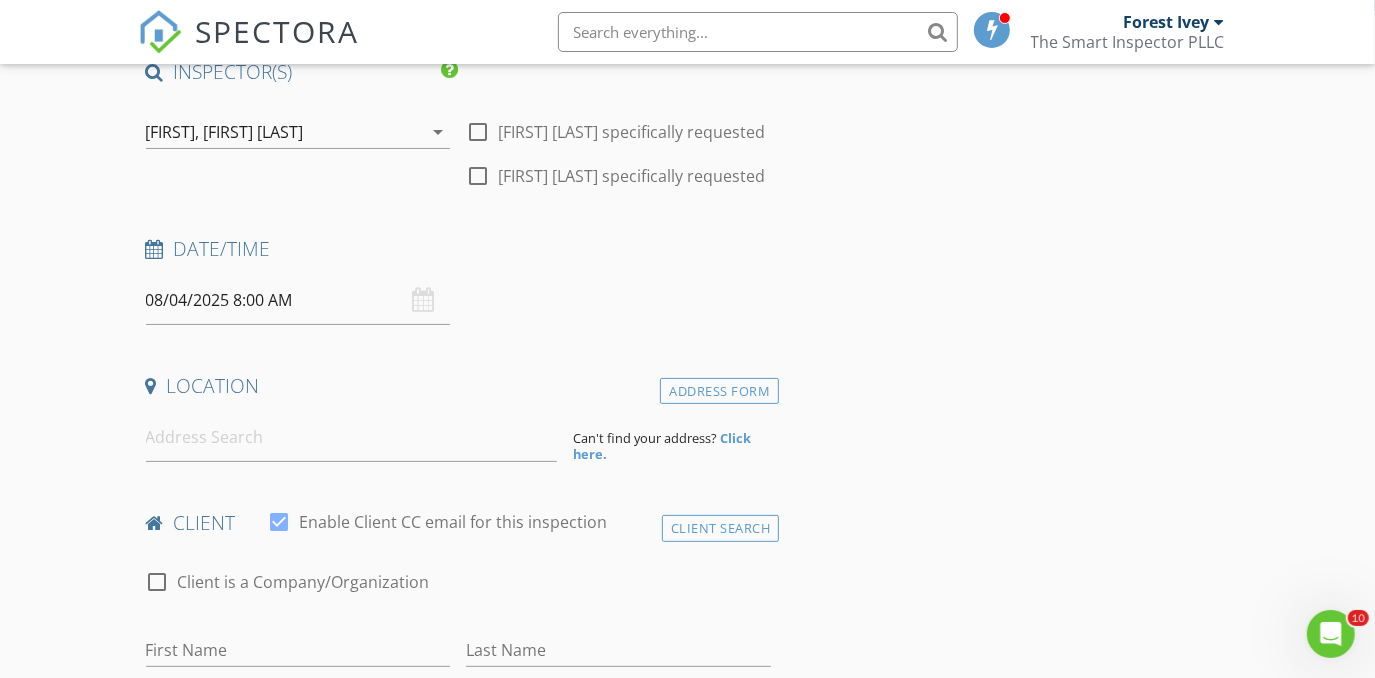 scroll, scrollTop: 272, scrollLeft: 0, axis: vertical 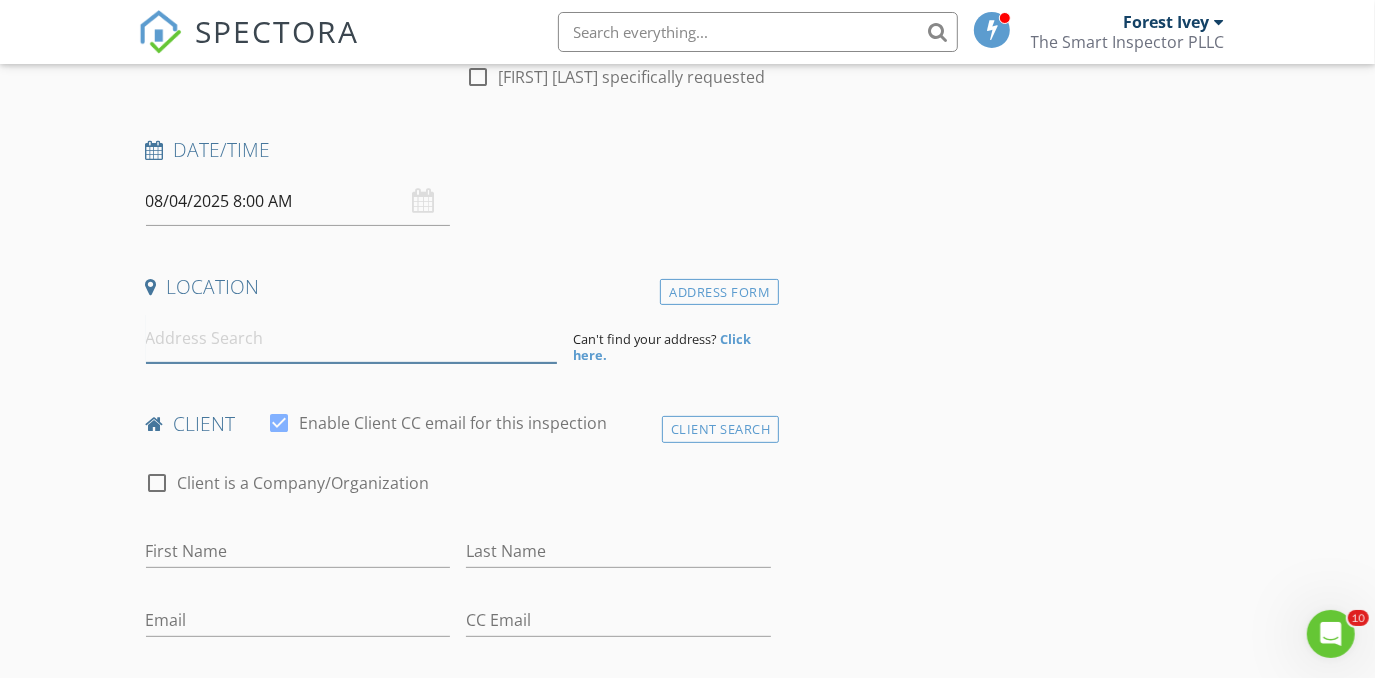click at bounding box center [352, 338] 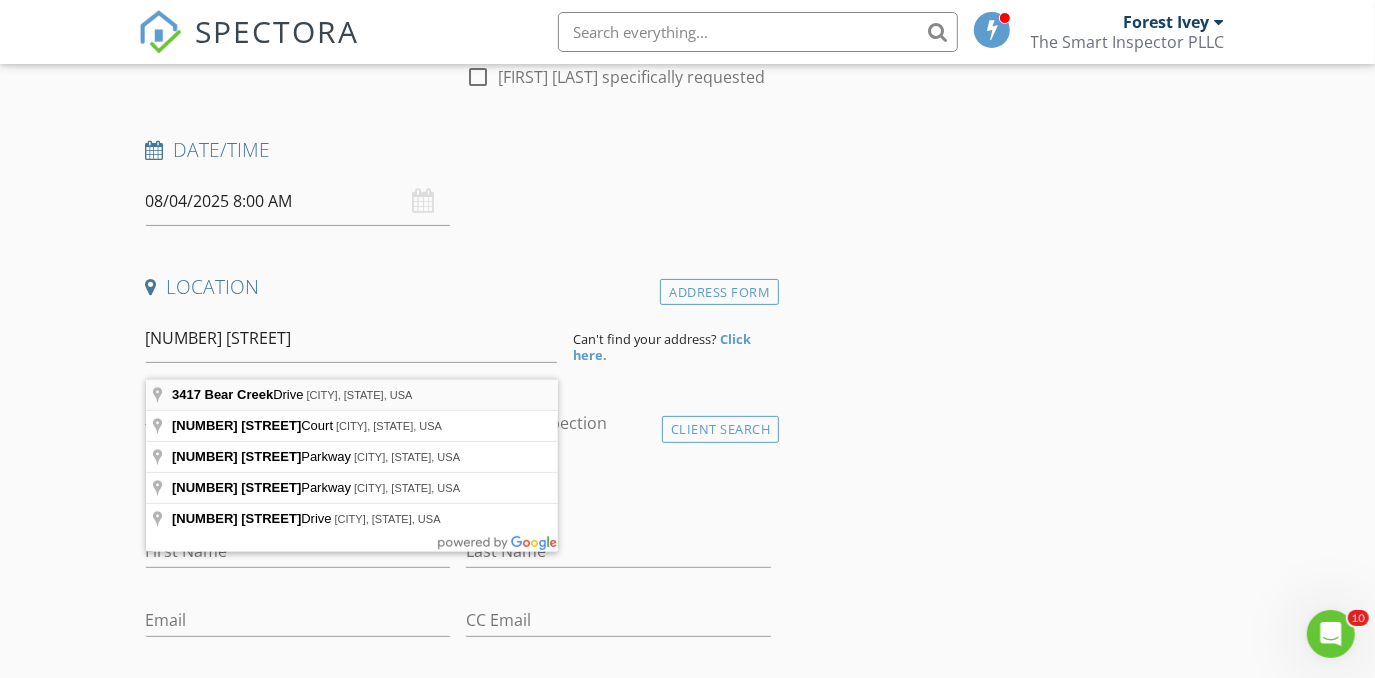 type on "[NUMBER] [STREET], [CITY], [STATE], USA" 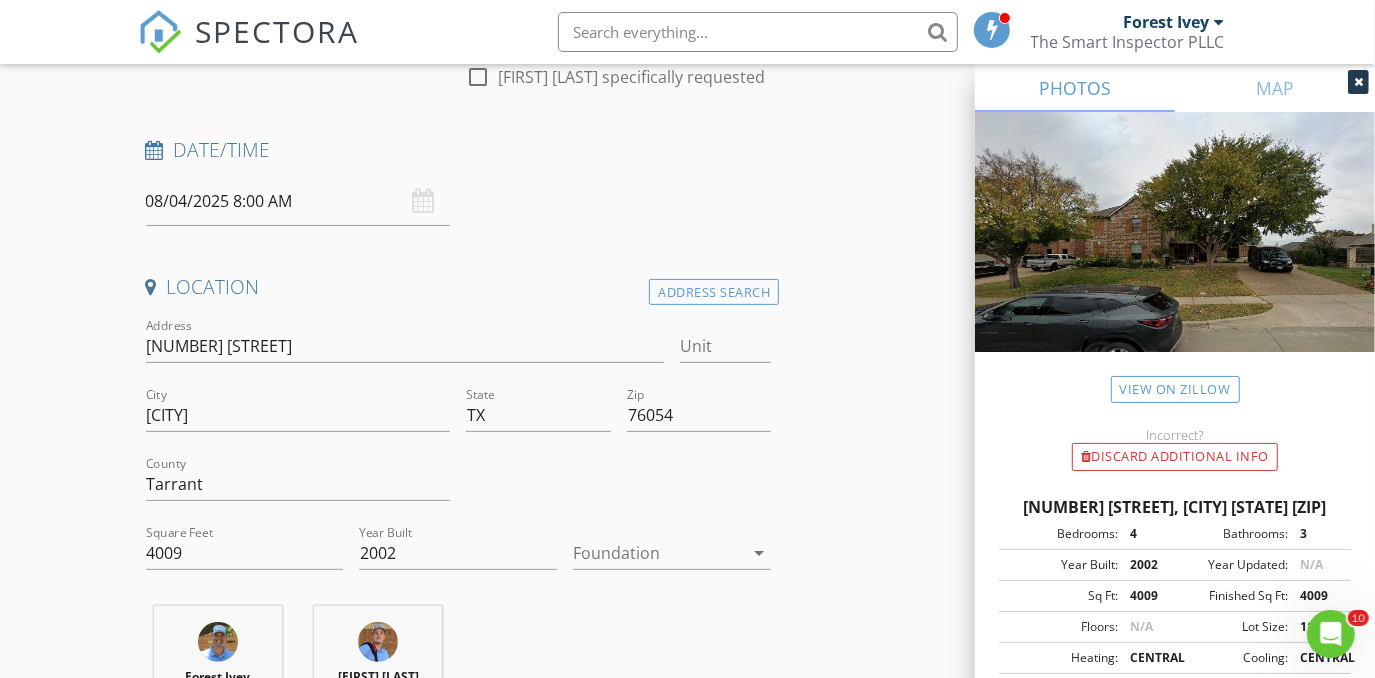 click at bounding box center [658, 553] 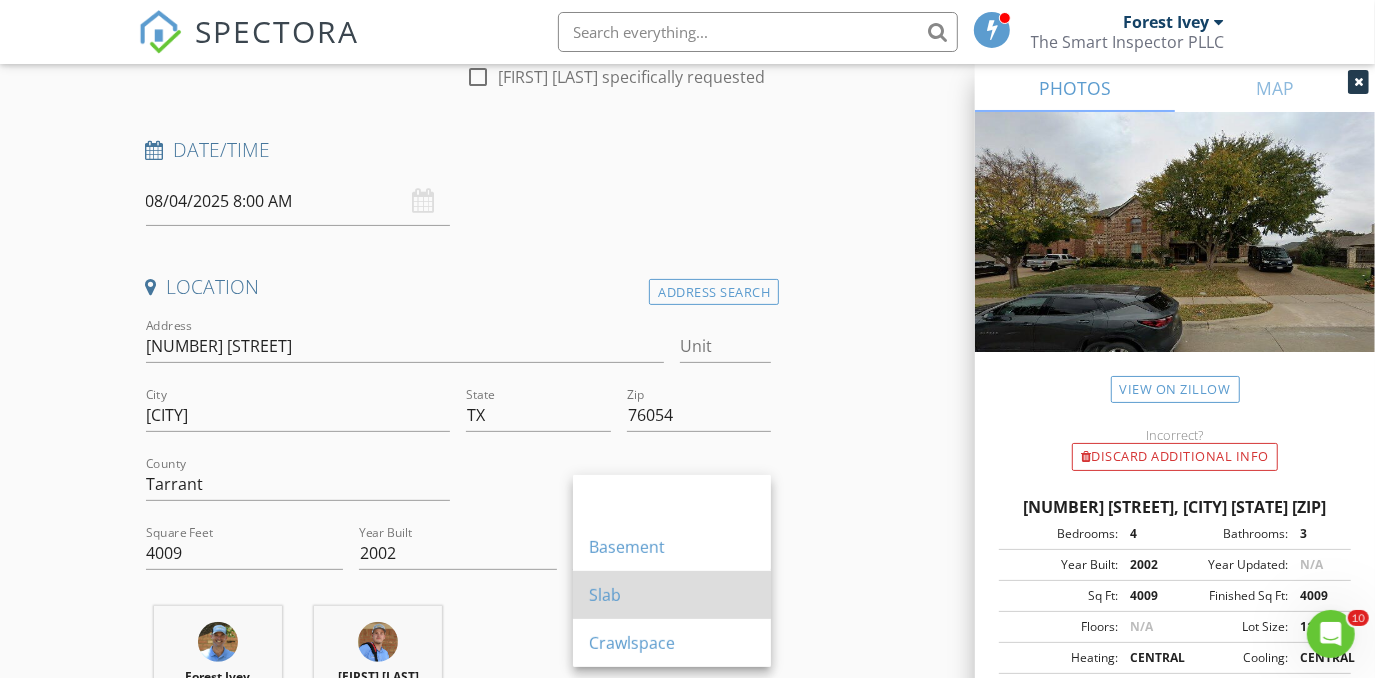 click on "Slab" at bounding box center (672, 595) 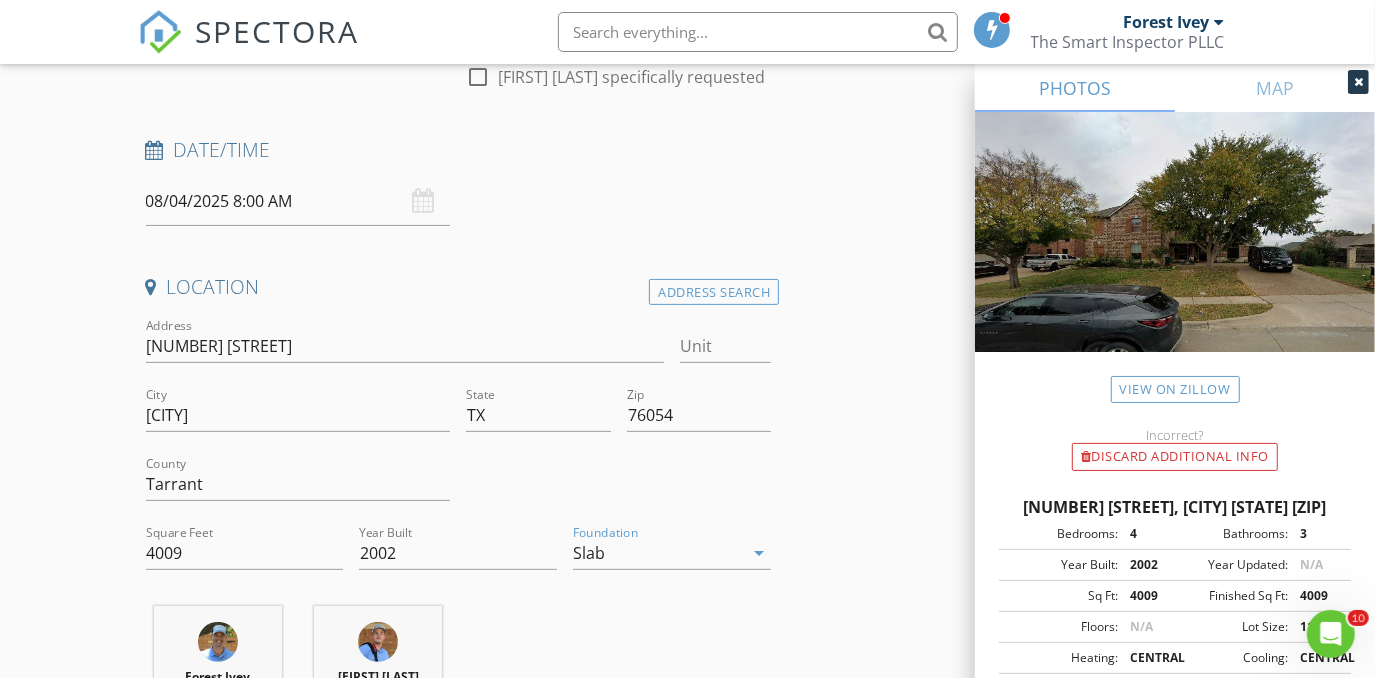 click on "New Inspection
Click here to use the New Order Form
INSPECTOR(S)
check_box   Forest Ivey   PRIMARY   check_box_outline_blank   Brian Cain     check_box   Christopher Hudson     check_box_outline_blank   Christopher Sarris     check_box_outline_blank   Antoine "Tony" Razzouk     Forest Ivey,  Christopher Hudson arrow_drop_down   check_box_outline_blank Forest Ivey specifically requested check_box_outline_blank Christopher Hudson specifically requested
Date/Time
08/04/2025 8:00 AM
Location
Address Search       Address 3417 Bear Creek Dr   Unit   City Hurst   State TX   Zip 76054   County Tarrant     Square Feet 4009   Year Built 2002   Foundation Slab arrow_drop_down     Forest Ivey     15.4 miles     (25 minutes)         Christopher Hudson     15.4 miles     (25 minutes)
client
check_box Enable Client CC email for this inspection" at bounding box center [687, 1609] 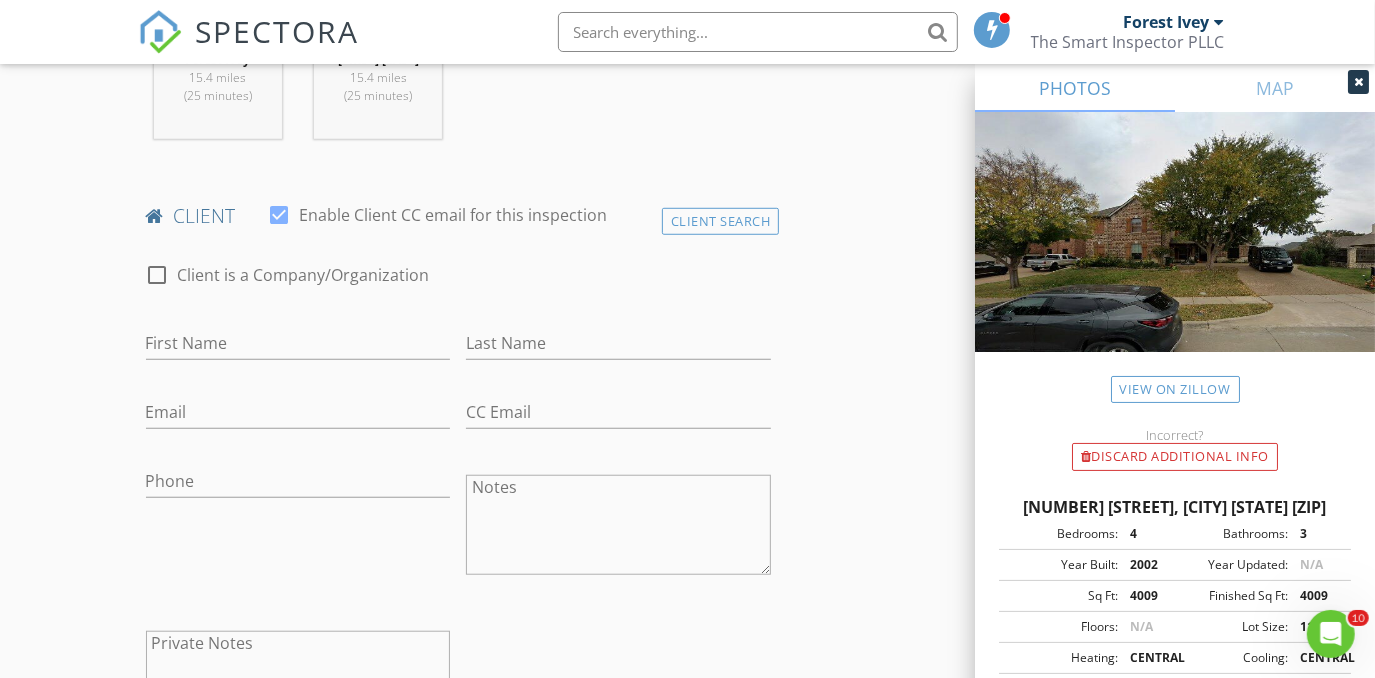 scroll, scrollTop: 909, scrollLeft: 0, axis: vertical 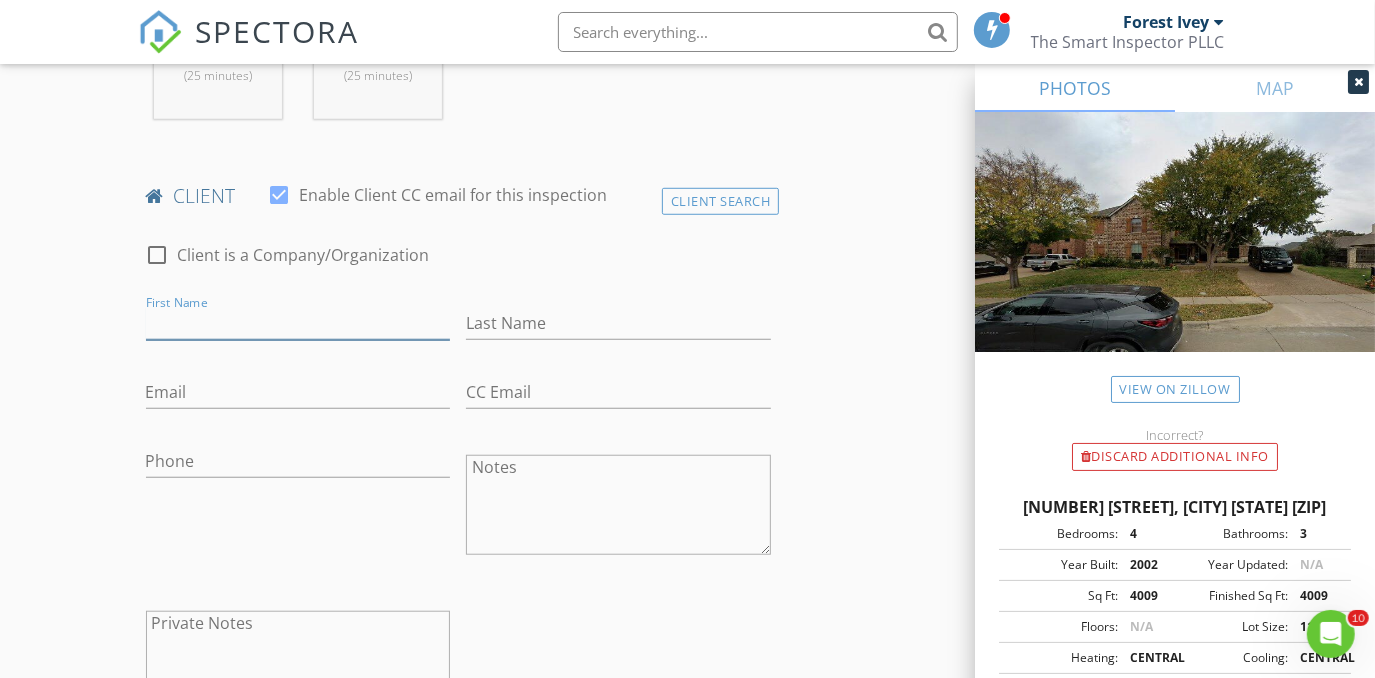 click on "First Name" at bounding box center [298, 323] 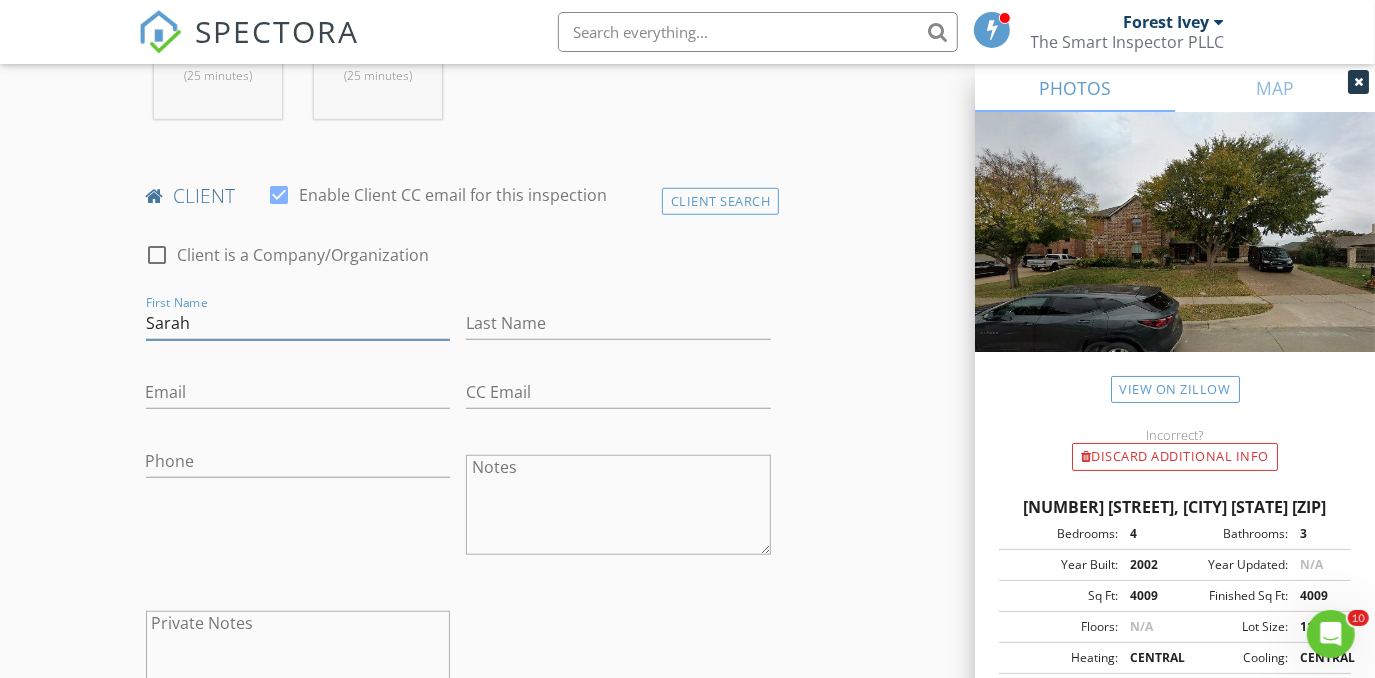 type on "Sarah" 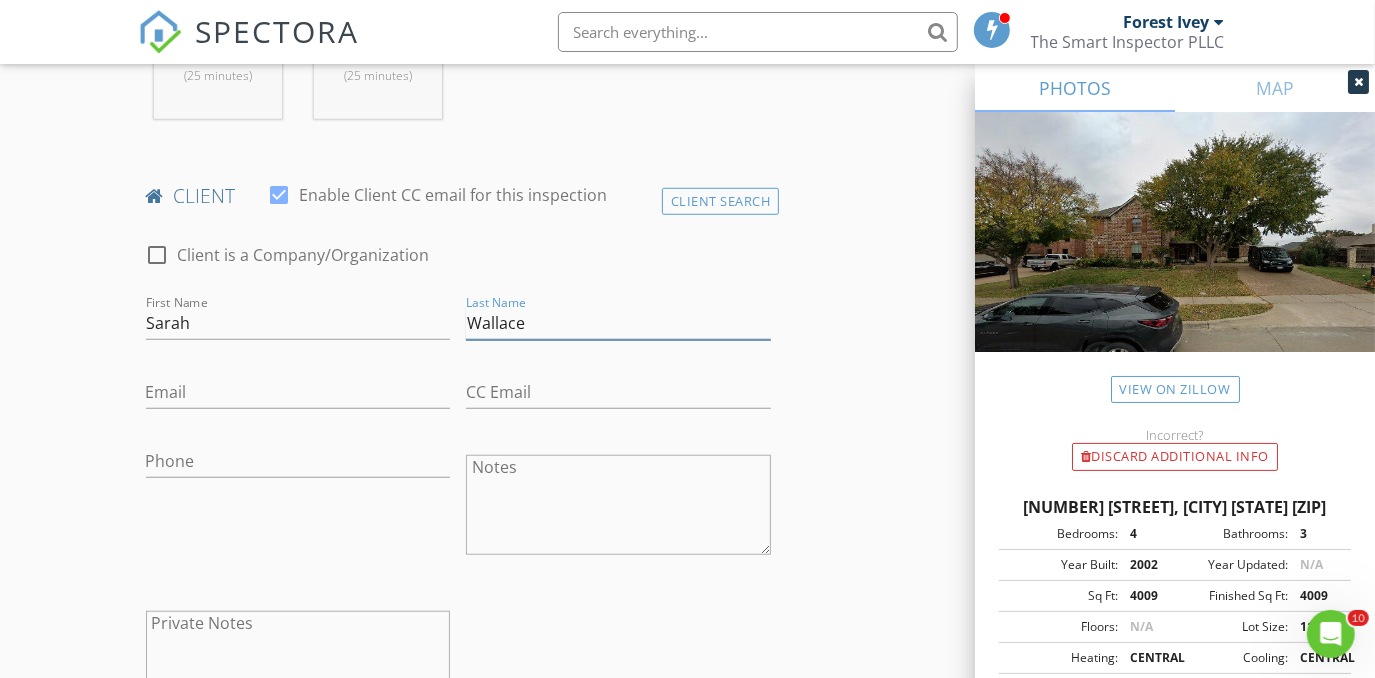 type on "Wallace" 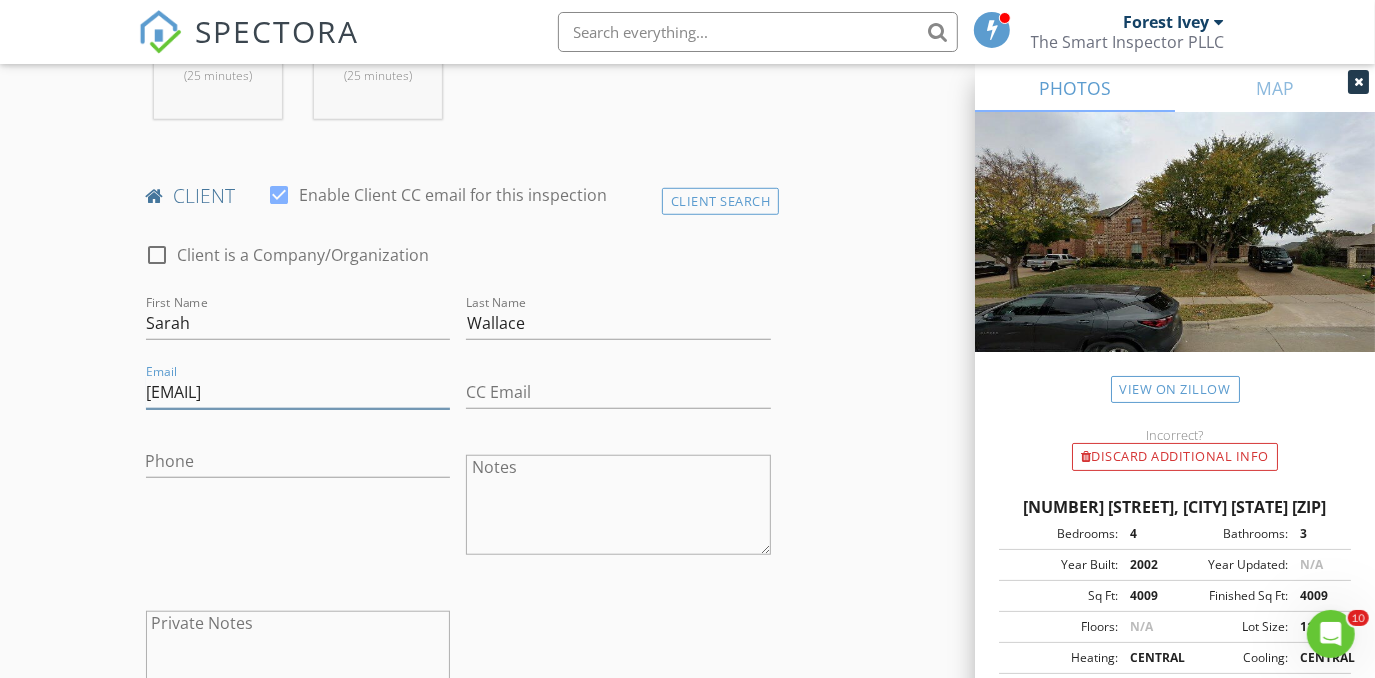 type on "sarah.wallace.j@gmail.com" 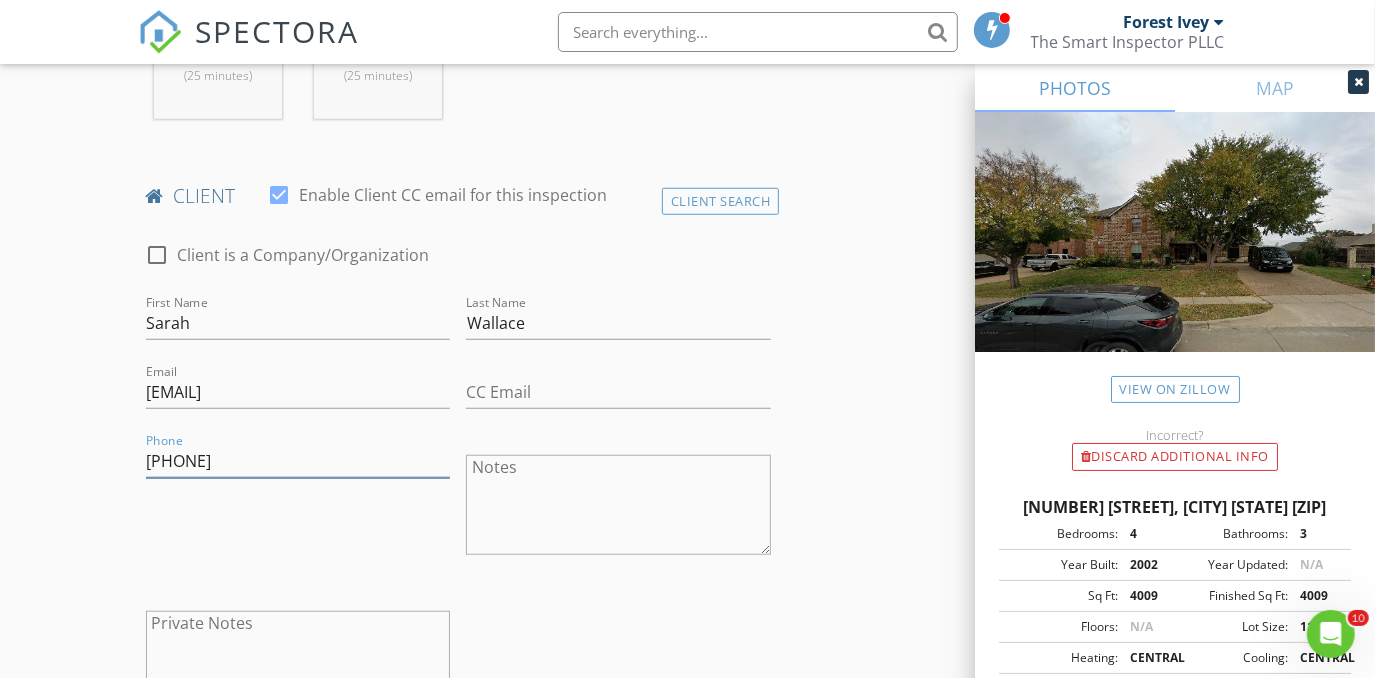 type on "817-739-4959" 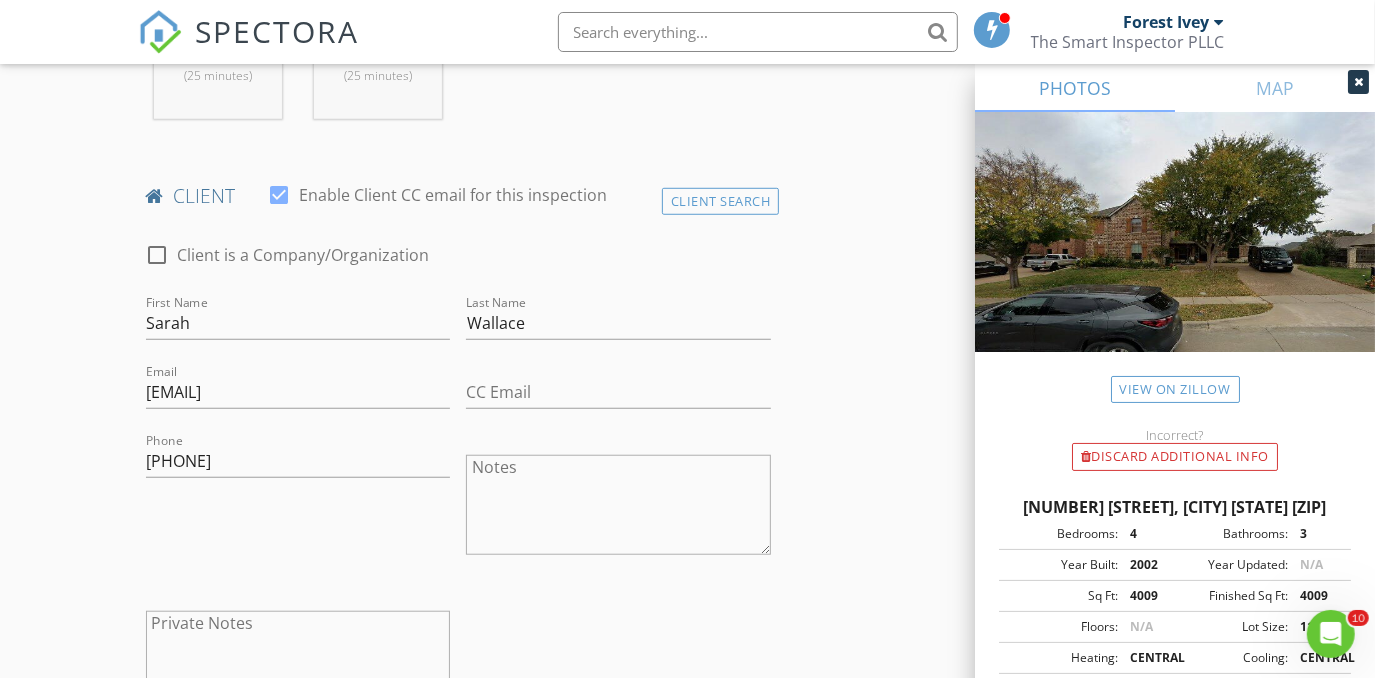 click on "New Inspection
Click here to use the New Order Form
INSPECTOR(S)
check_box   Forest Ivey   PRIMARY   check_box_outline_blank   Brian Cain     check_box   Christopher Hudson     check_box_outline_blank   Christopher Sarris     check_box_outline_blank   Antoine "Tony" Razzouk     Forest Ivey,  Christopher Hudson arrow_drop_down   check_box_outline_blank Forest Ivey specifically requested check_box_outline_blank Christopher Hudson specifically requested
Date/Time
08/04/2025 8:00 AM
Location
Address Search       Address 3417 Bear Creek Dr   Unit   City Hurst   State TX   Zip 76054   County Tarrant     Square Feet 4009   Year Built 2002   Foundation Slab arrow_drop_down     Forest Ivey     15.4 miles     (25 minutes)         Christopher Hudson     15.4 miles     (25 minutes)
client
check_box Enable Client CC email for this inspection" at bounding box center [687, 972] 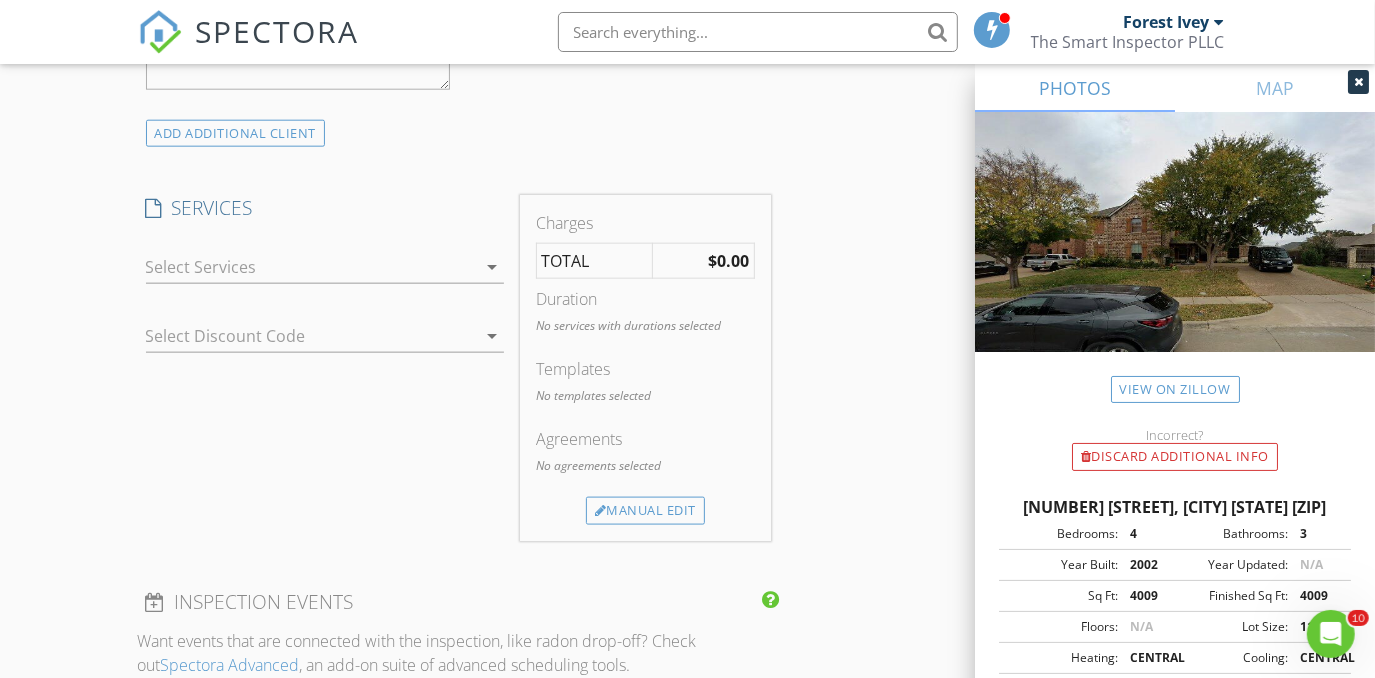 scroll, scrollTop: 1545, scrollLeft: 0, axis: vertical 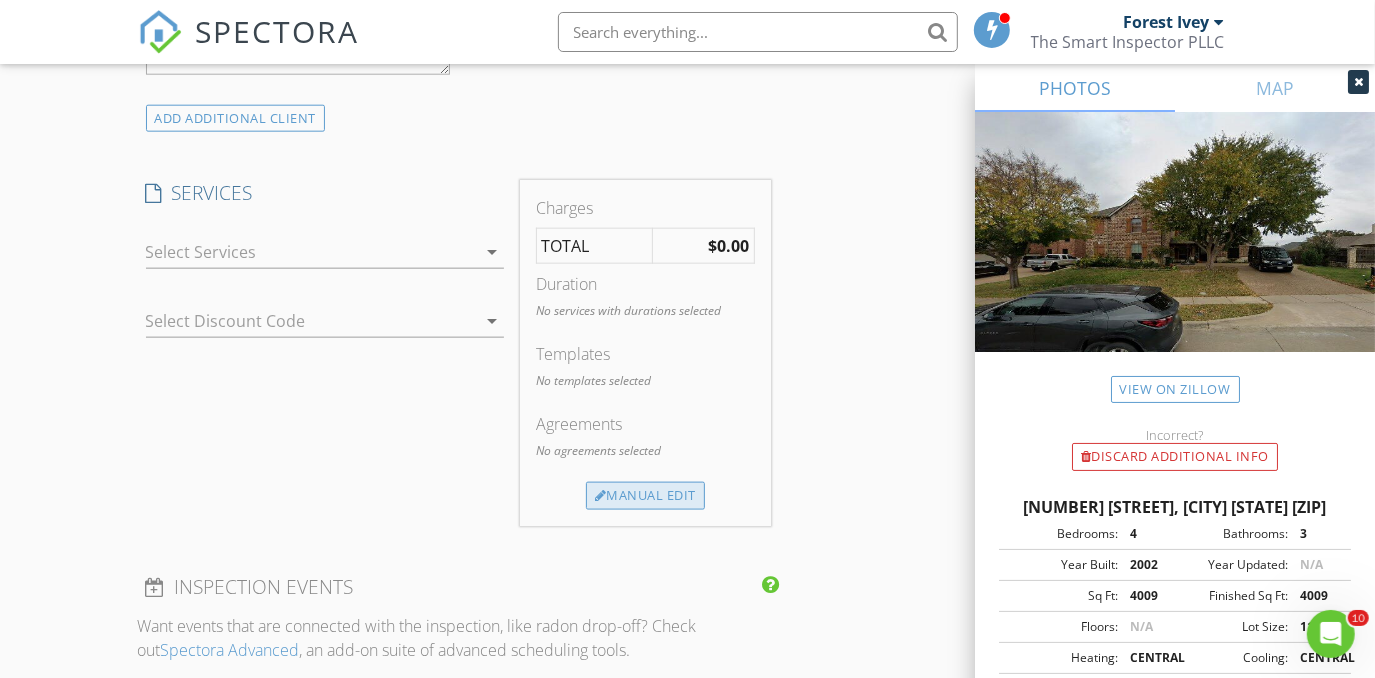 click on "Manual Edit" at bounding box center [645, 496] 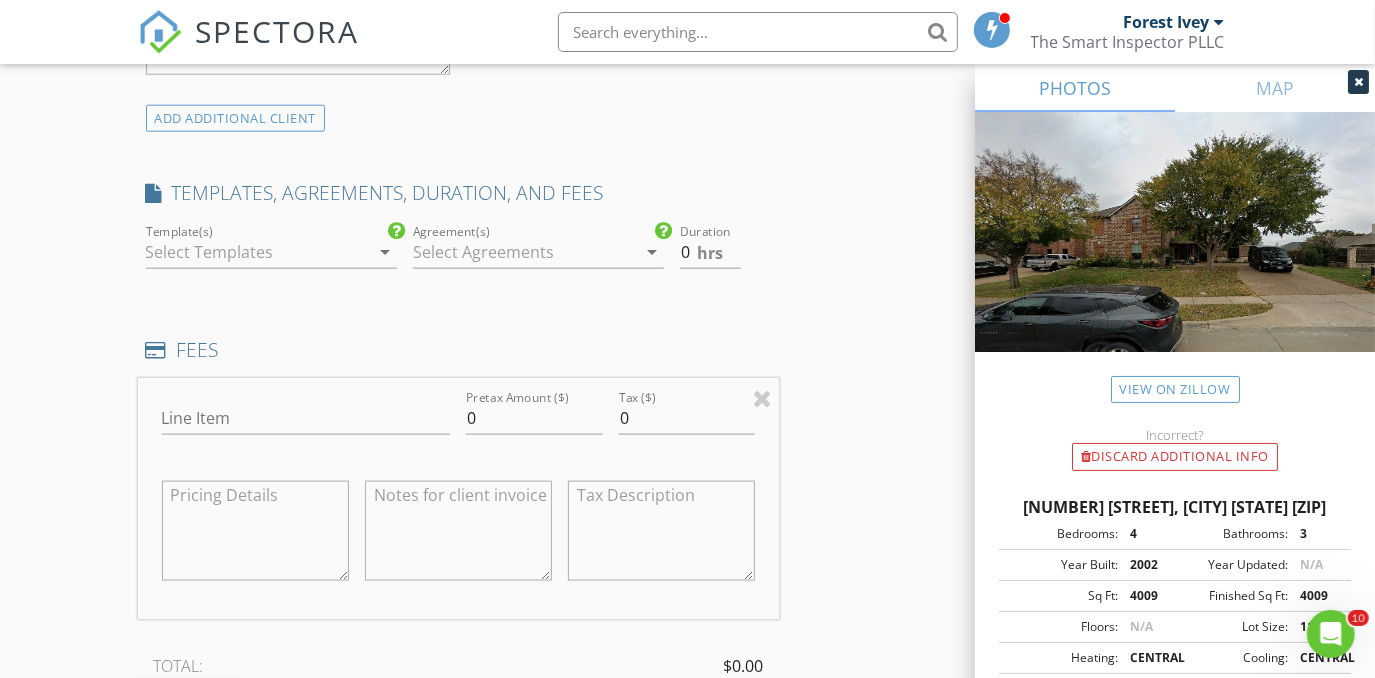 click at bounding box center (257, 252) 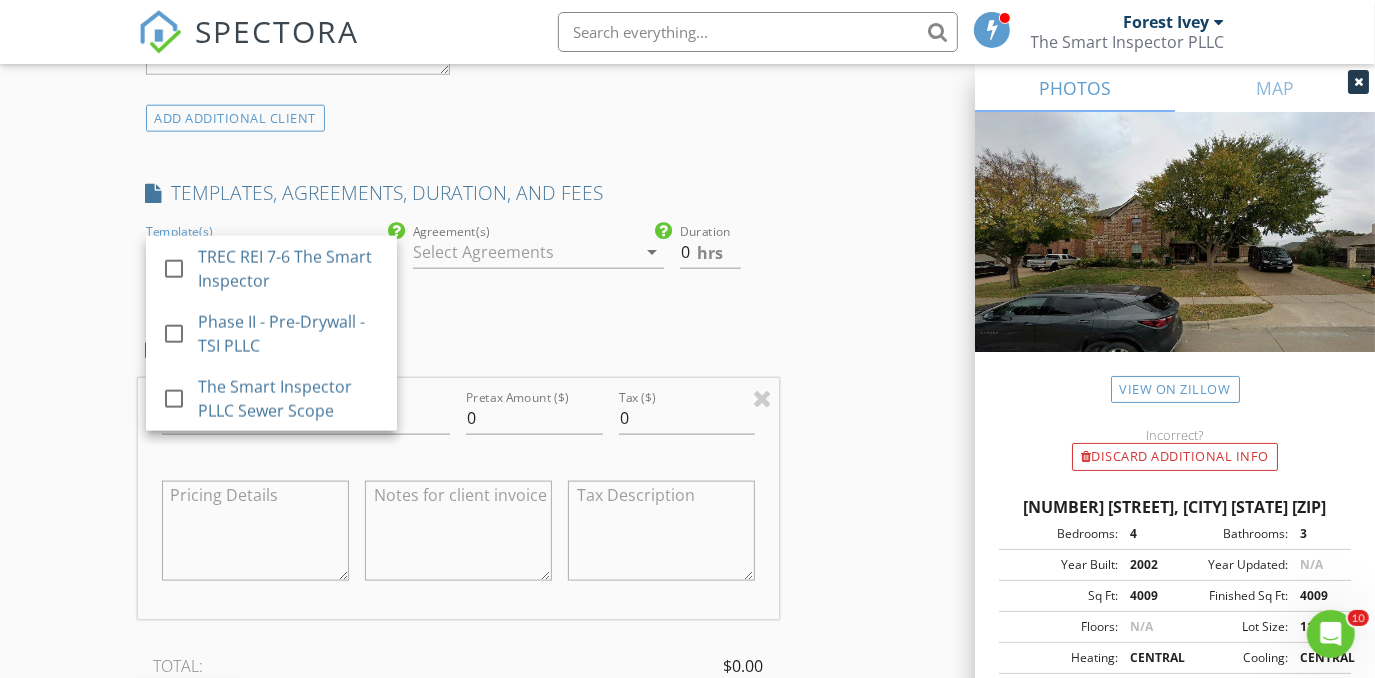 click on "TREC REI 7-6 The Smart Inspector" at bounding box center [289, 269] 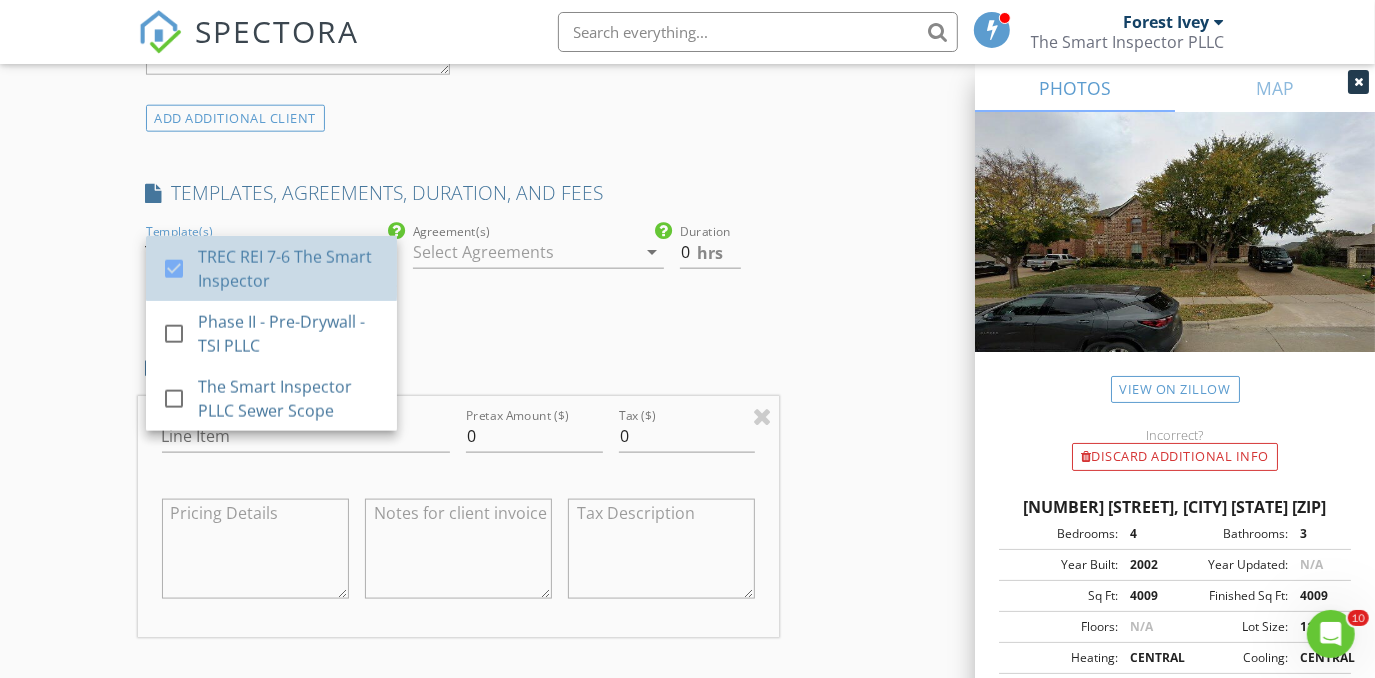 click at bounding box center (524, 252) 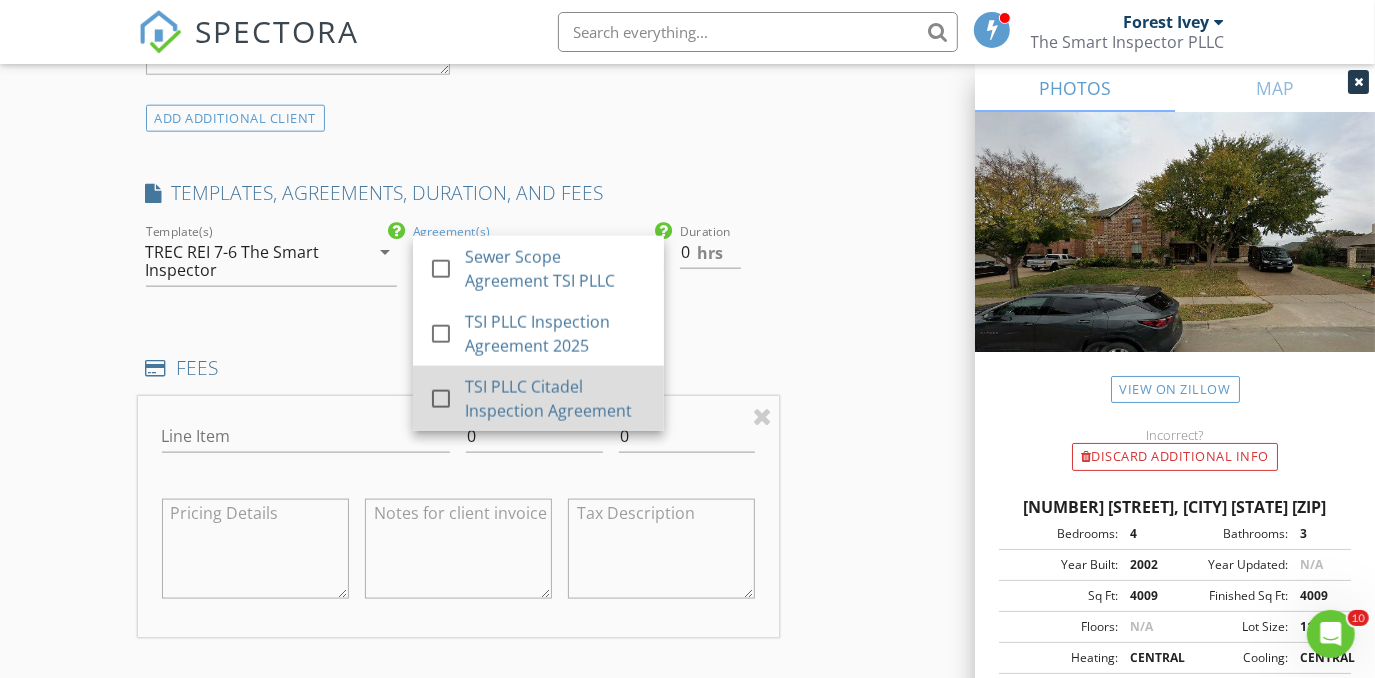click on "TSI PLLC Citadel Inspection Agreement" at bounding box center [556, 399] 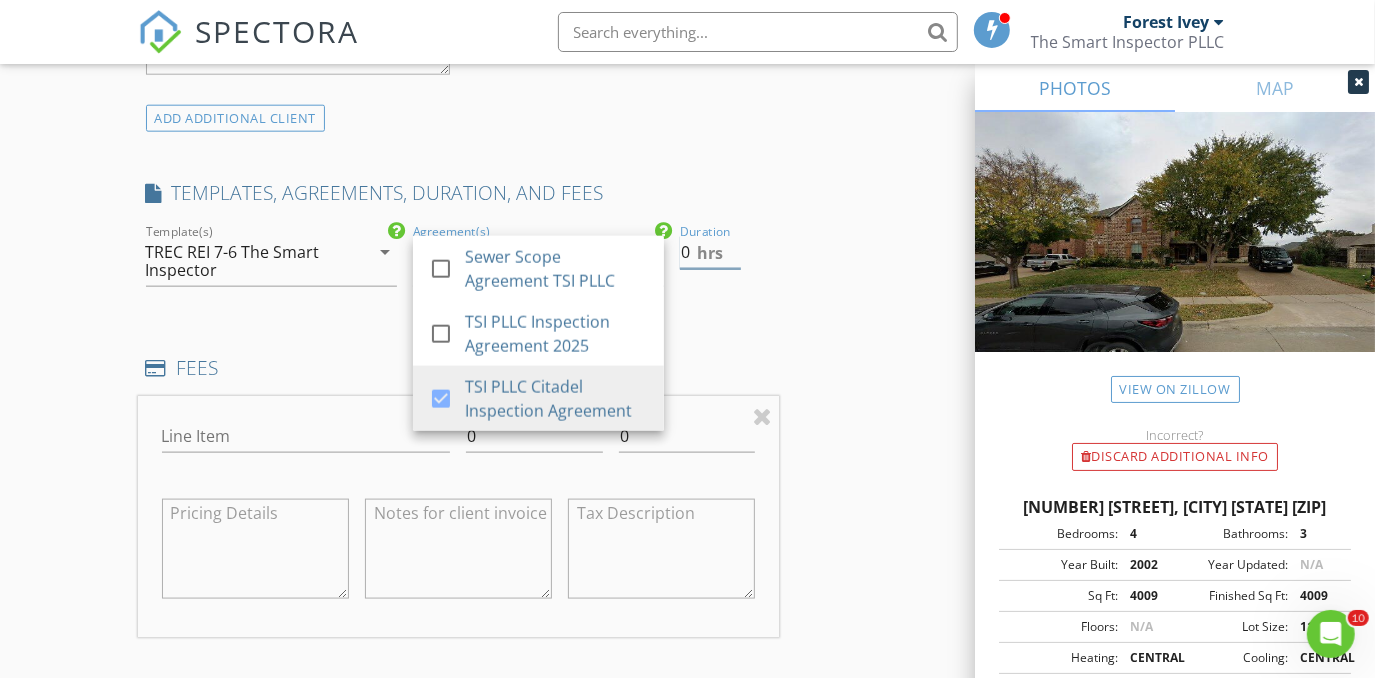 click on "0" at bounding box center [710, 252] 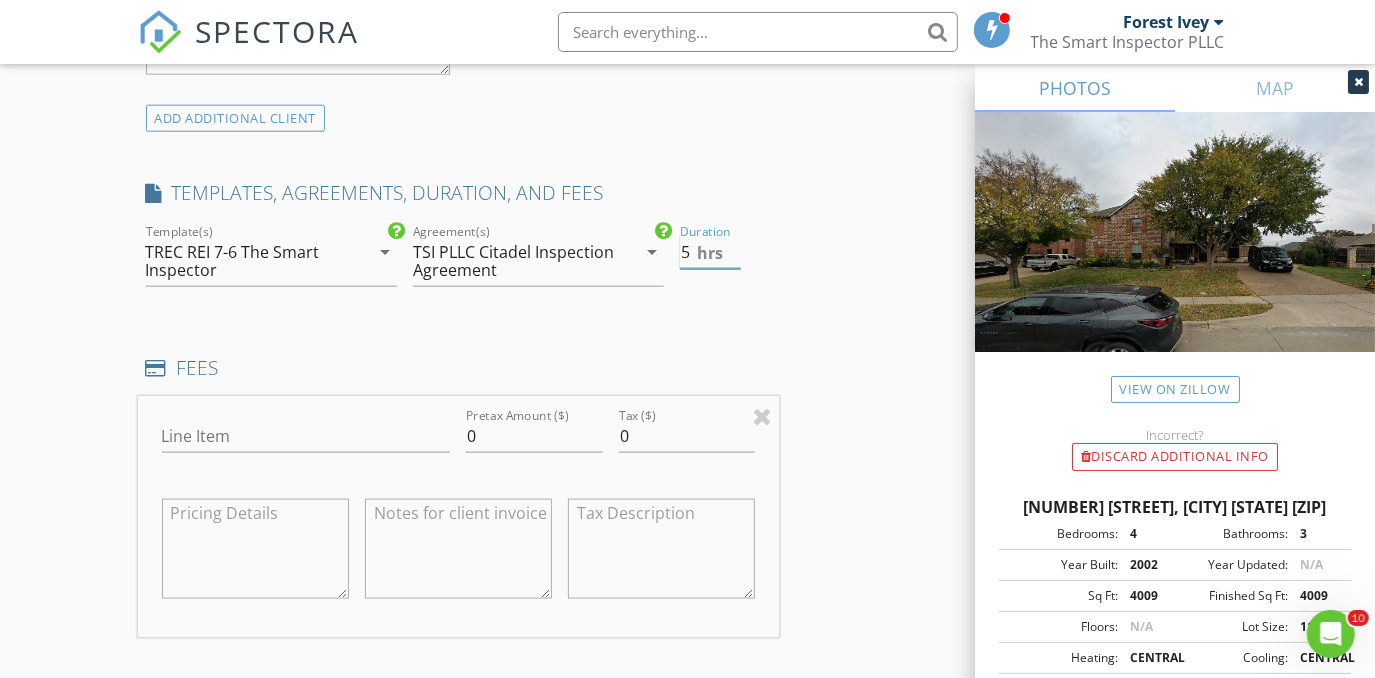 type on "5" 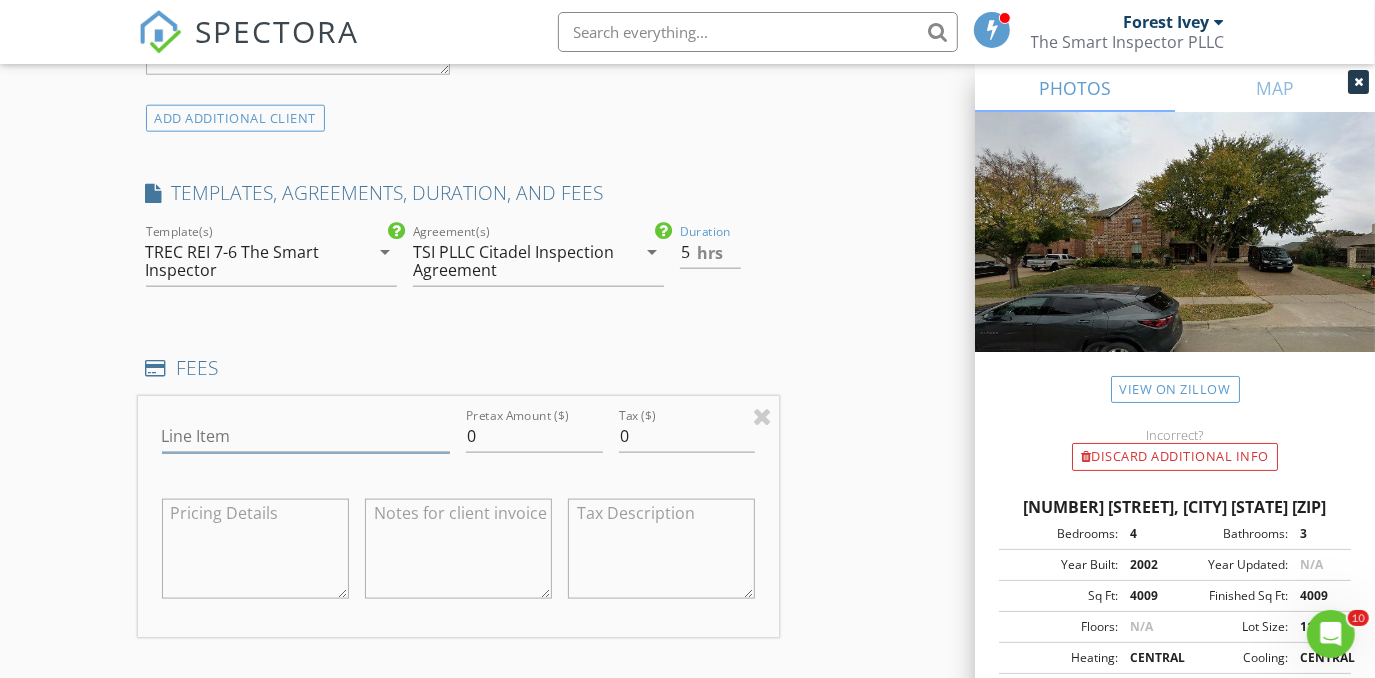 click on "Line Item" at bounding box center (306, 436) 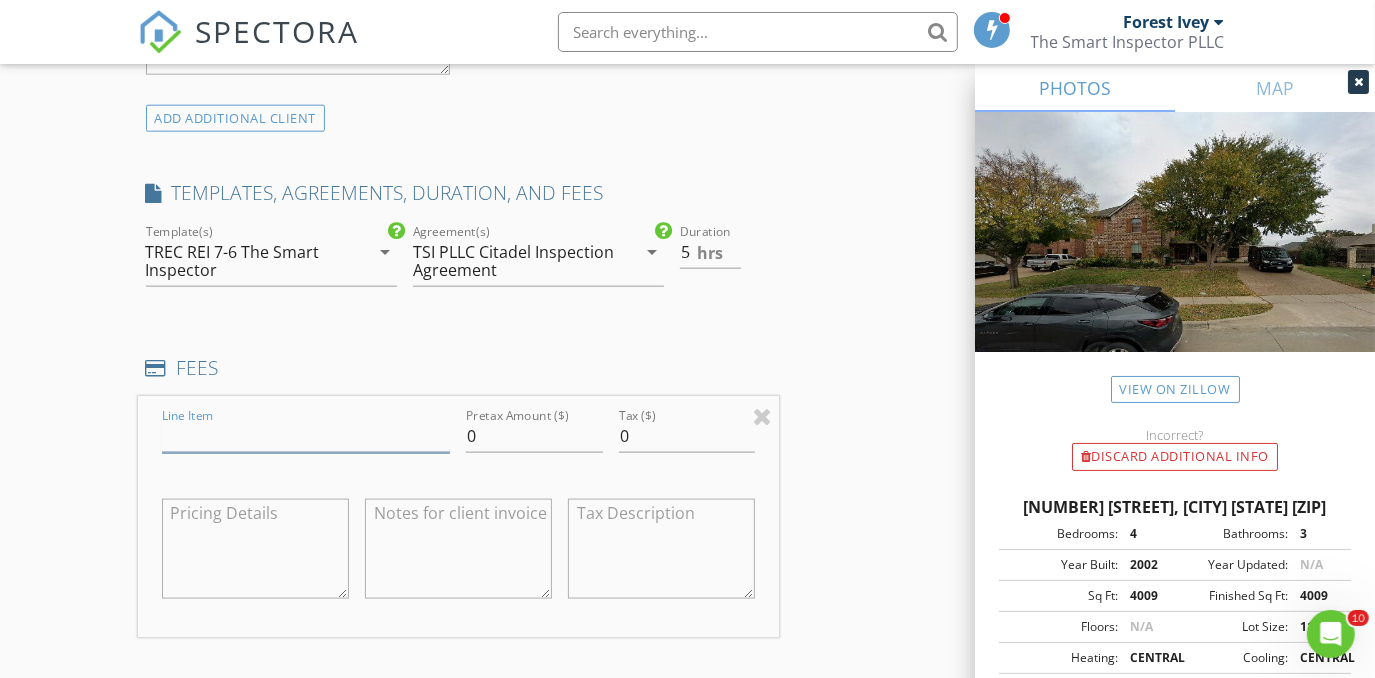 type on "Home Inspection" 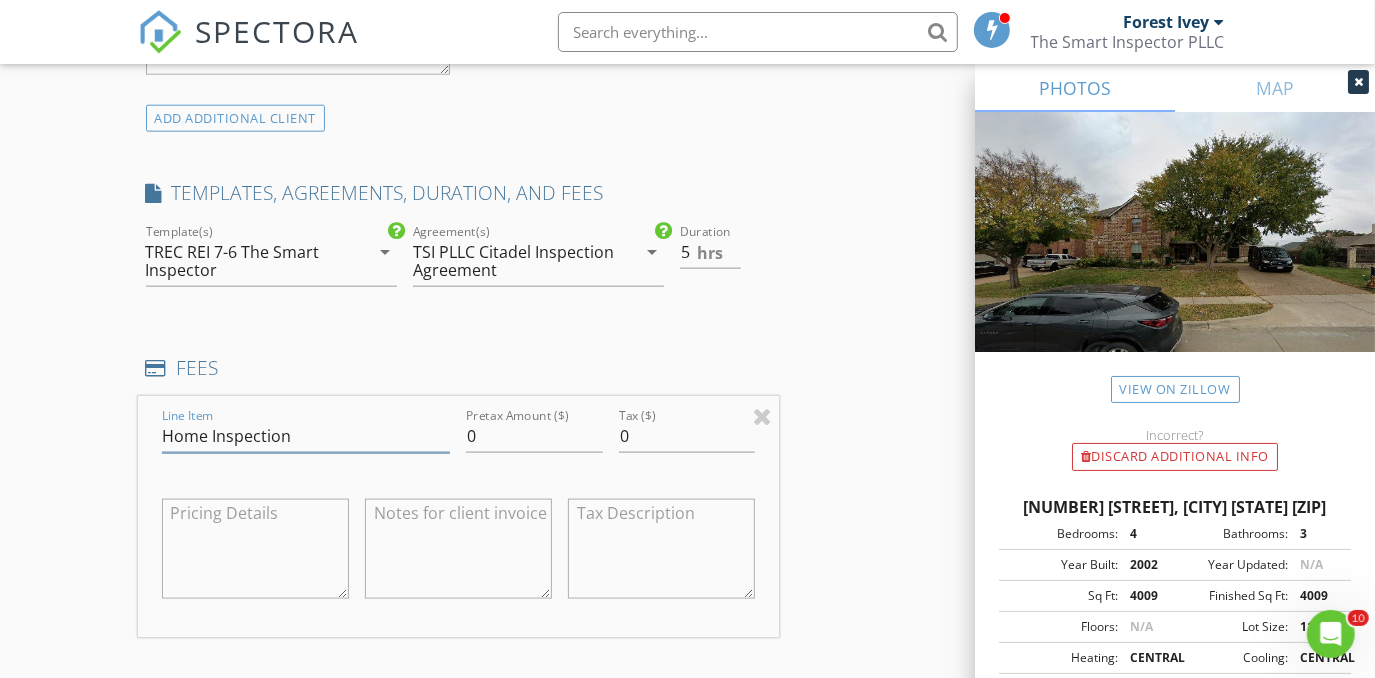scroll, scrollTop: 1672, scrollLeft: 0, axis: vertical 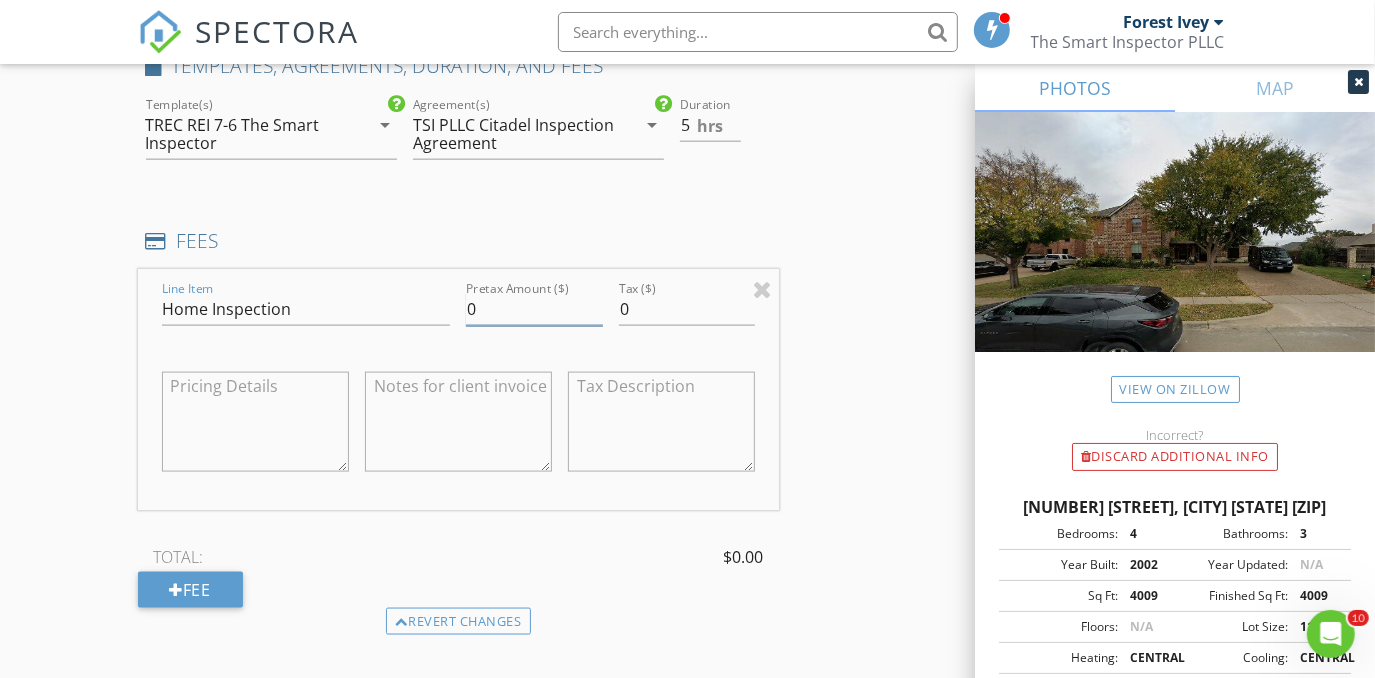 type 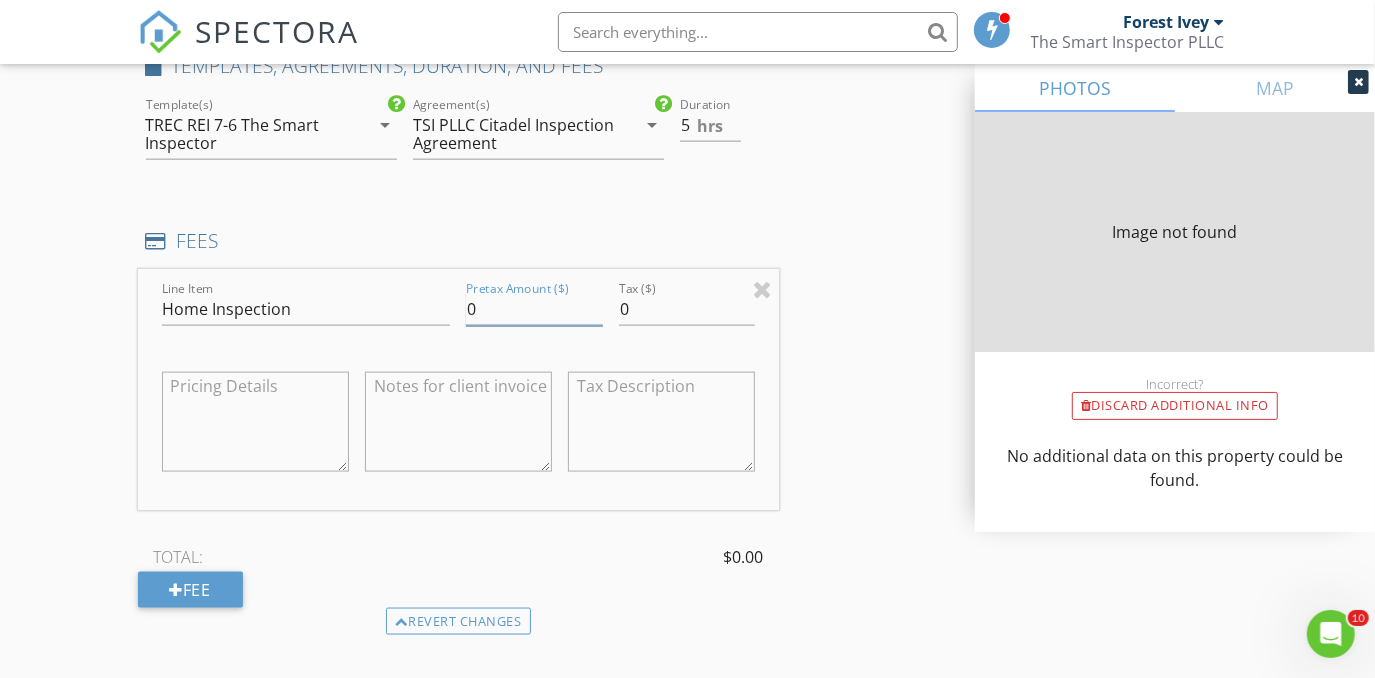 type on "4009" 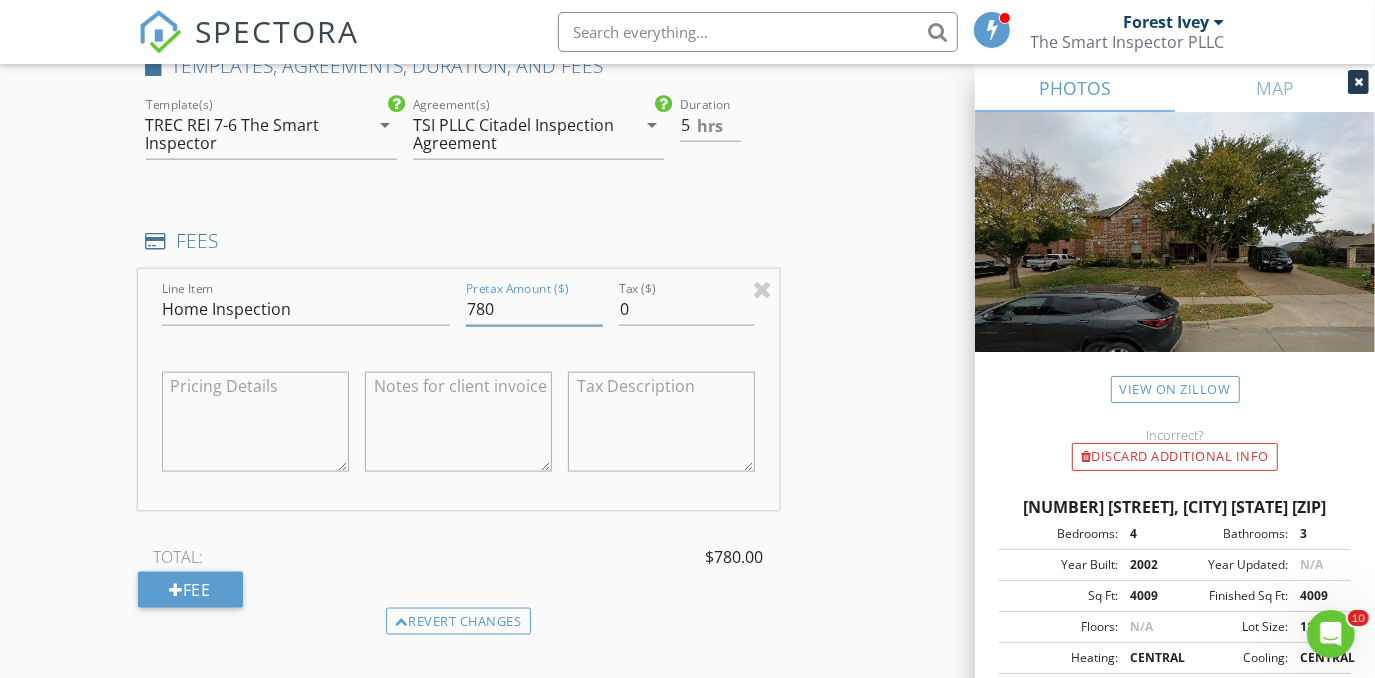 type on "780" 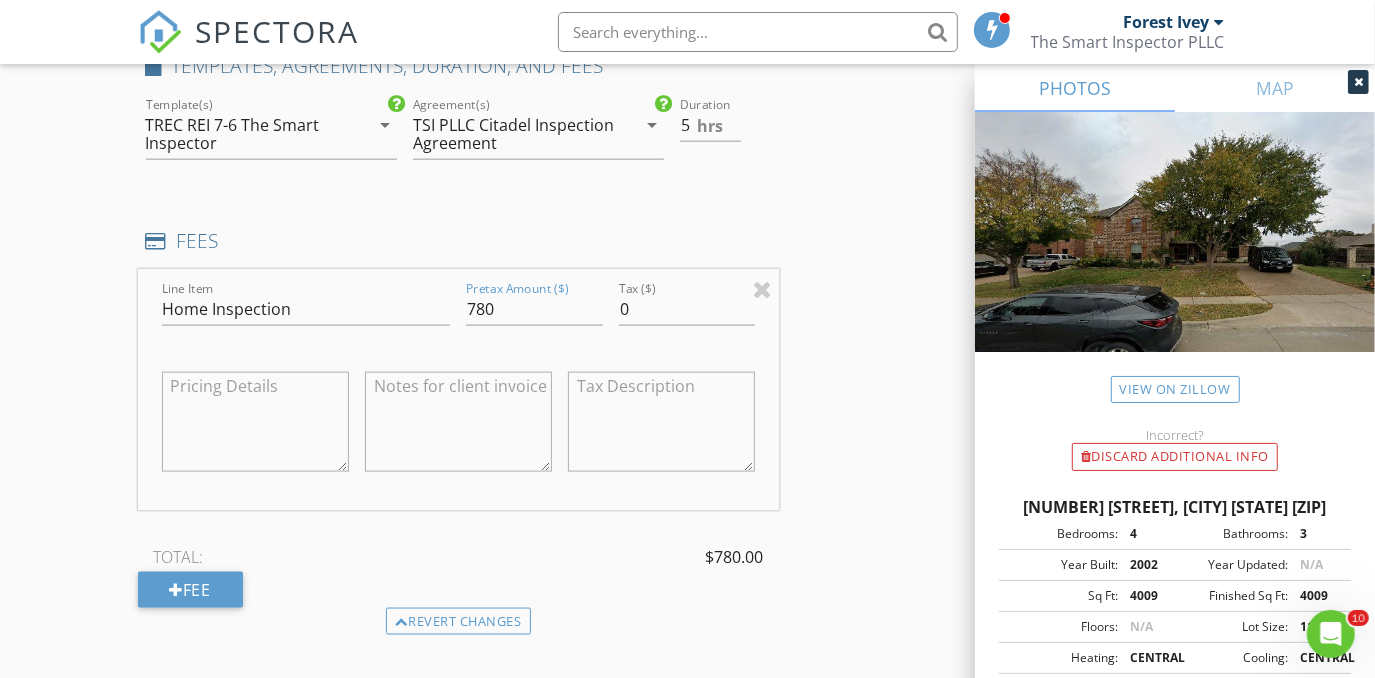 click on "New Inspection
Click here to use the New Order Form
INSPECTOR(S)
check_box   Forest Ivey   PRIMARY   check_box_outline_blank   Brian Cain     check_box   Christopher Hudson     check_box_outline_blank   Christopher Sarris     check_box_outline_blank   Antoine "Tony" Razzouk     Forest Ivey,  Christopher Hudson arrow_drop_down   check_box_outline_blank Forest Ivey specifically requested check_box_outline_blank Christopher Hudson specifically requested
Date/Time
08/04/2025 8:00 AM
Location
Address Search       Address 3417 Bear Creek Dr   Unit   City Hurst   State TX   Zip 76054   County Tarrant     Square Feet 4009   Year Built 2002   Foundation Slab arrow_drop_down     Forest Ivey     15.4 miles     (25 minutes)         Christopher Hudson     15.4 miles     (25 minutes)
client
check_box Enable Client CC email for this inspection" at bounding box center [687, 327] 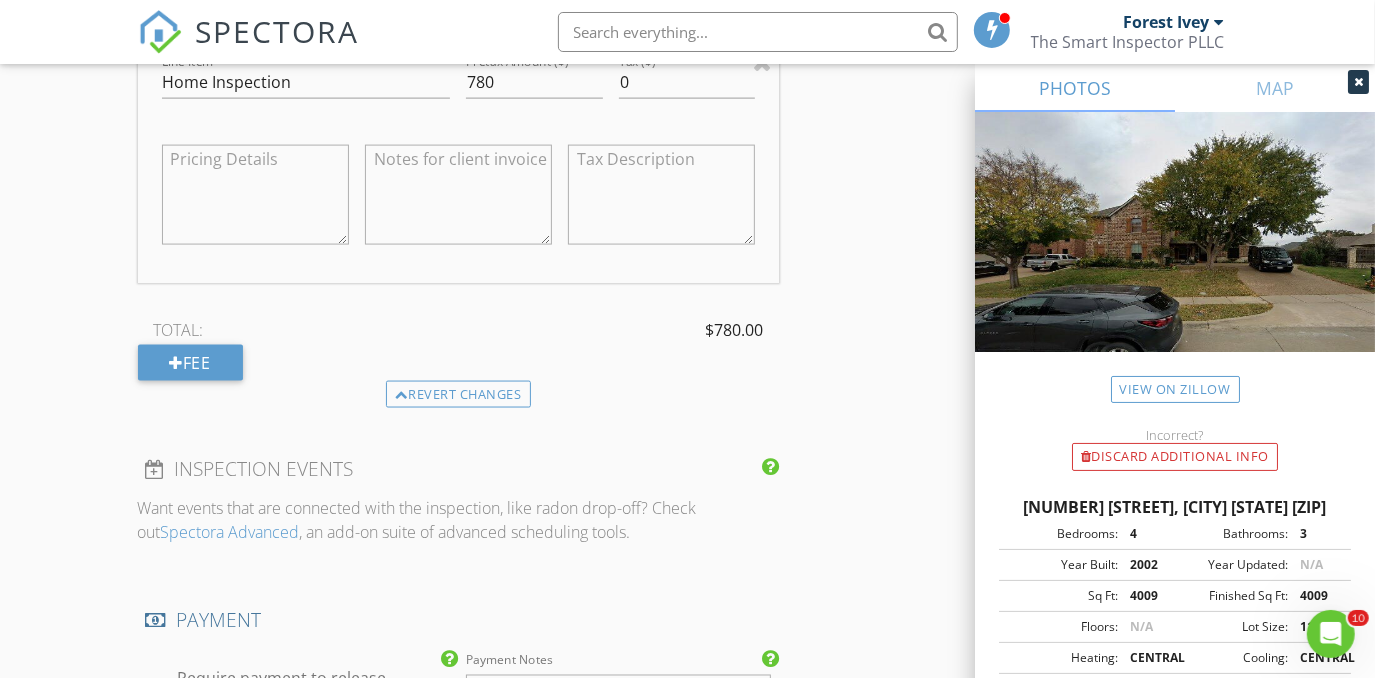 scroll, scrollTop: 1945, scrollLeft: 0, axis: vertical 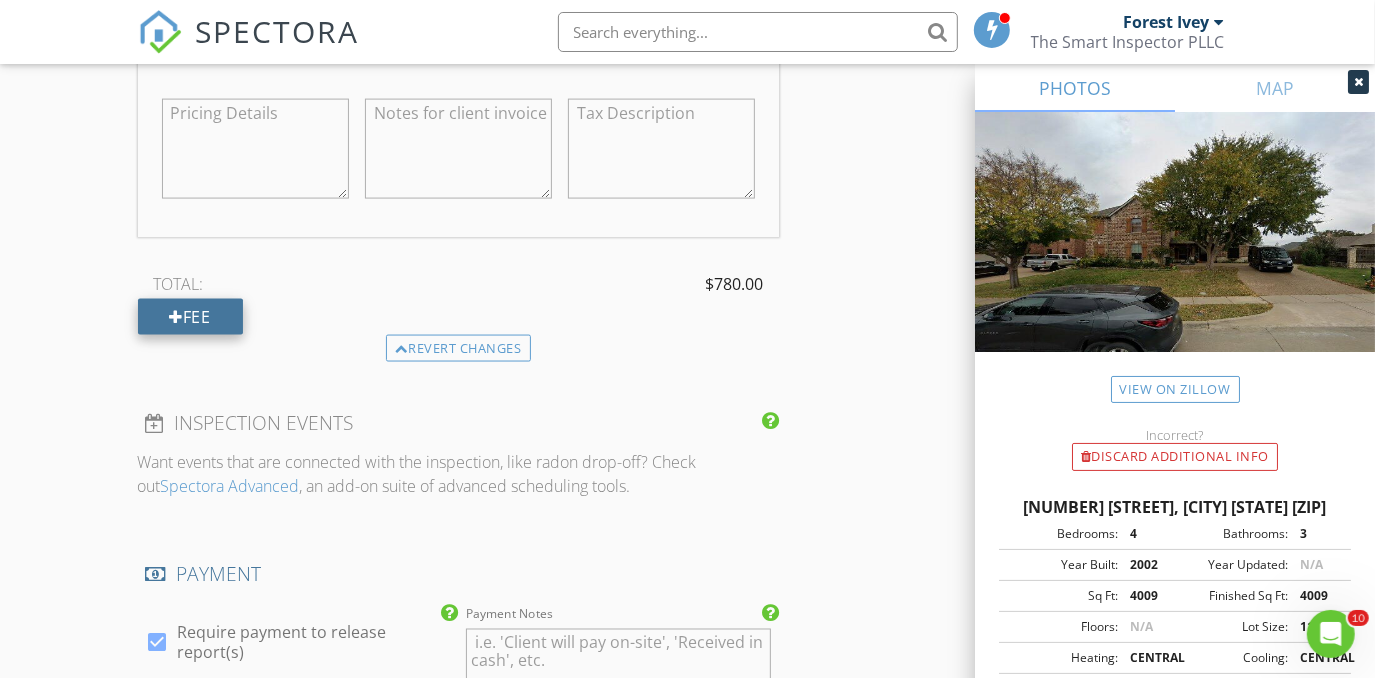 click on "Fee" at bounding box center (190, 317) 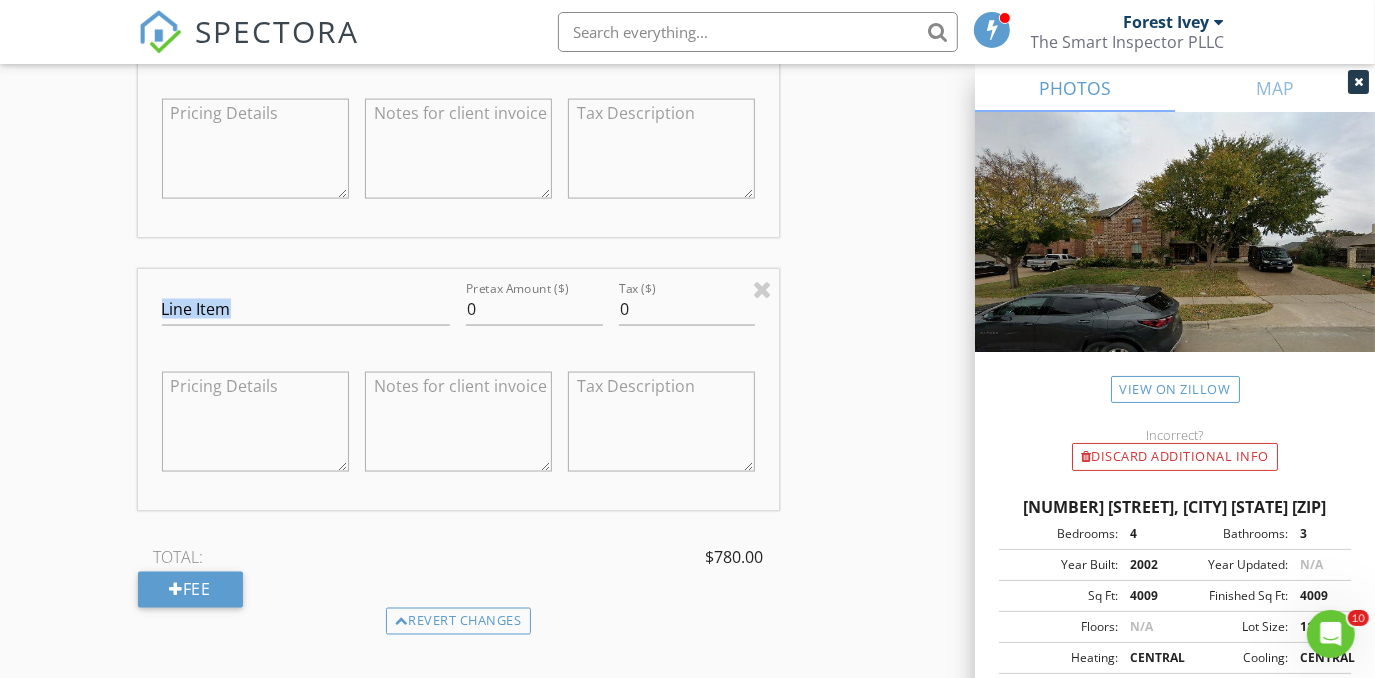 click on "Line Item" at bounding box center (306, 319) 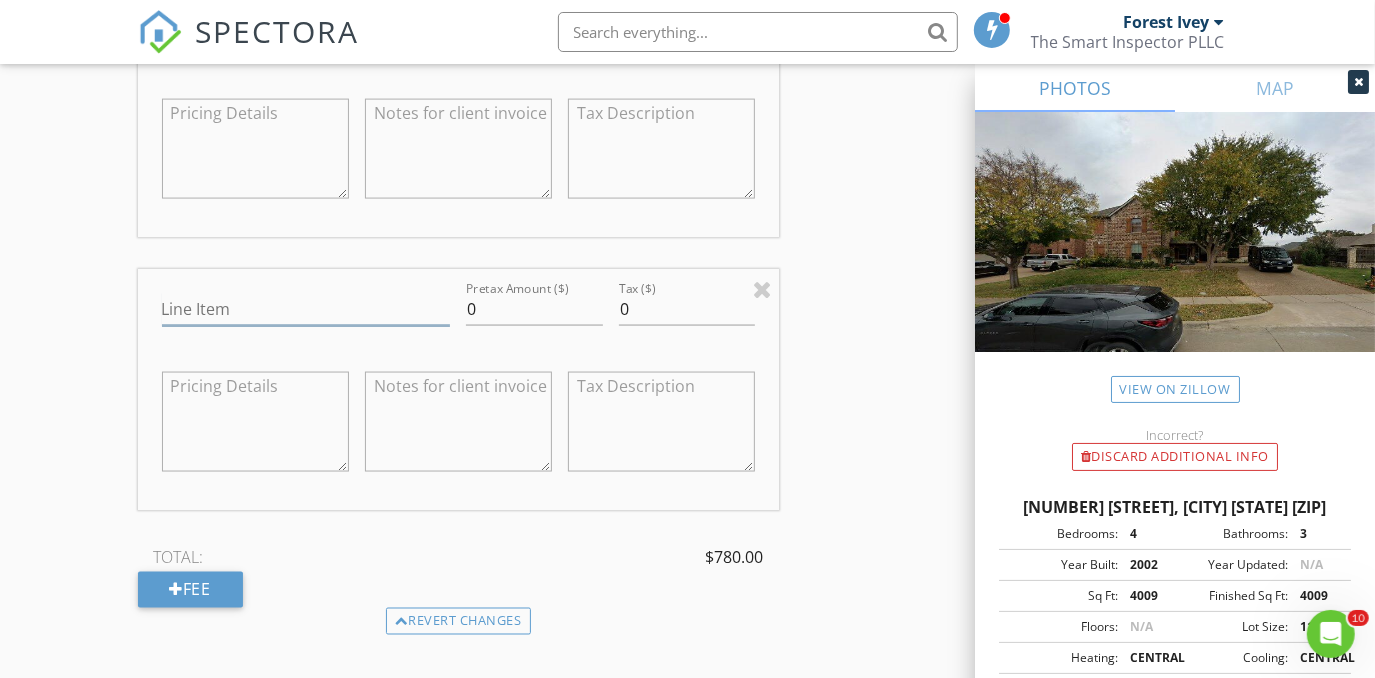 click on "Line Item" at bounding box center (306, 309) 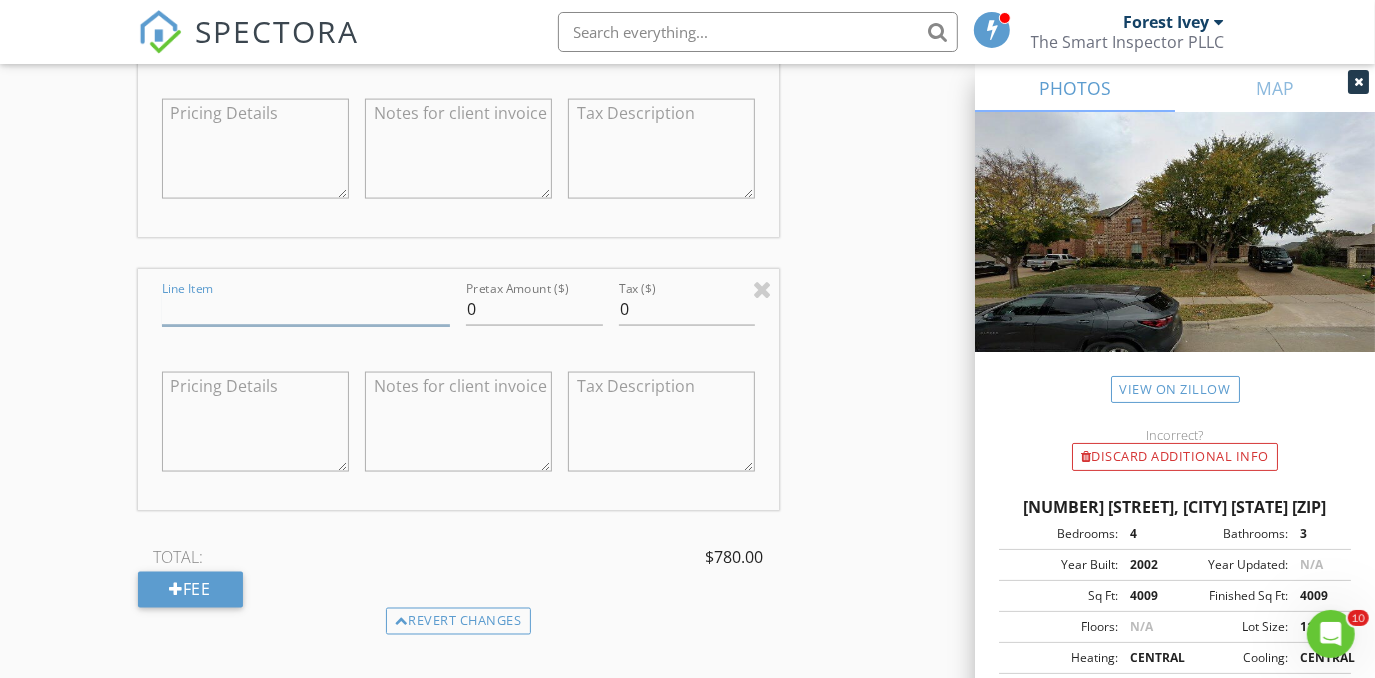 type on "Website Discount" 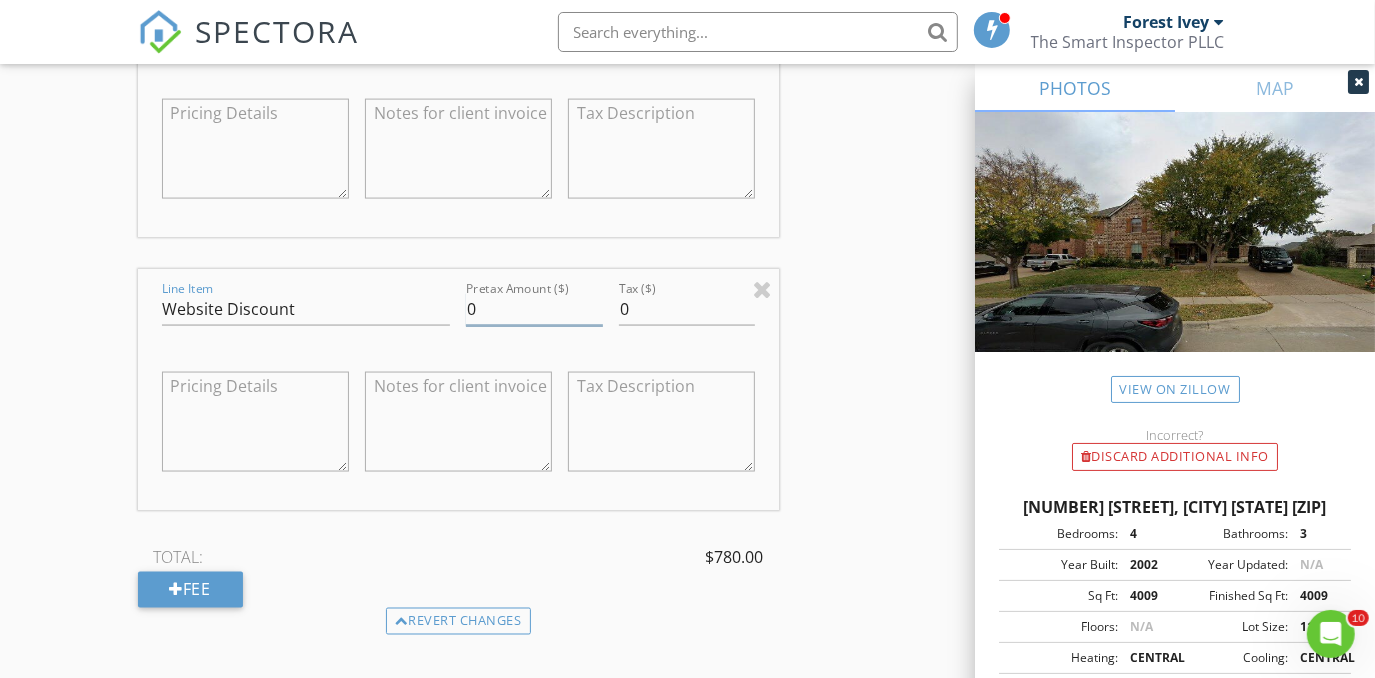 click on "0" at bounding box center [534, 309] 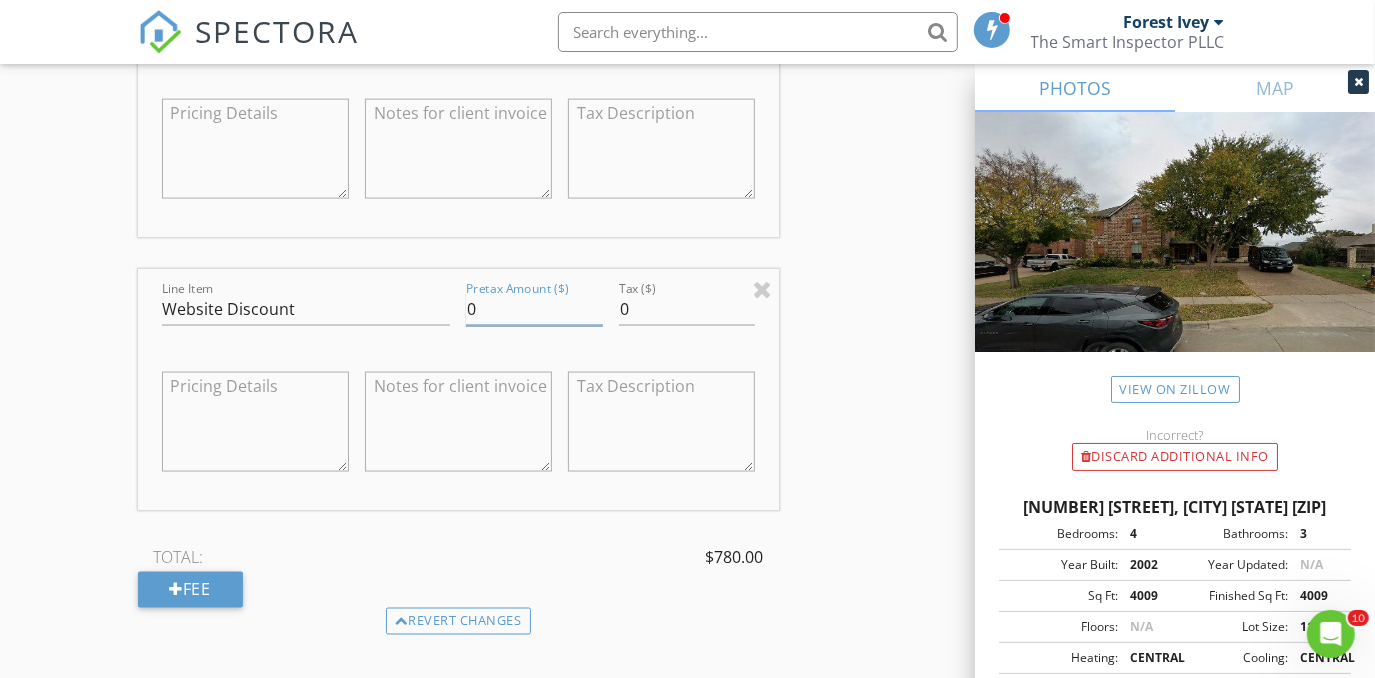 type 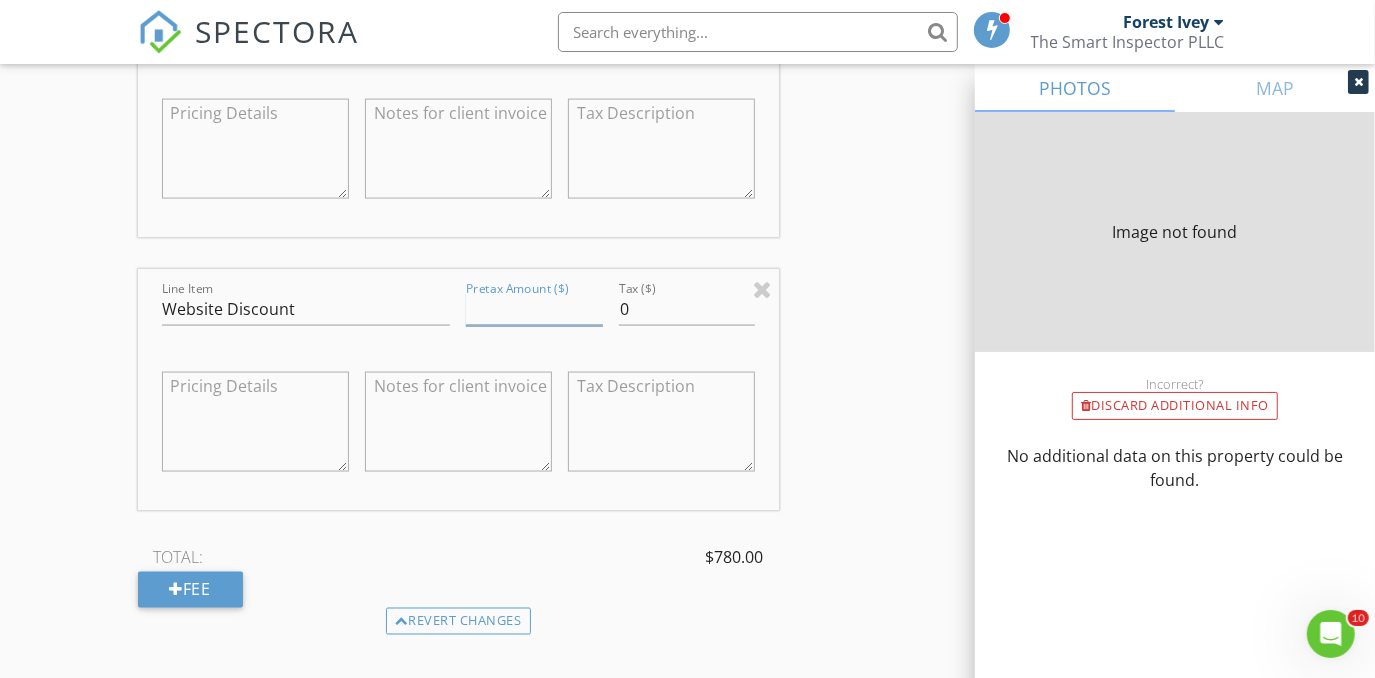 type on "0" 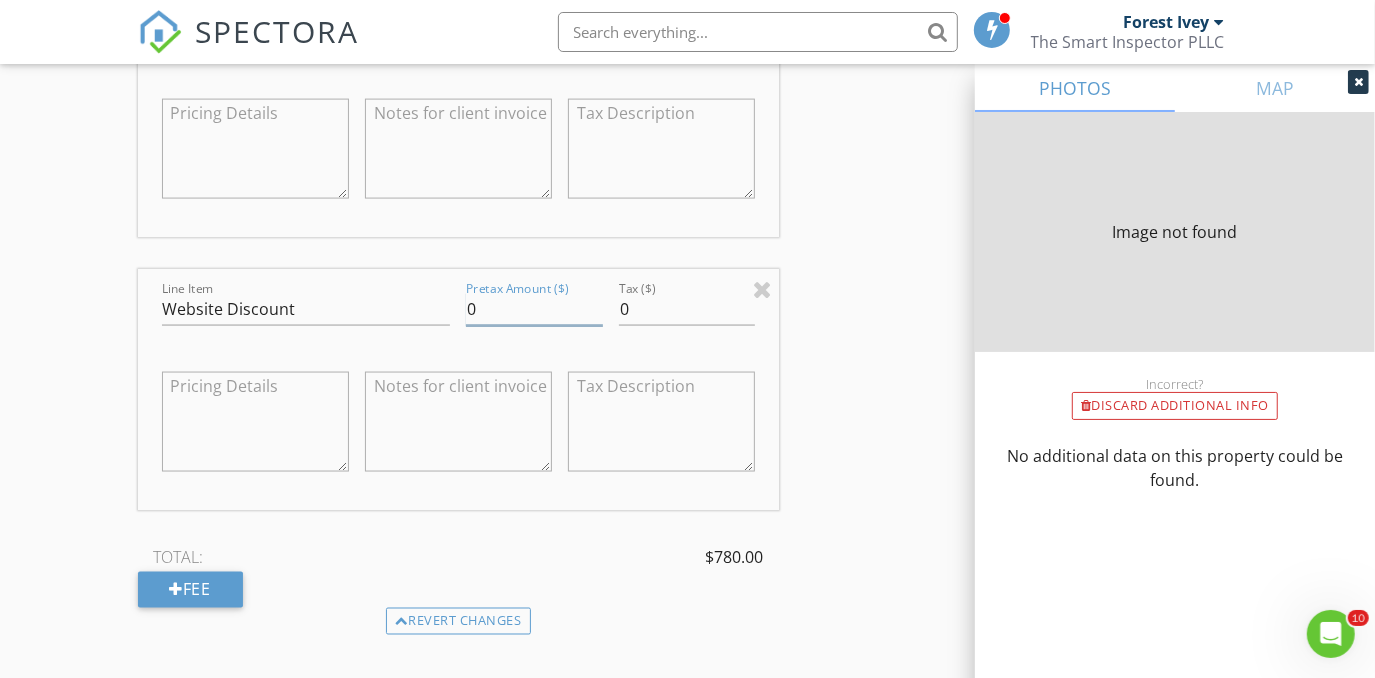 type on "4009" 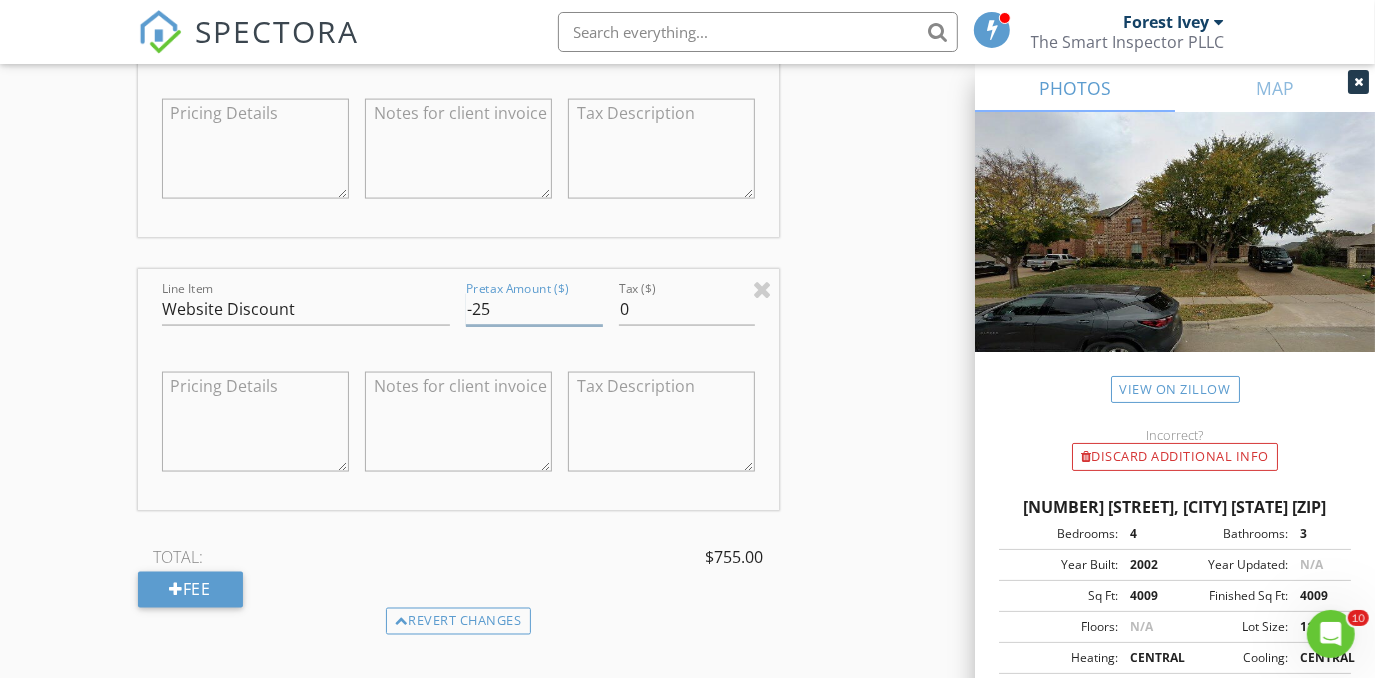 type on "-25" 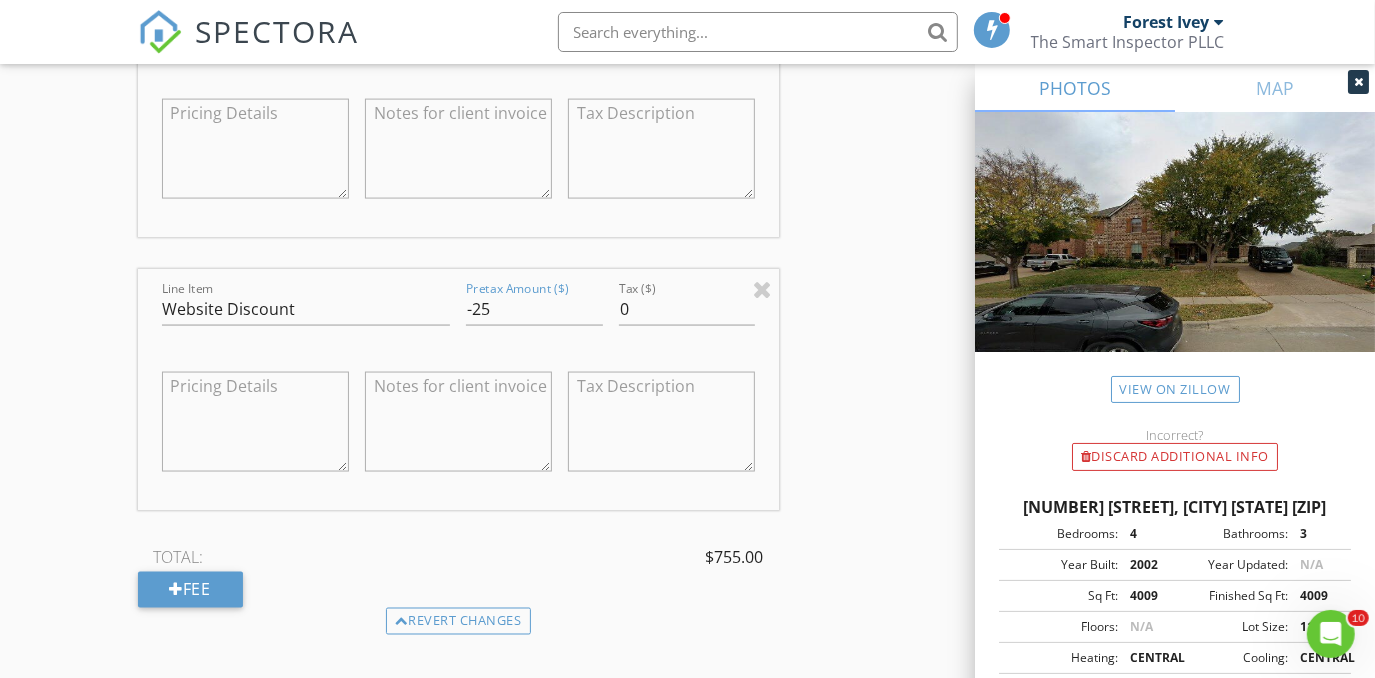 drag, startPoint x: 51, startPoint y: 396, endPoint x: 69, endPoint y: 469, distance: 75.18643 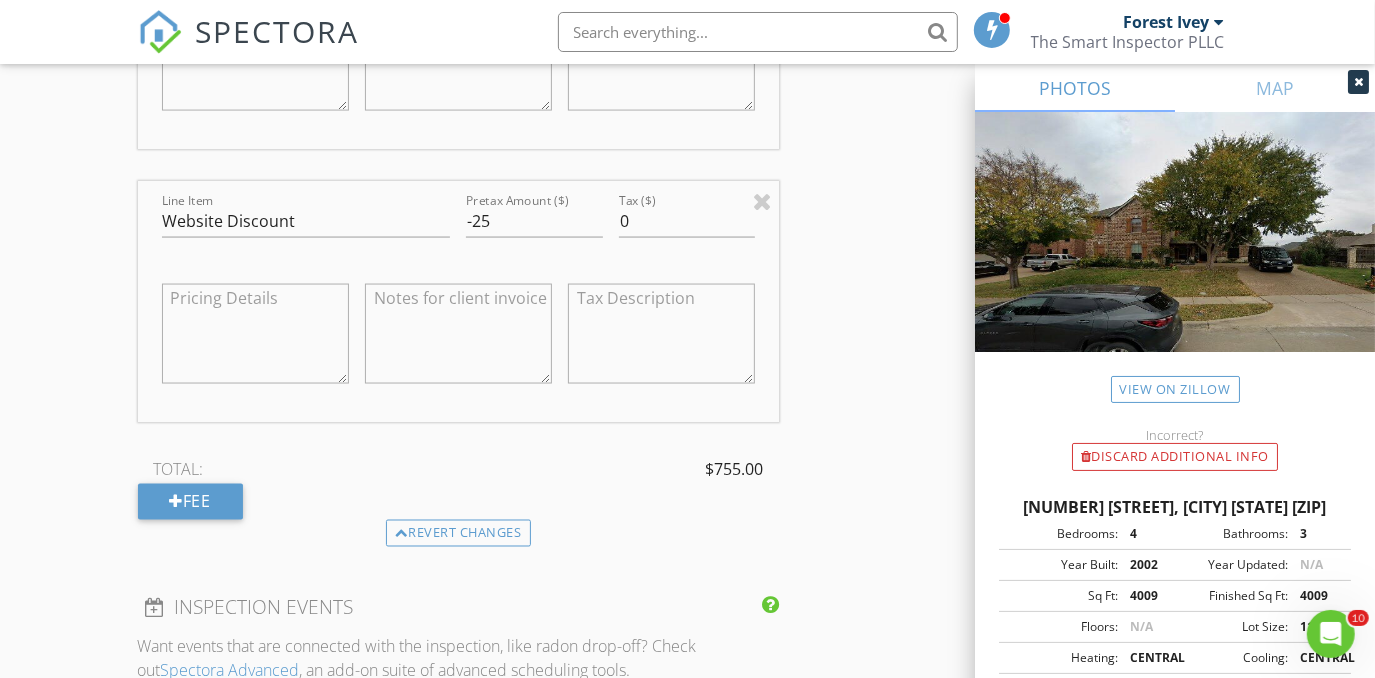 scroll, scrollTop: 2127, scrollLeft: 0, axis: vertical 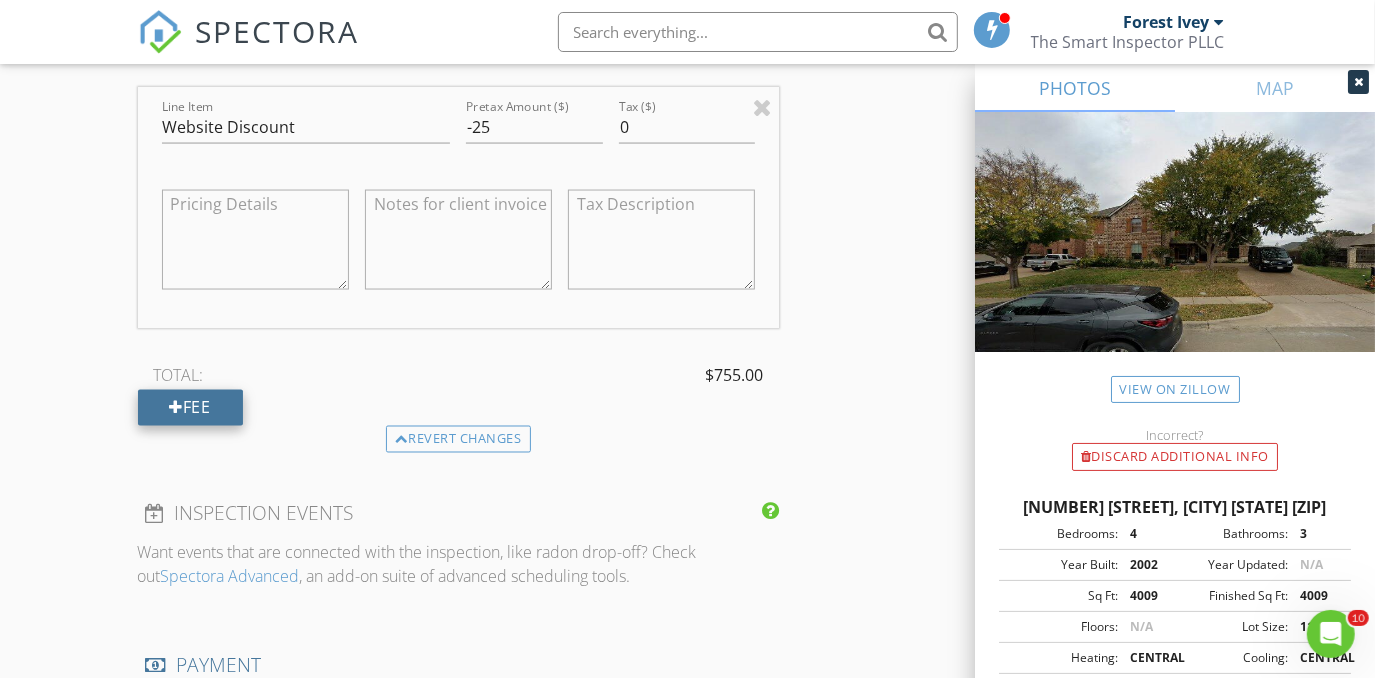 click on "Fee" at bounding box center (190, 408) 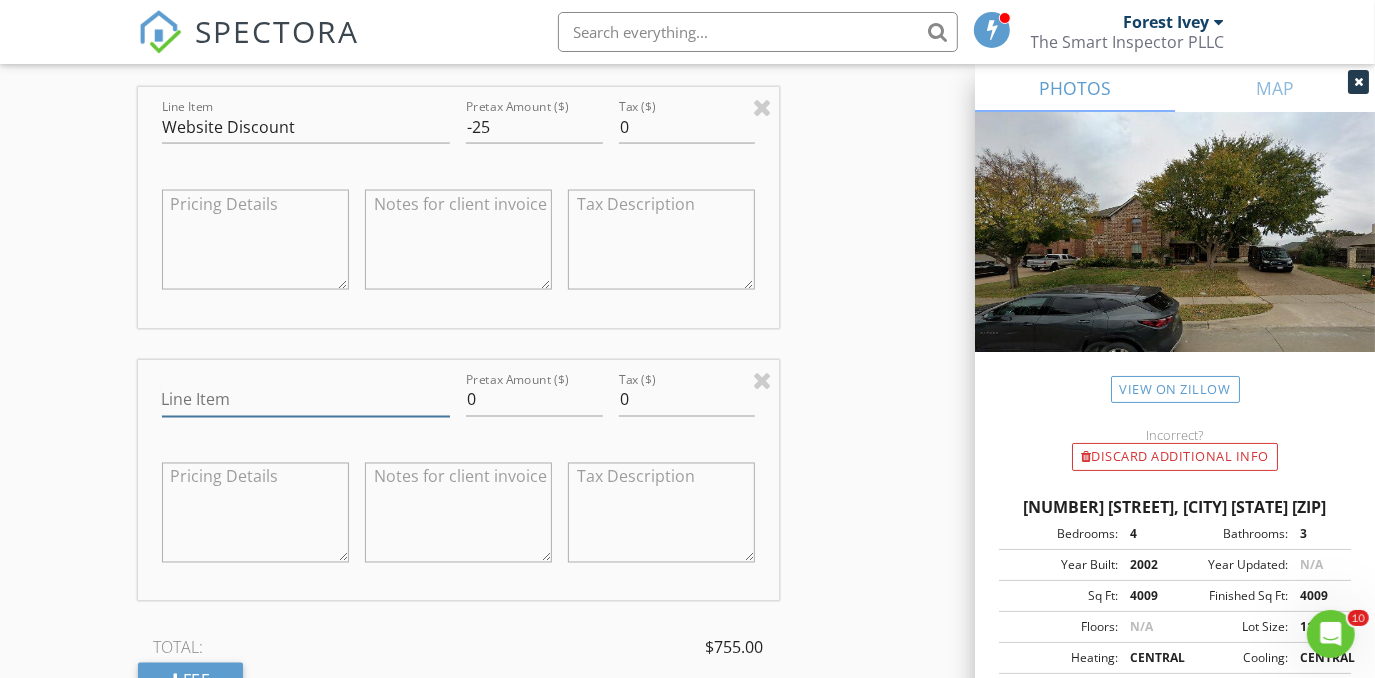 click on "Line Item" at bounding box center [306, 400] 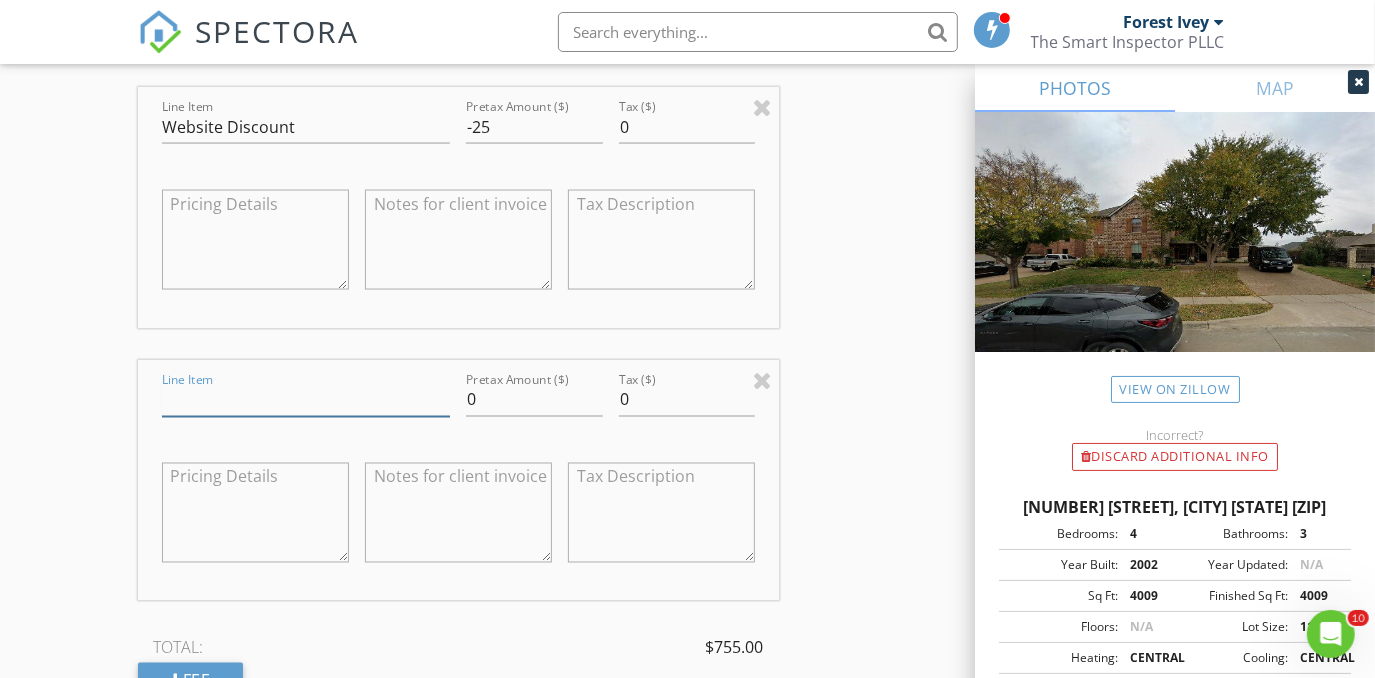 type on "Irrigation Inspection" 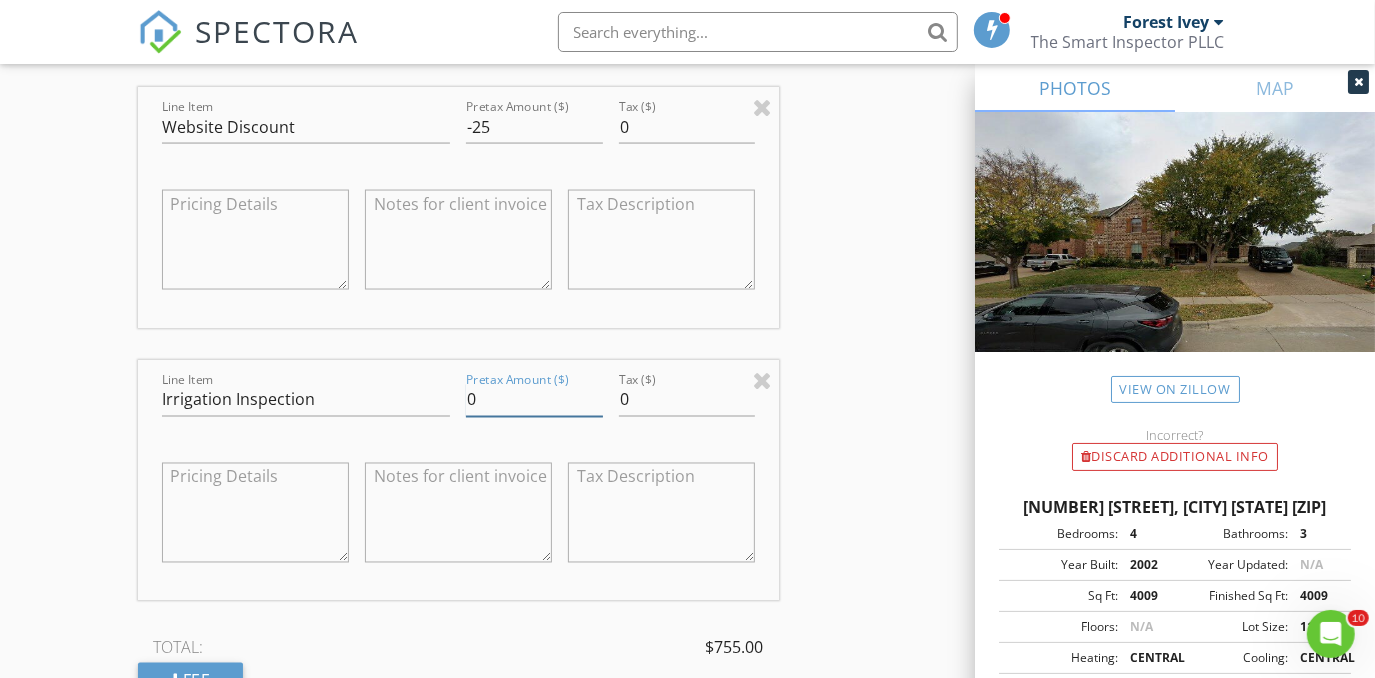 click on "0" at bounding box center (534, 400) 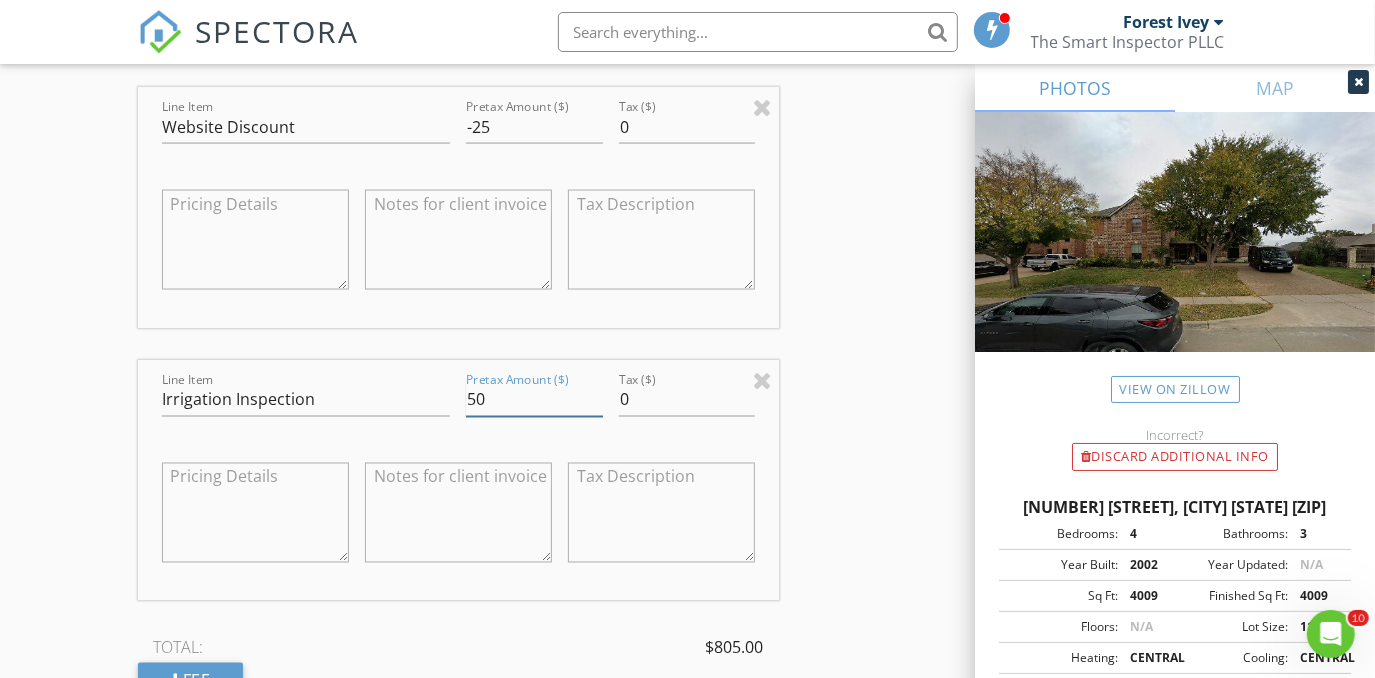 type on "50" 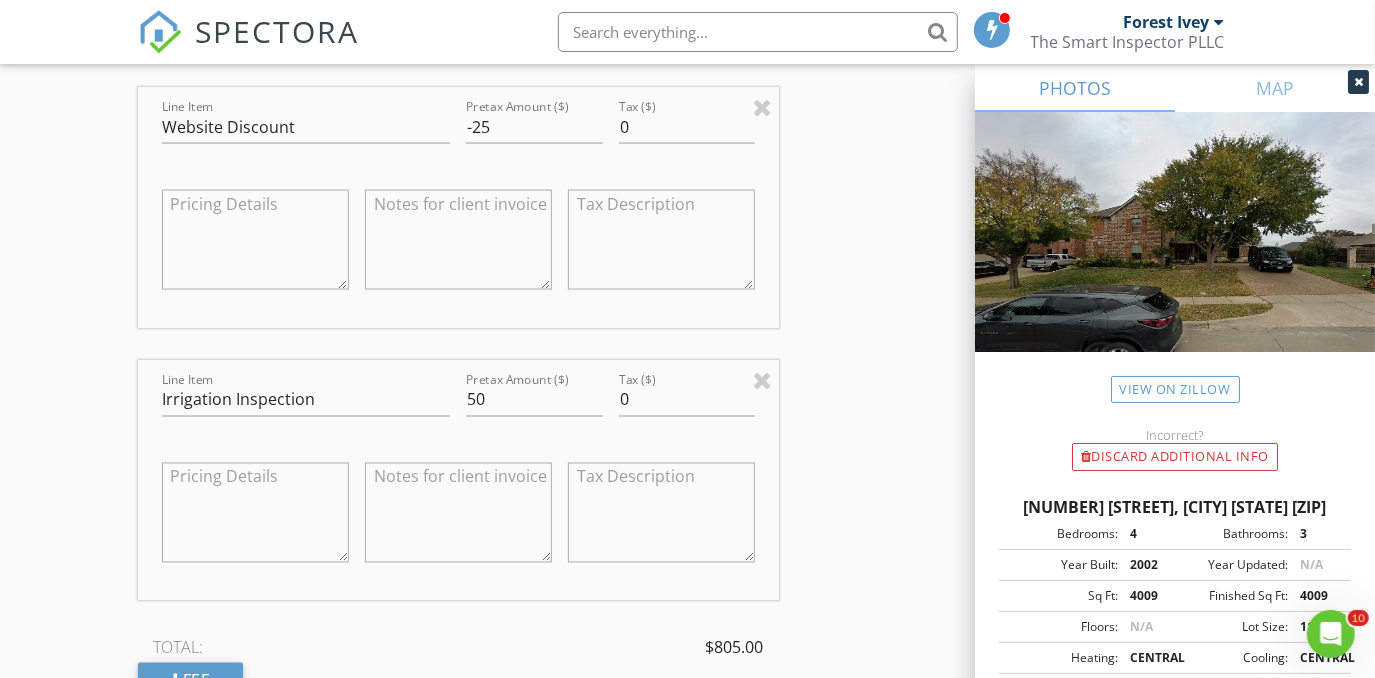 click on "New Inspection
Click here to use the New Order Form
INSPECTOR(S)
check_box   Forest Ivey   PRIMARY   check_box_outline_blank   Brian Cain     check_box   Christopher Hudson     check_box_outline_blank   Christopher Sarris     check_box_outline_blank   Antoine "Tony" Razzouk     Forest Ivey,  Christopher Hudson arrow_drop_down   check_box_outline_blank Forest Ivey specifically requested check_box_outline_blank Christopher Hudson specifically requested
Date/Time
08/04/2025 8:00 AM
Location
Address Search       Address 3417 Bear Creek Dr   Unit   City Hurst   State TX   Zip 76054   County Tarrant     Square Feet 4009   Year Built 2002   Foundation Slab arrow_drop_down     Forest Ivey     15.4 miles     (25 minutes)         Christopher Hudson     15.4 miles     (25 minutes)
client
check_box Enable Client CC email for this inspection" at bounding box center (687, 145) 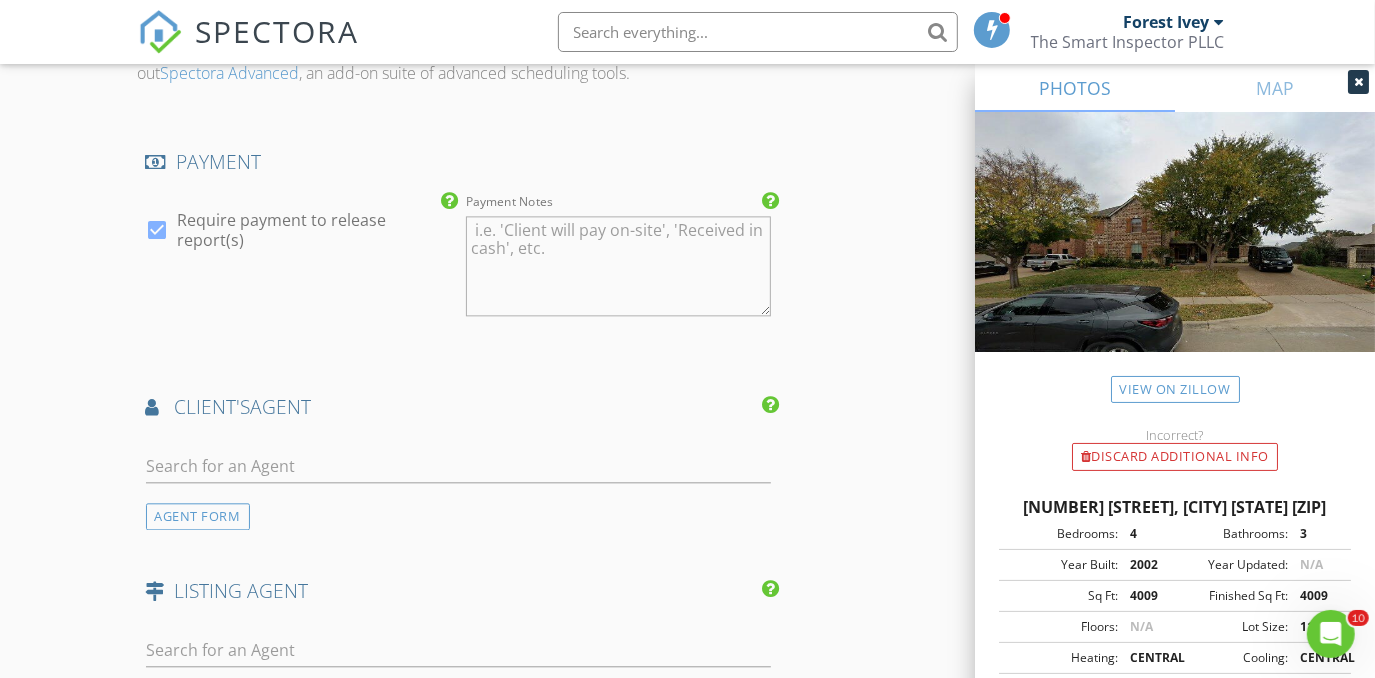 scroll, scrollTop: 2945, scrollLeft: 0, axis: vertical 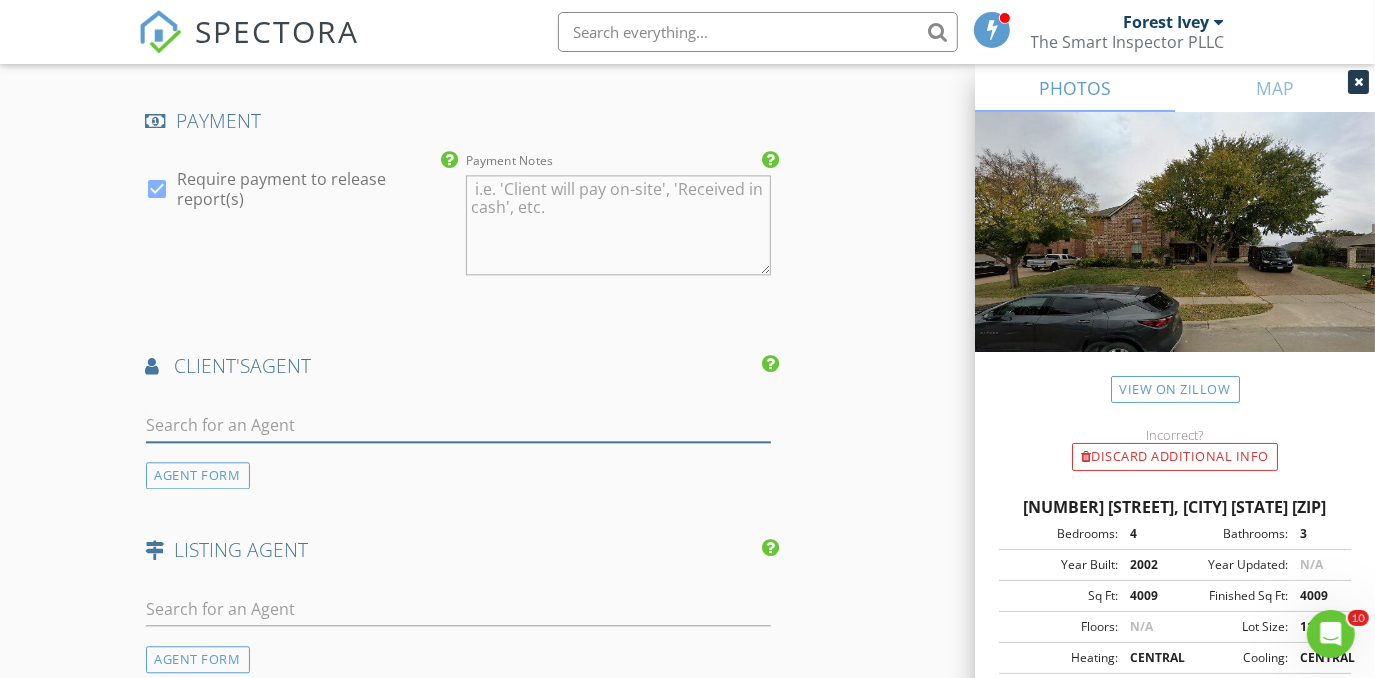 click at bounding box center (459, 425) 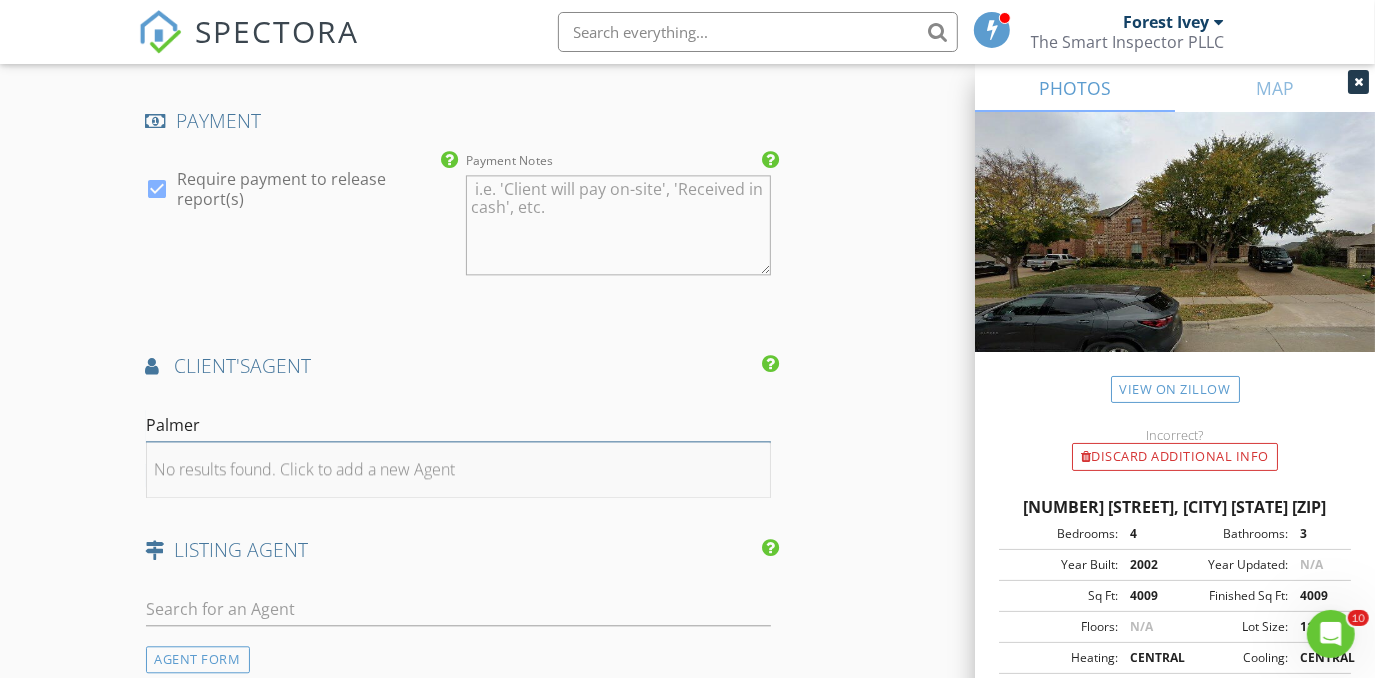 type on "Palmer" 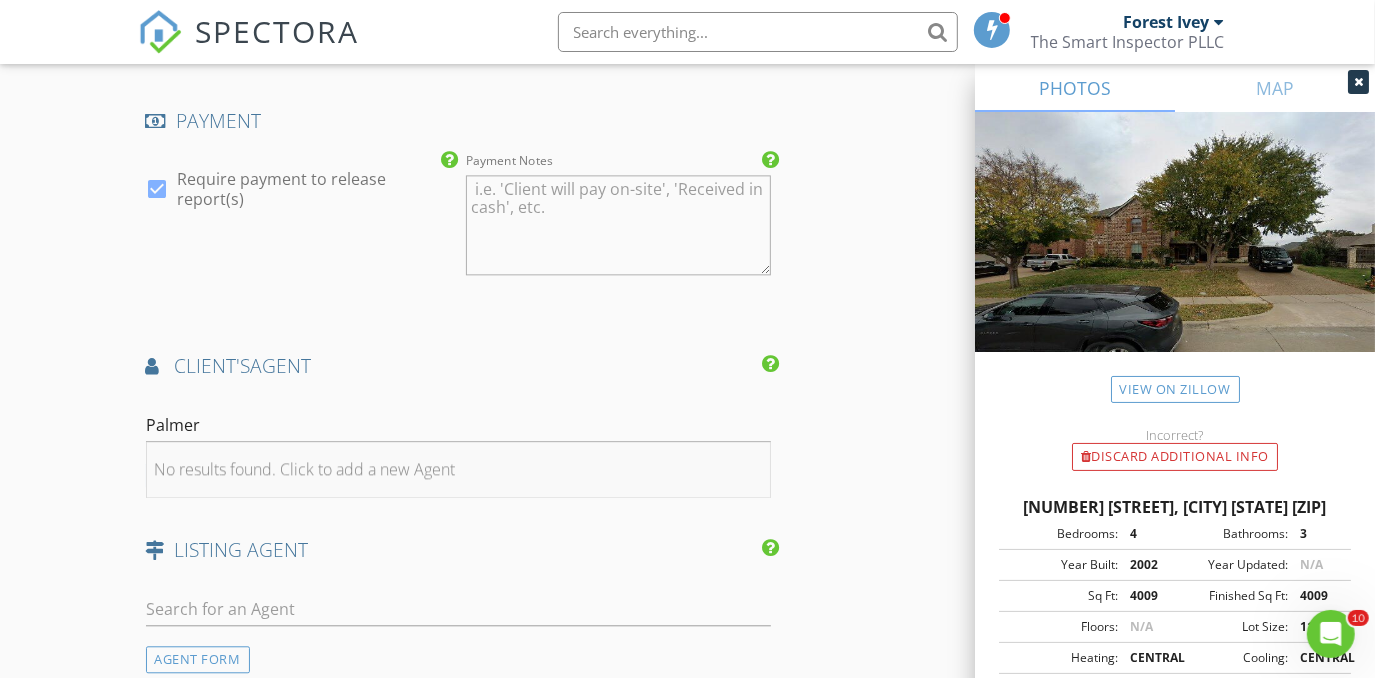 click on "No results found. Click to add a new Agent" at bounding box center (305, 469) 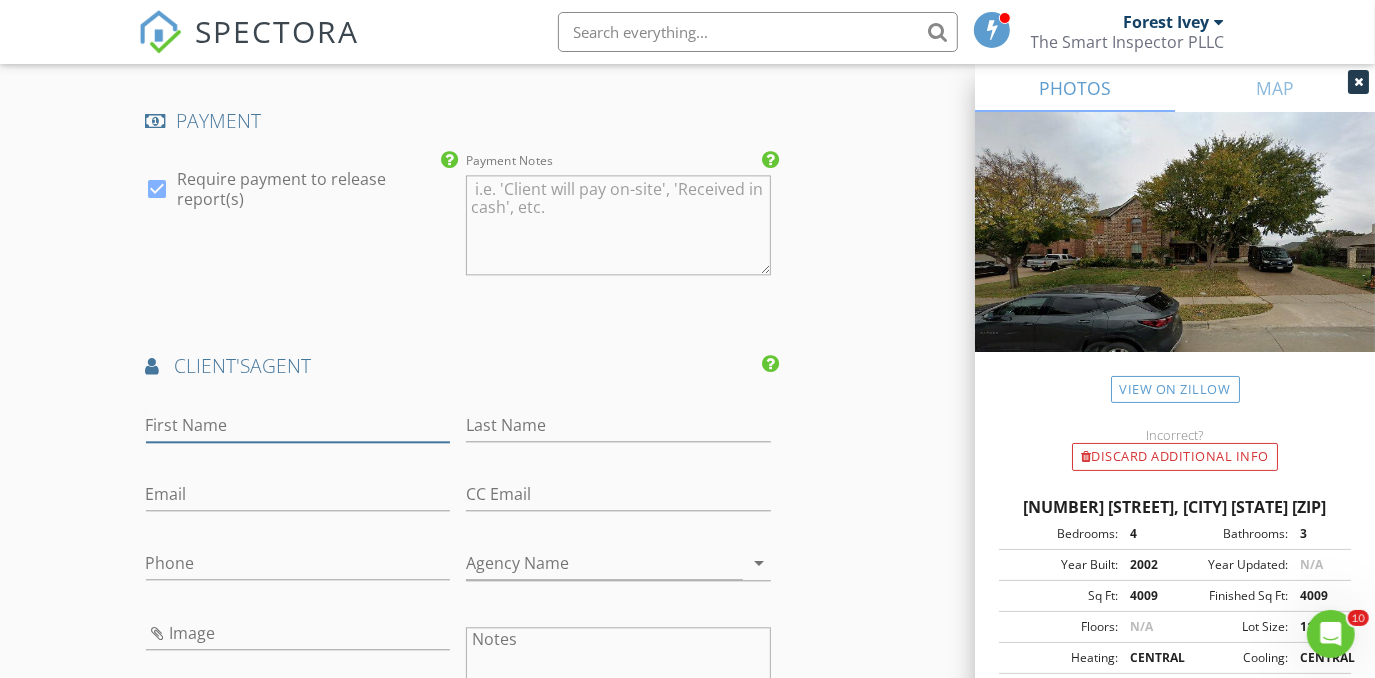 click on "First Name" at bounding box center (298, 425) 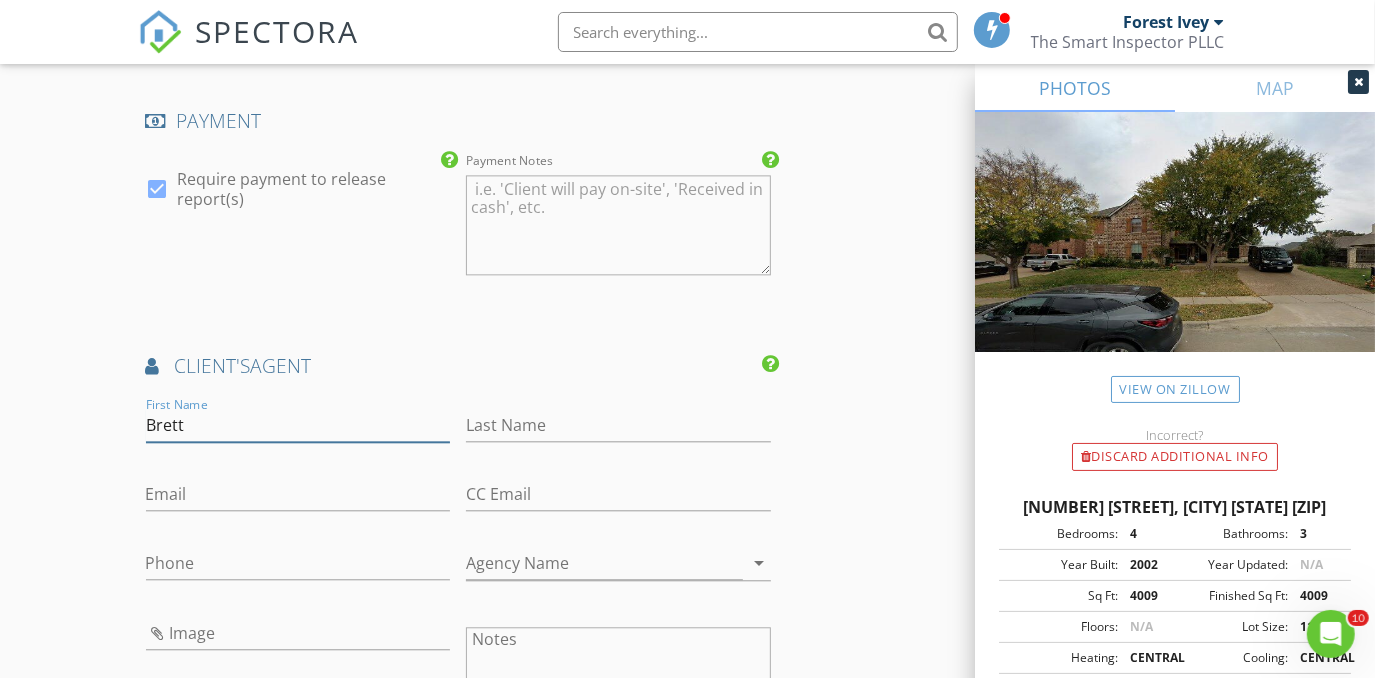 type on "Brett" 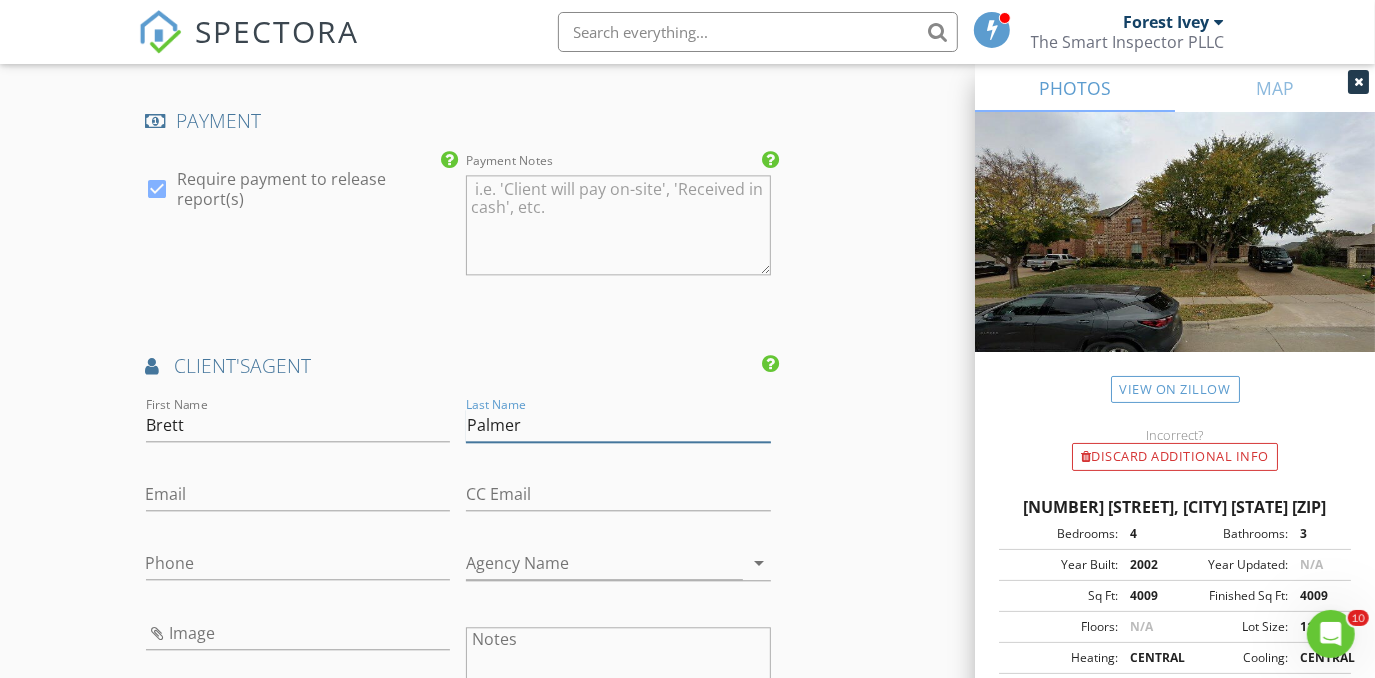 type on "Palmer" 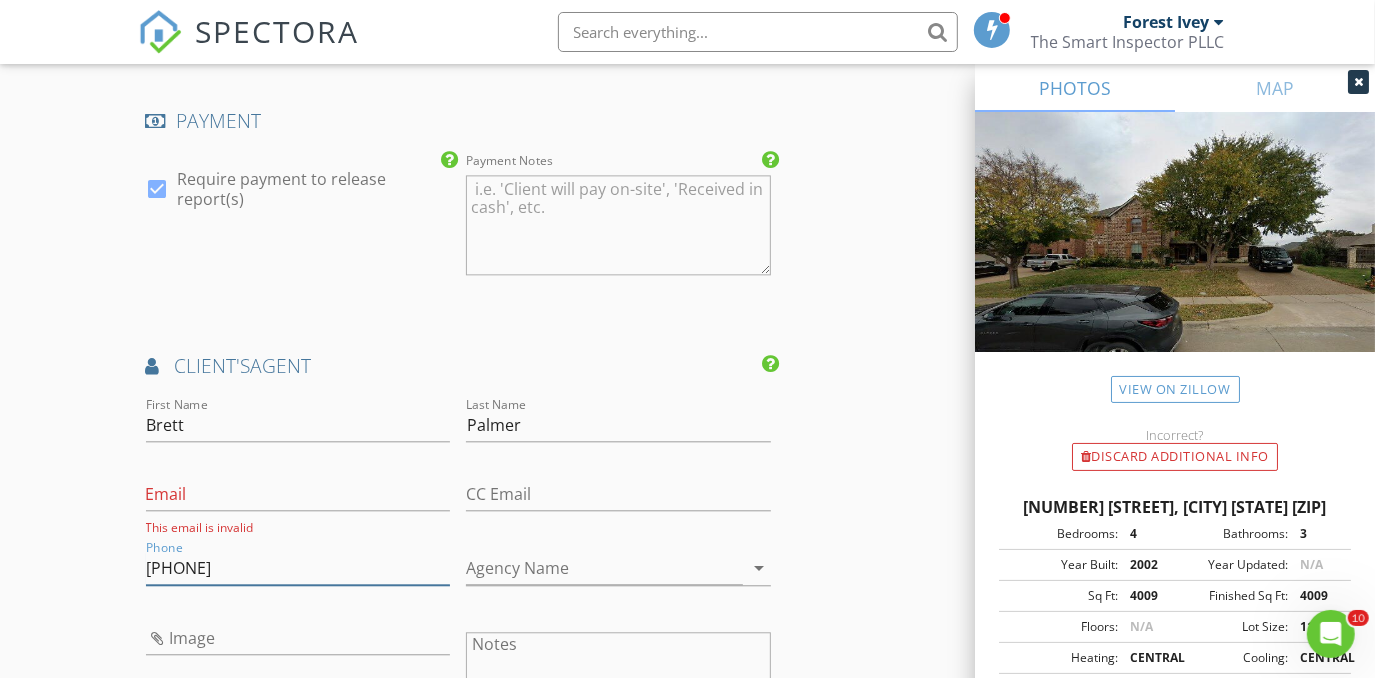 type on "214-797-4000" 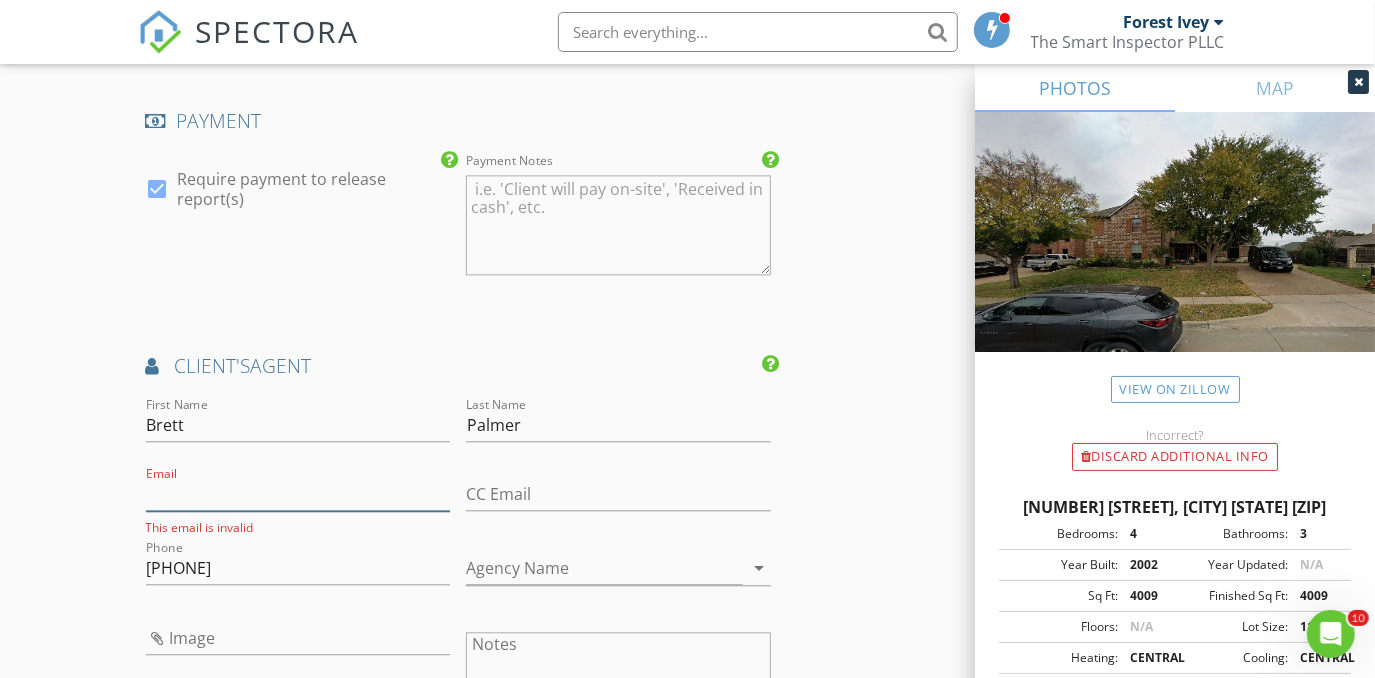 paste on "brett.palmer@compass.com" 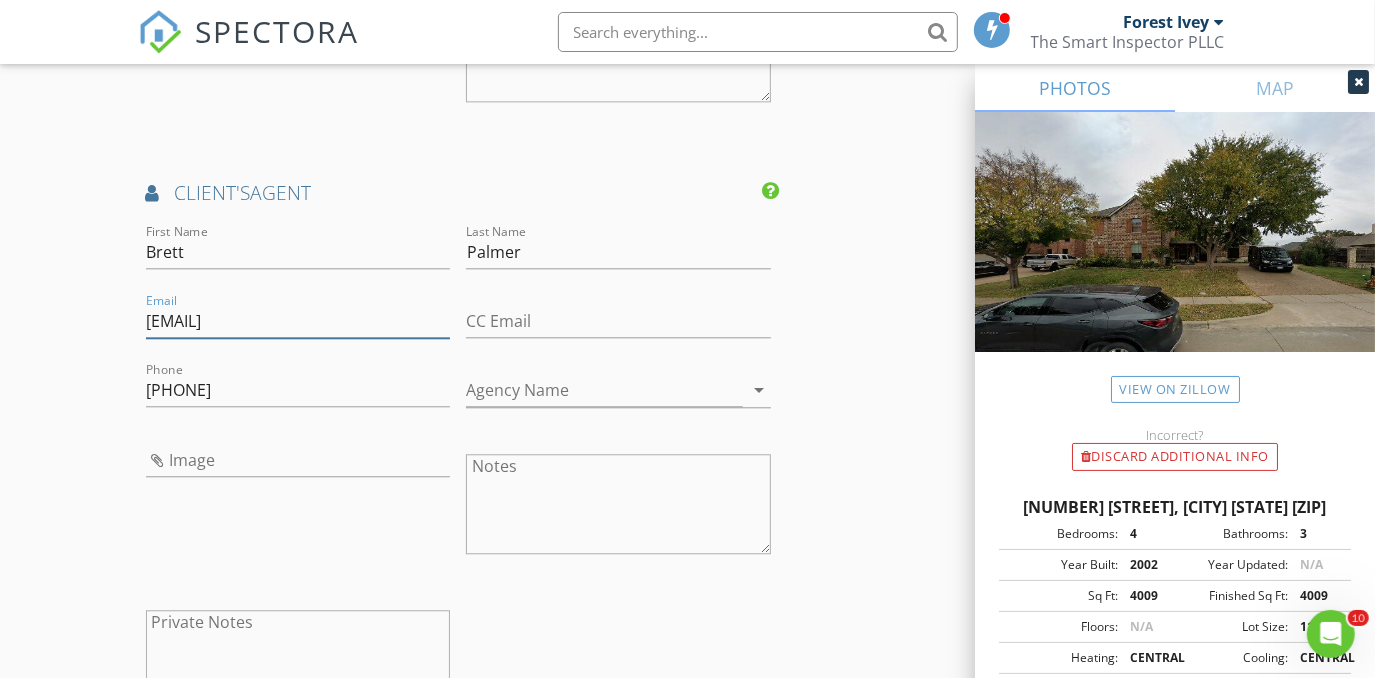 scroll, scrollTop: 3127, scrollLeft: 0, axis: vertical 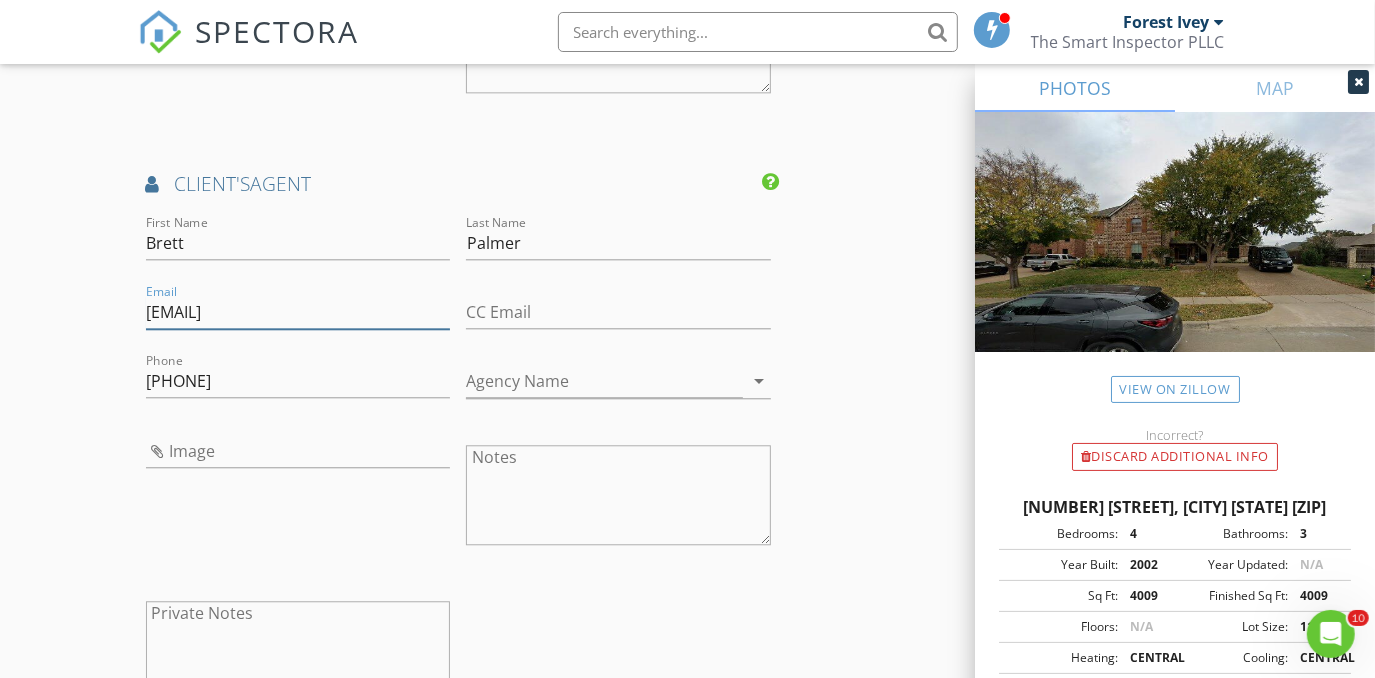 type on "brett.palmer@compass.com" 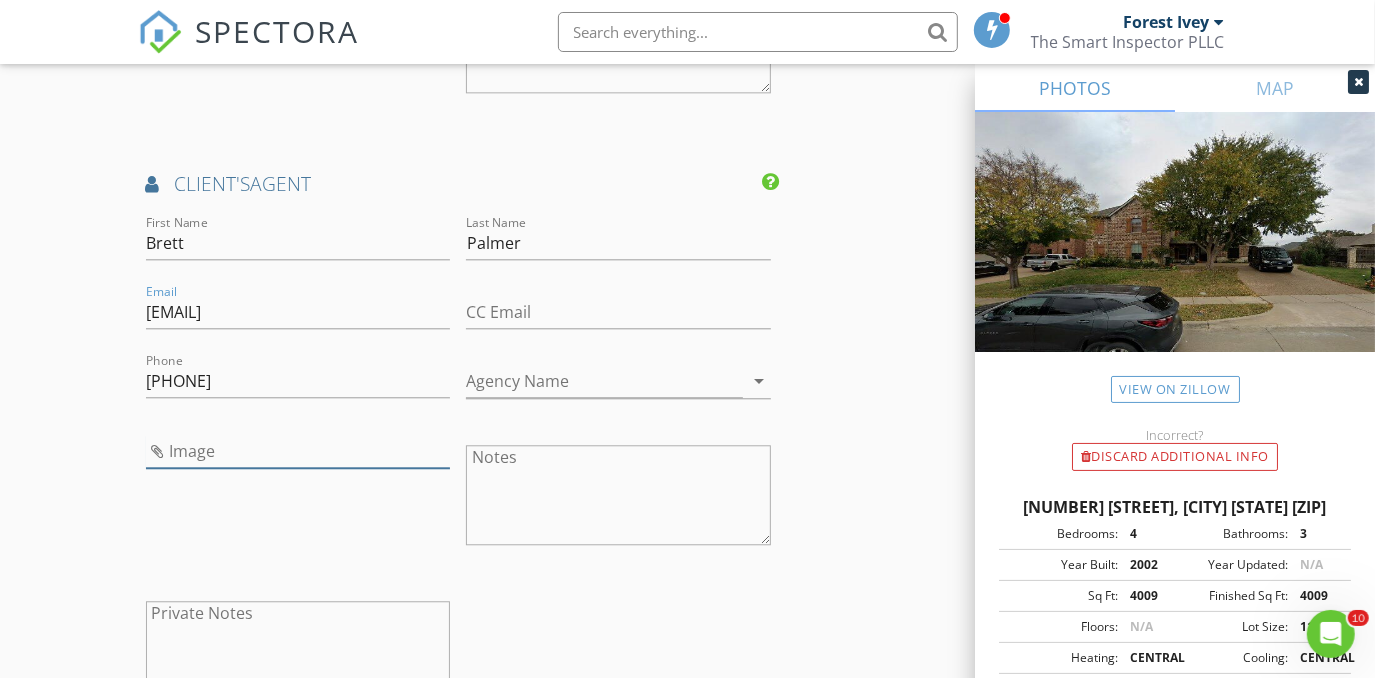 click at bounding box center [298, 451] 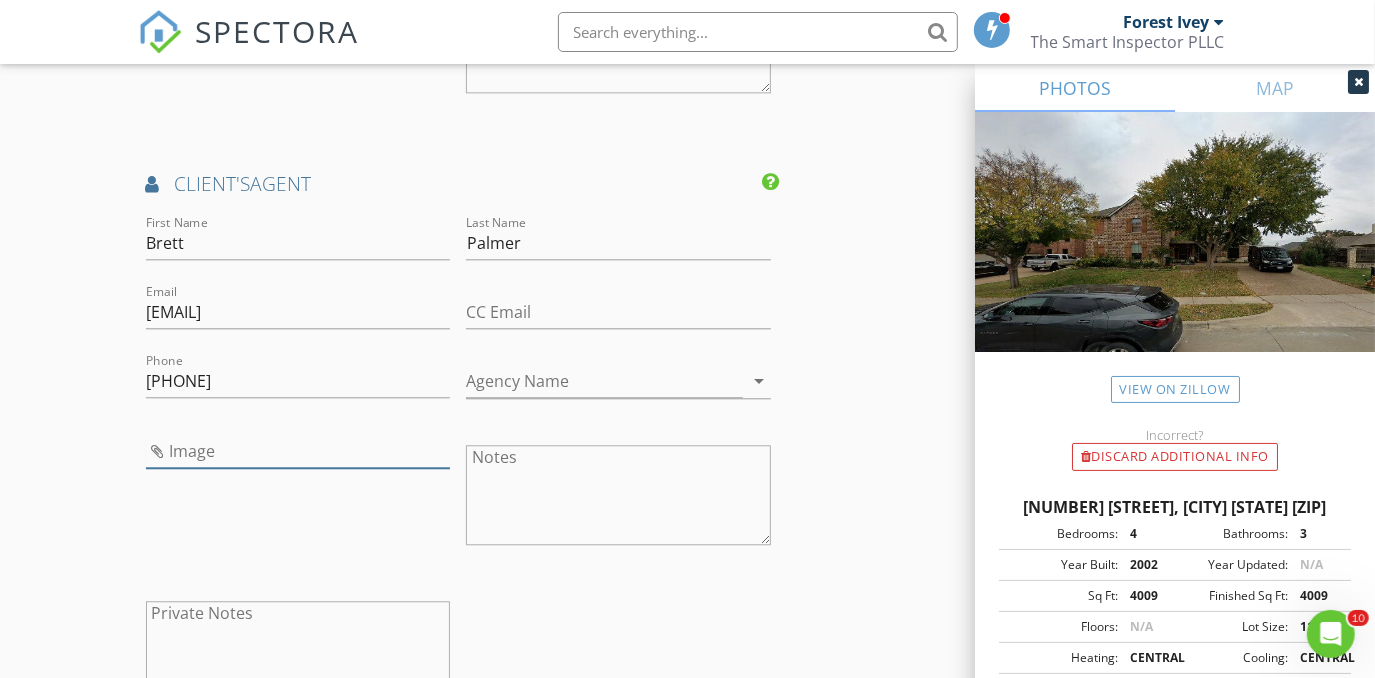 type on "brettpalmer.jpg" 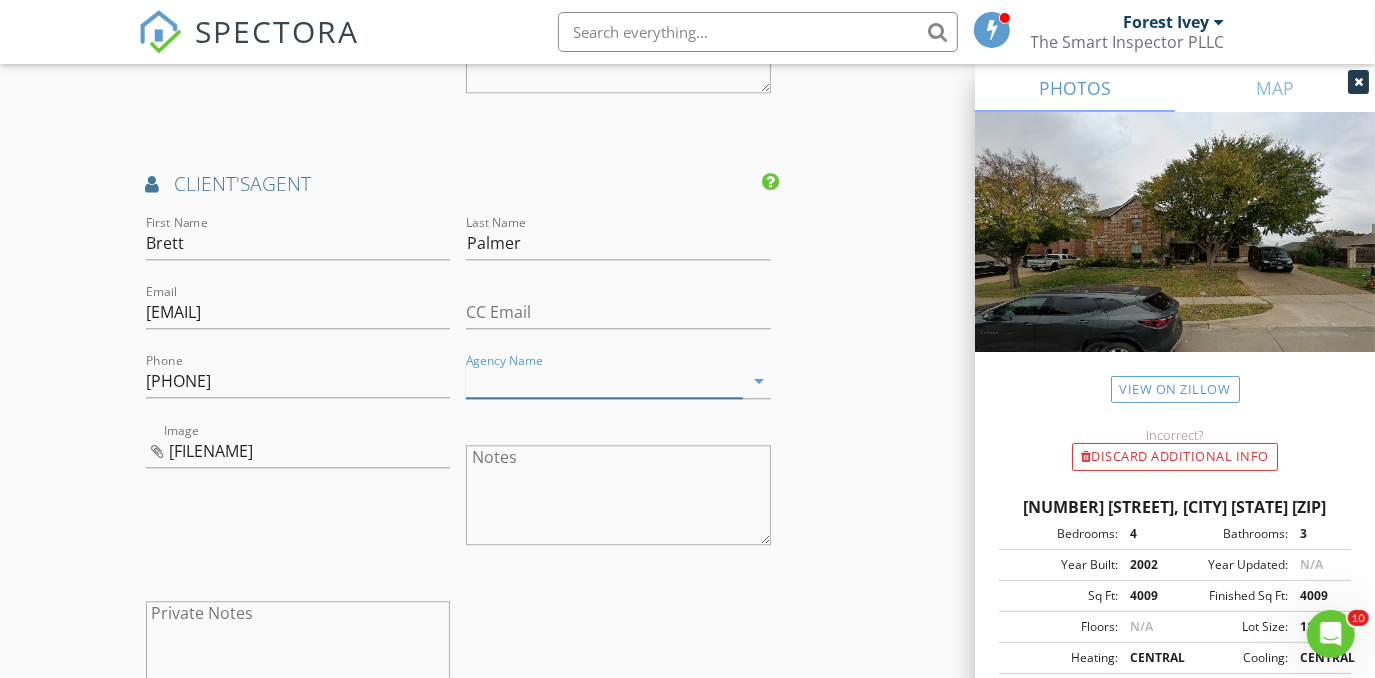click on "Agency Name" at bounding box center [604, 381] 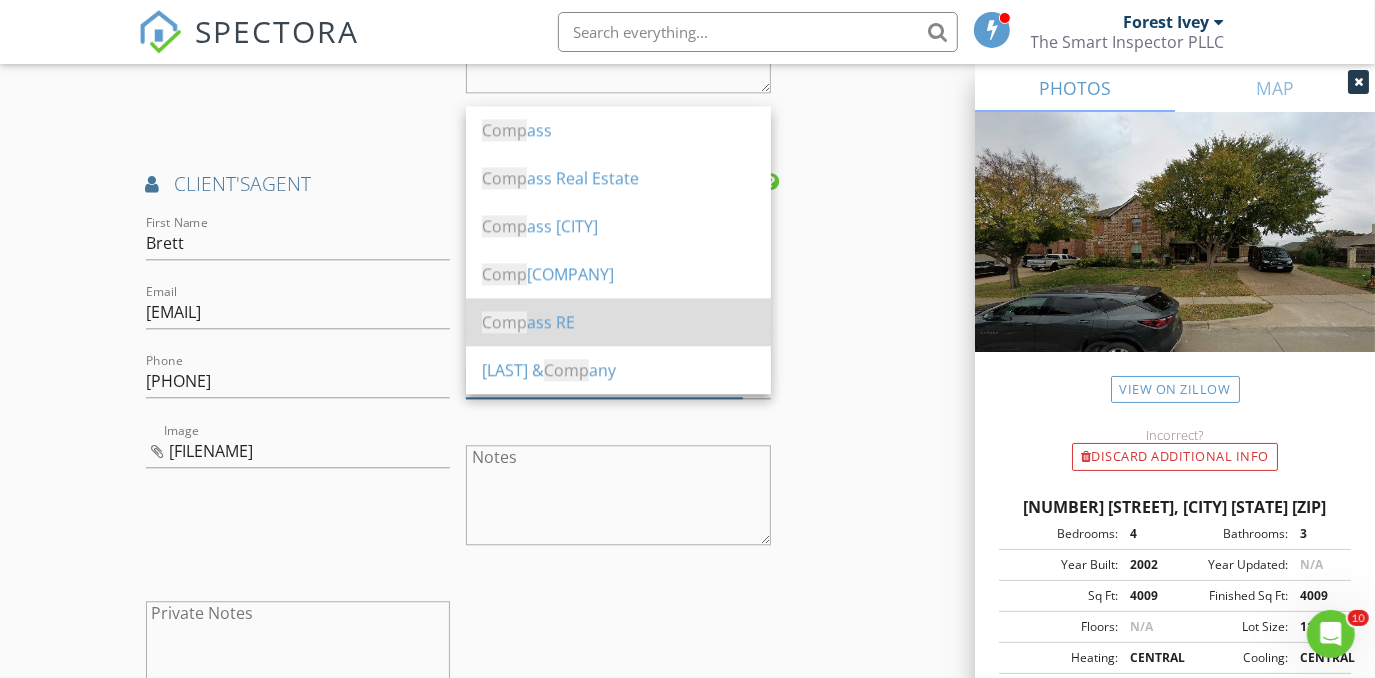 click on "Comp ass RE" at bounding box center [618, 322] 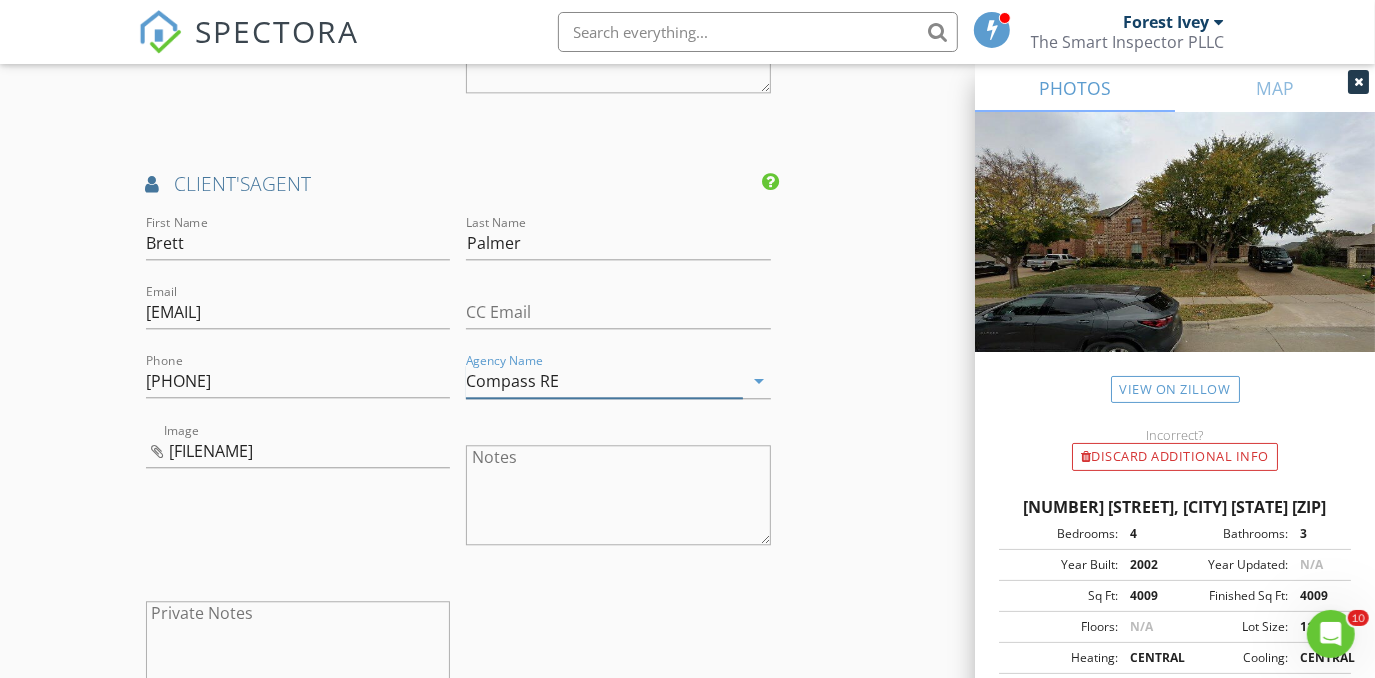 type on "Compass RE" 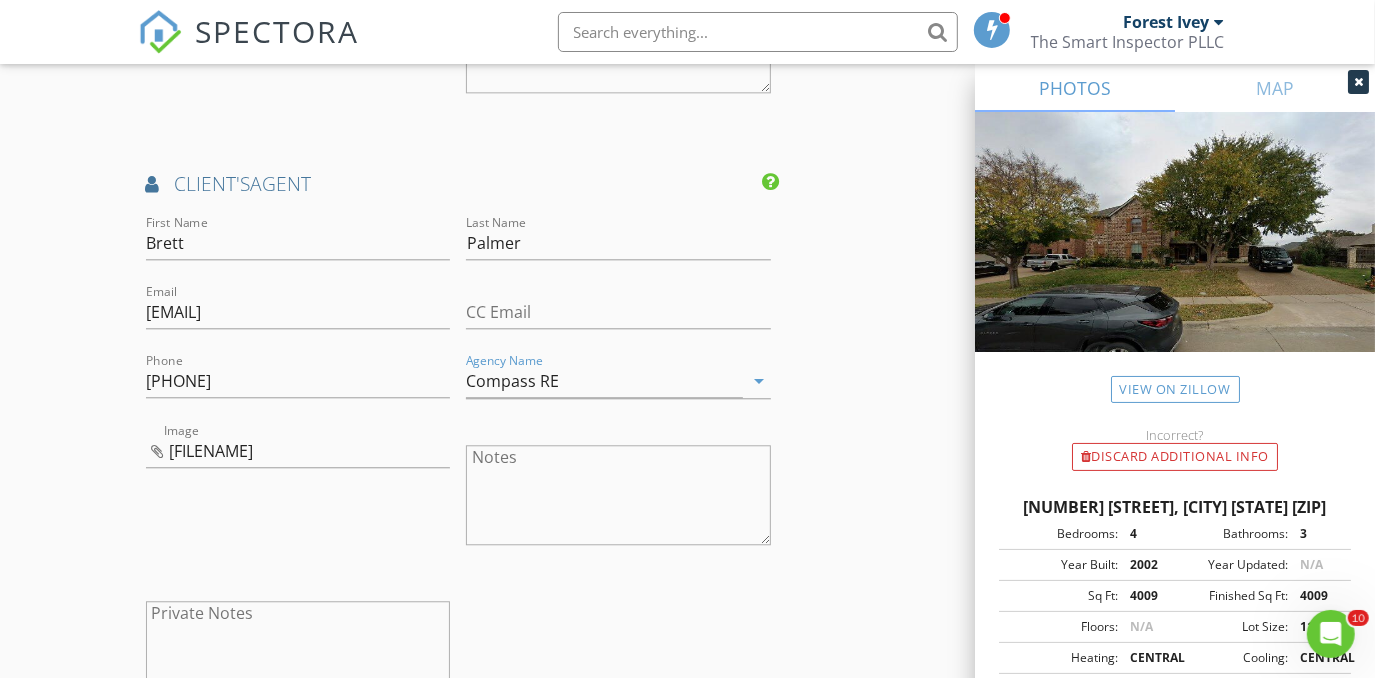 click on "New Inspection
Click here to use the New Order Form
INSPECTOR(S)
check_box   Forest Ivey   PRIMARY   check_box_outline_blank   Brian Cain     check_box   Christopher Hudson     check_box_outline_blank   Christopher Sarris     check_box_outline_blank   Antoine "Tony" Razzouk     Forest Ivey,  Christopher Hudson arrow_drop_down   check_box_outline_blank Forest Ivey specifically requested check_box_outline_blank Christopher Hudson specifically requested
Date/Time
08/04/2025 8:00 AM
Location
Address Search       Address 3417 Bear Creek Dr   Unit   City Hurst   State TX   Zip 76054   County Tarrant     Square Feet 4009   Year Built 2002   Foundation Slab arrow_drop_down     Forest Ivey     15.4 miles     (25 minutes)         Christopher Hudson     15.4 miles     (25 minutes)
client
check_box Enable Client CC email for this inspection" at bounding box center (687, -629) 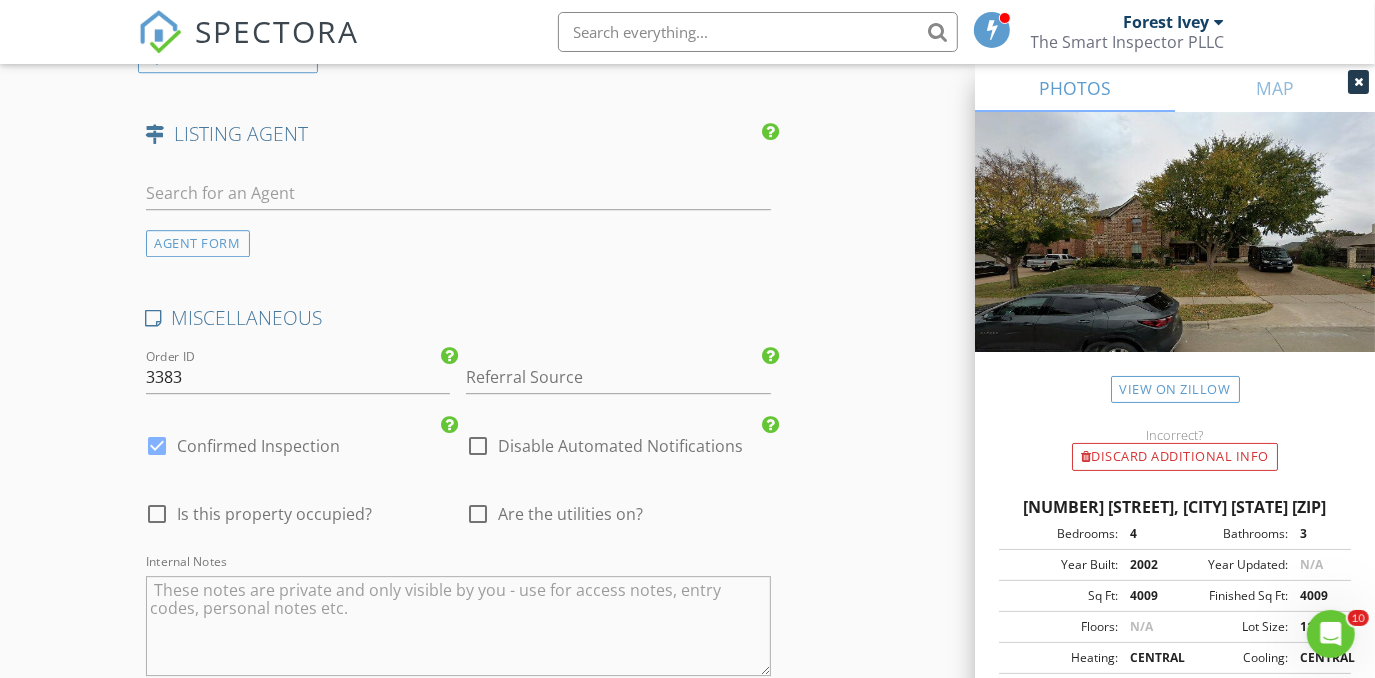 scroll, scrollTop: 3854, scrollLeft: 0, axis: vertical 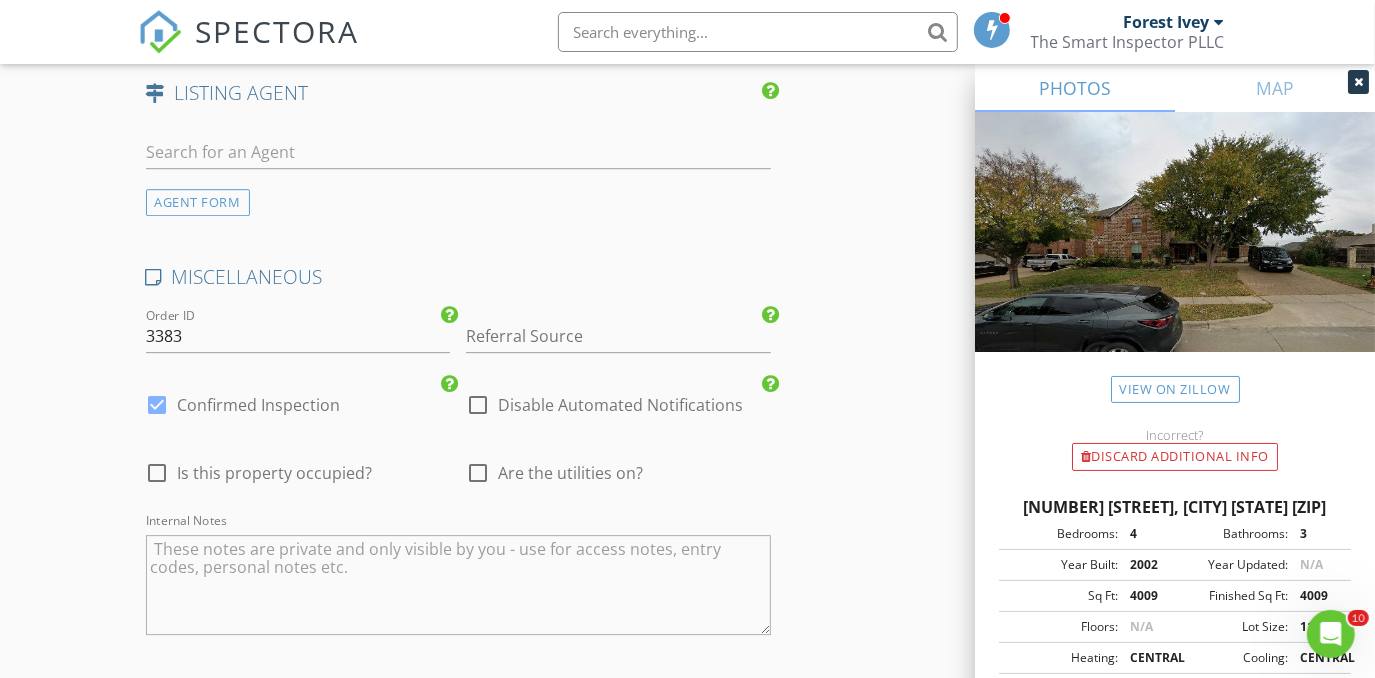 click on "Are the utilities on?" at bounding box center (570, 473) 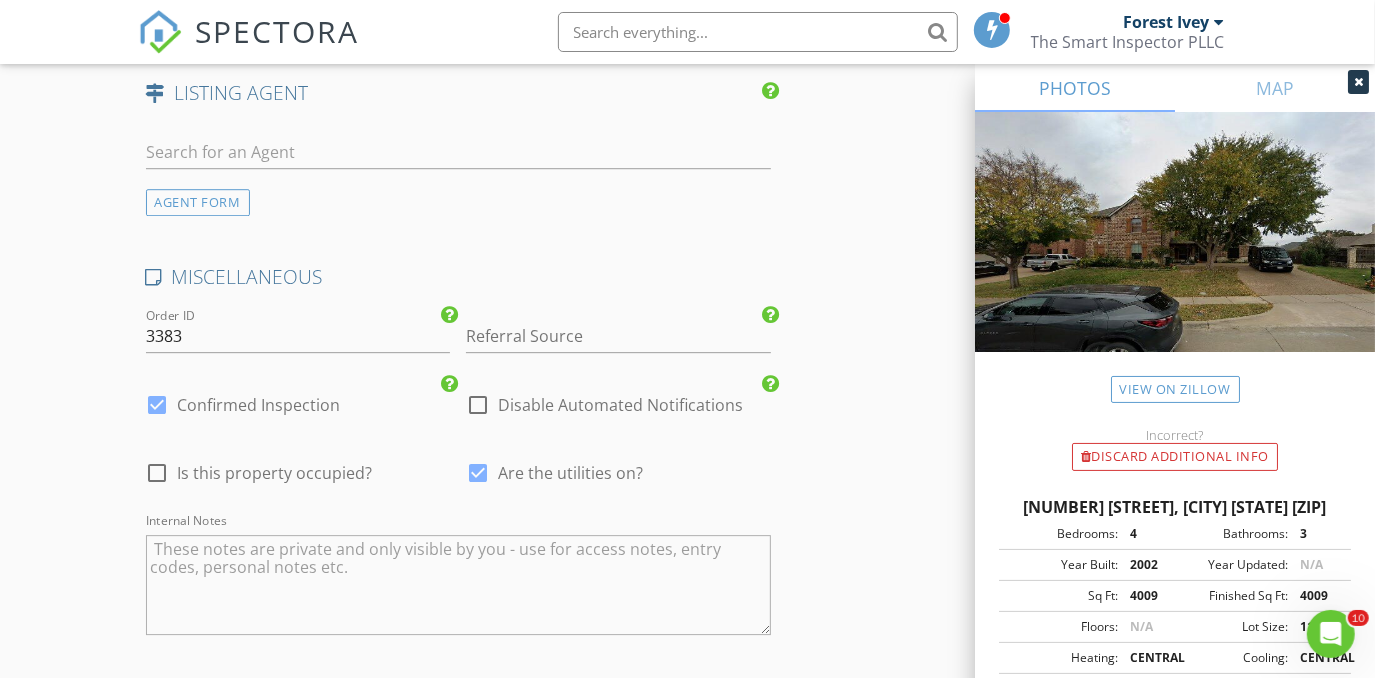 click at bounding box center (459, 585) 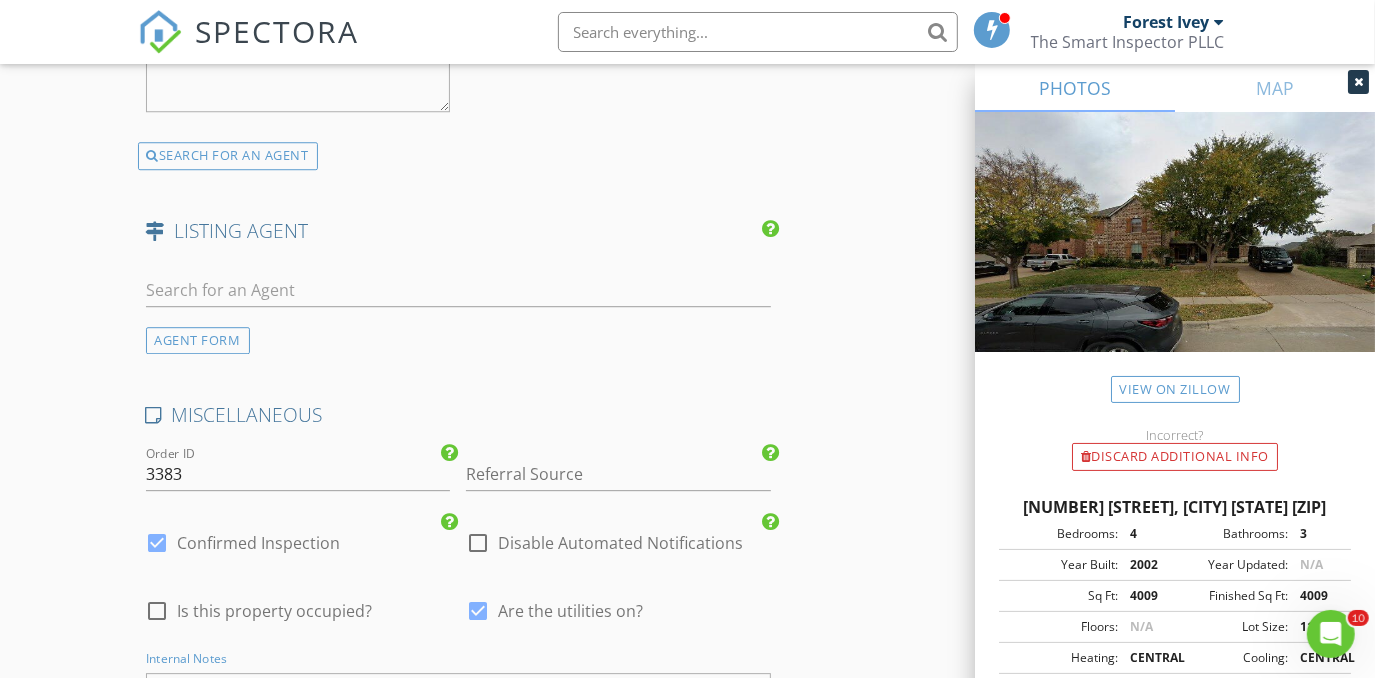 scroll, scrollTop: 3684, scrollLeft: 0, axis: vertical 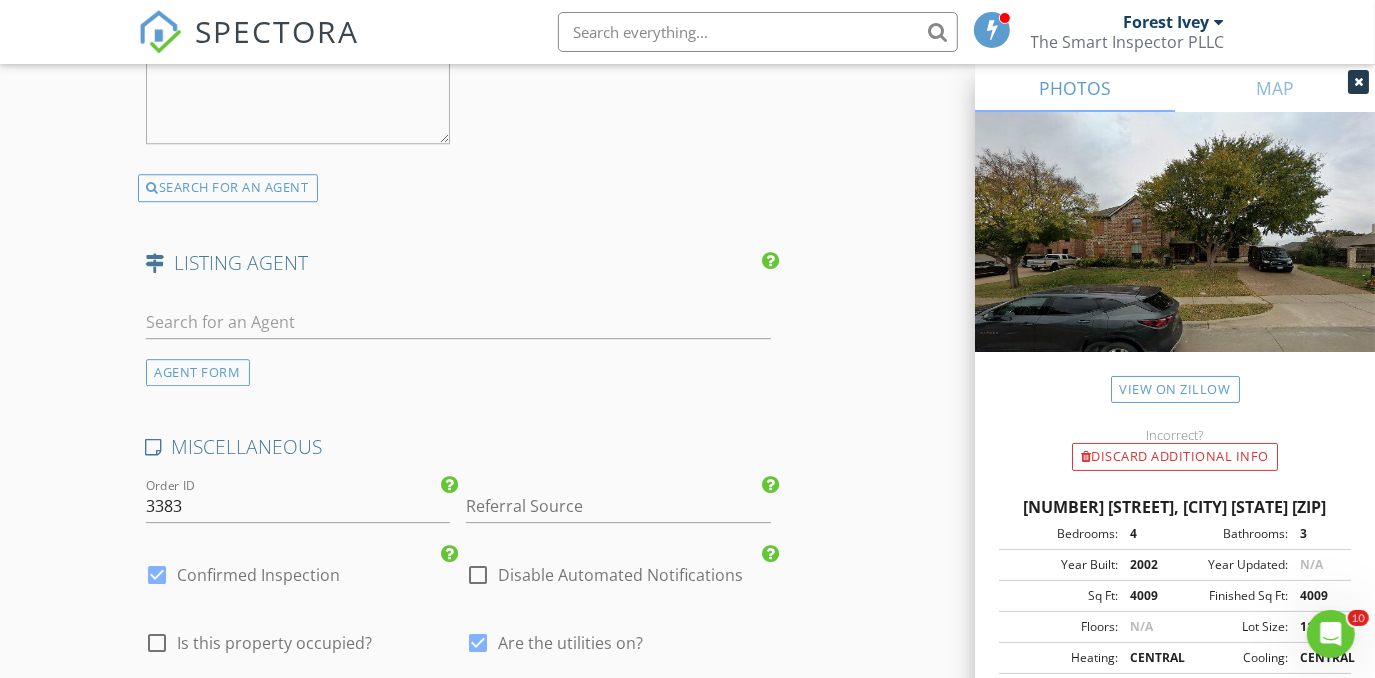 type on "1. Showing Time booking.
2. SPRINKLERS included.
3. New Realtor for Us!!!" 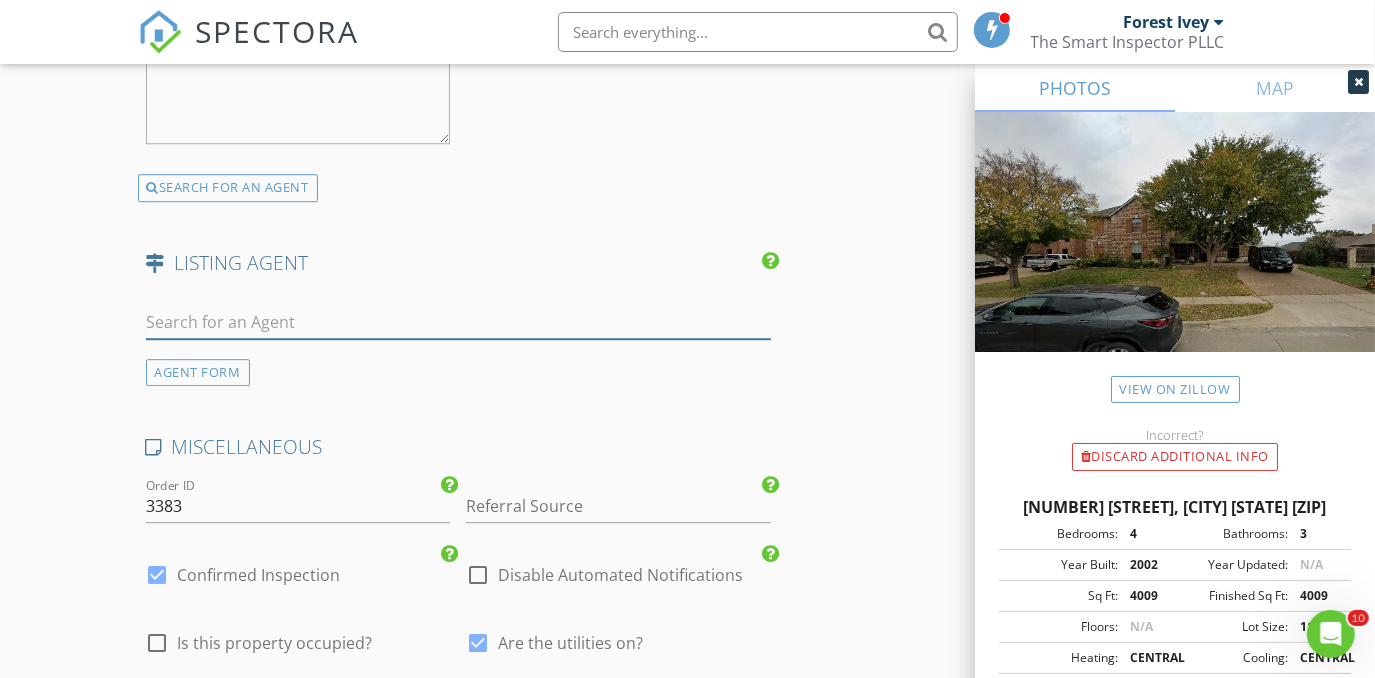 click at bounding box center (459, 322) 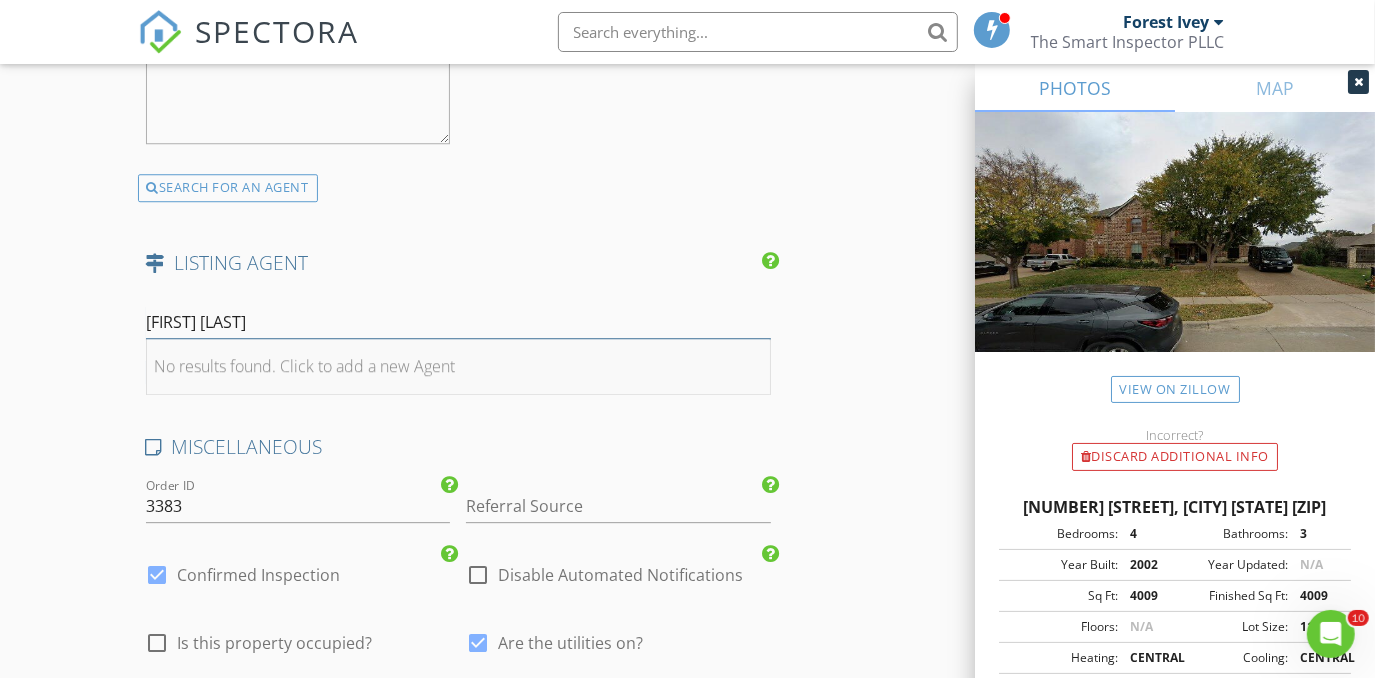 type on "Nick Van" 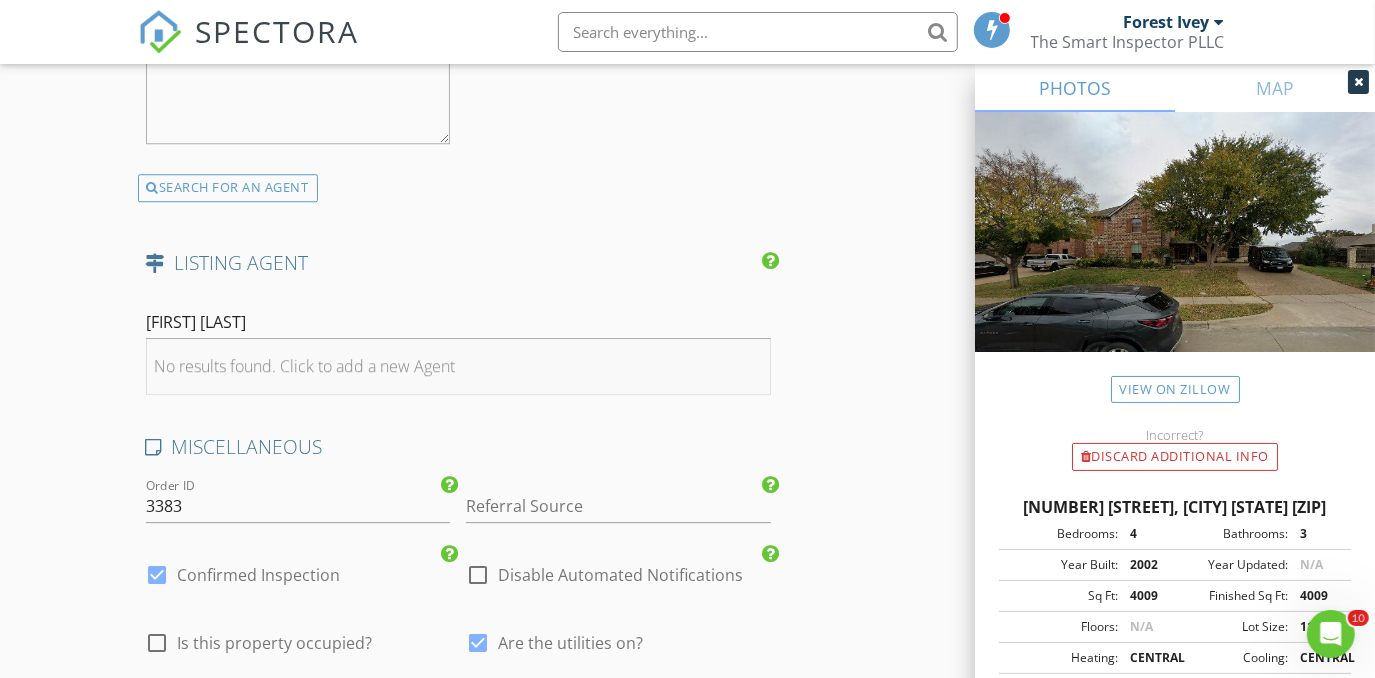 click on "No results found. Click to add a new Agent" at bounding box center [305, 366] 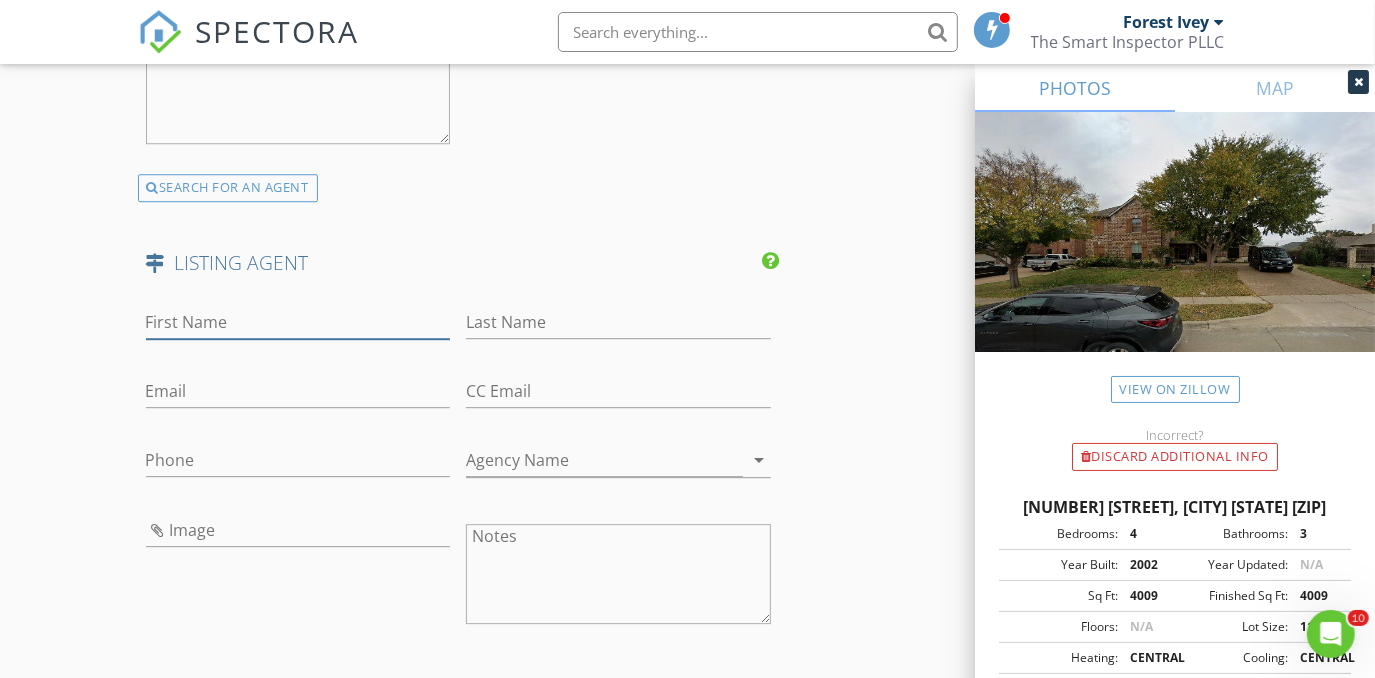 click on "First Name" at bounding box center [298, 322] 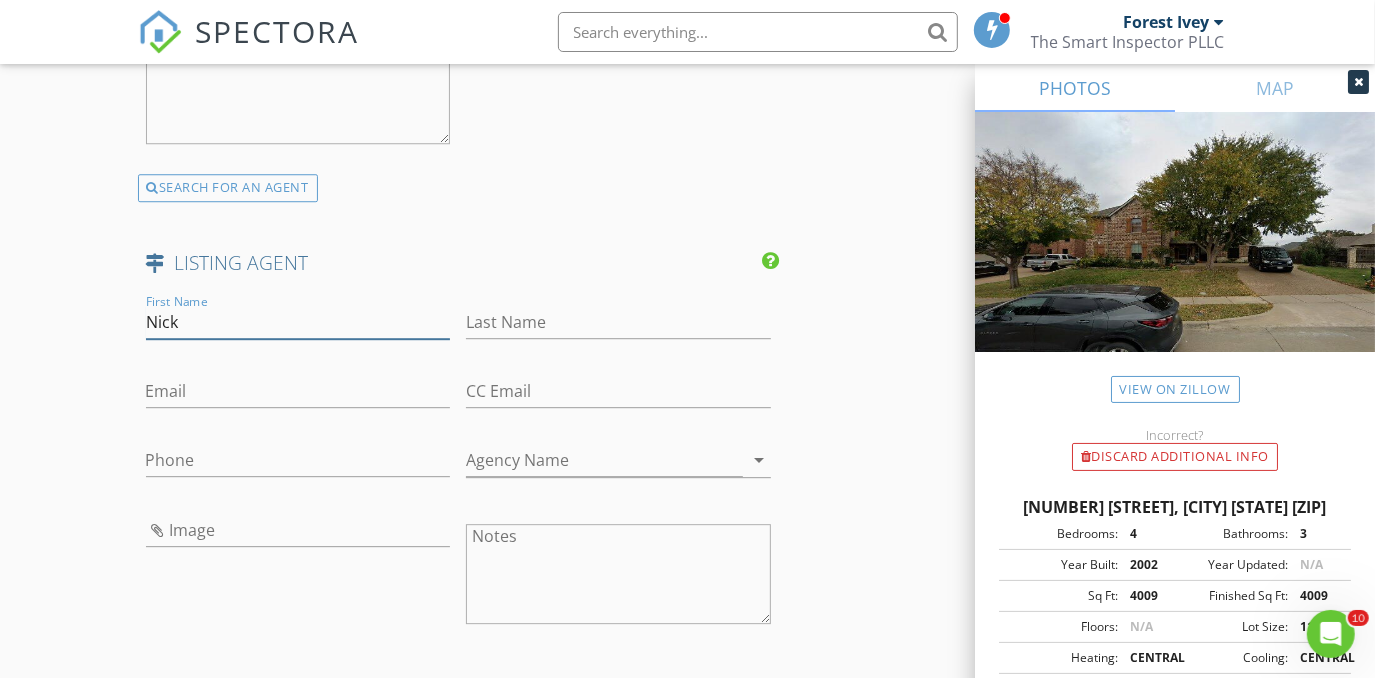 type on "Nick" 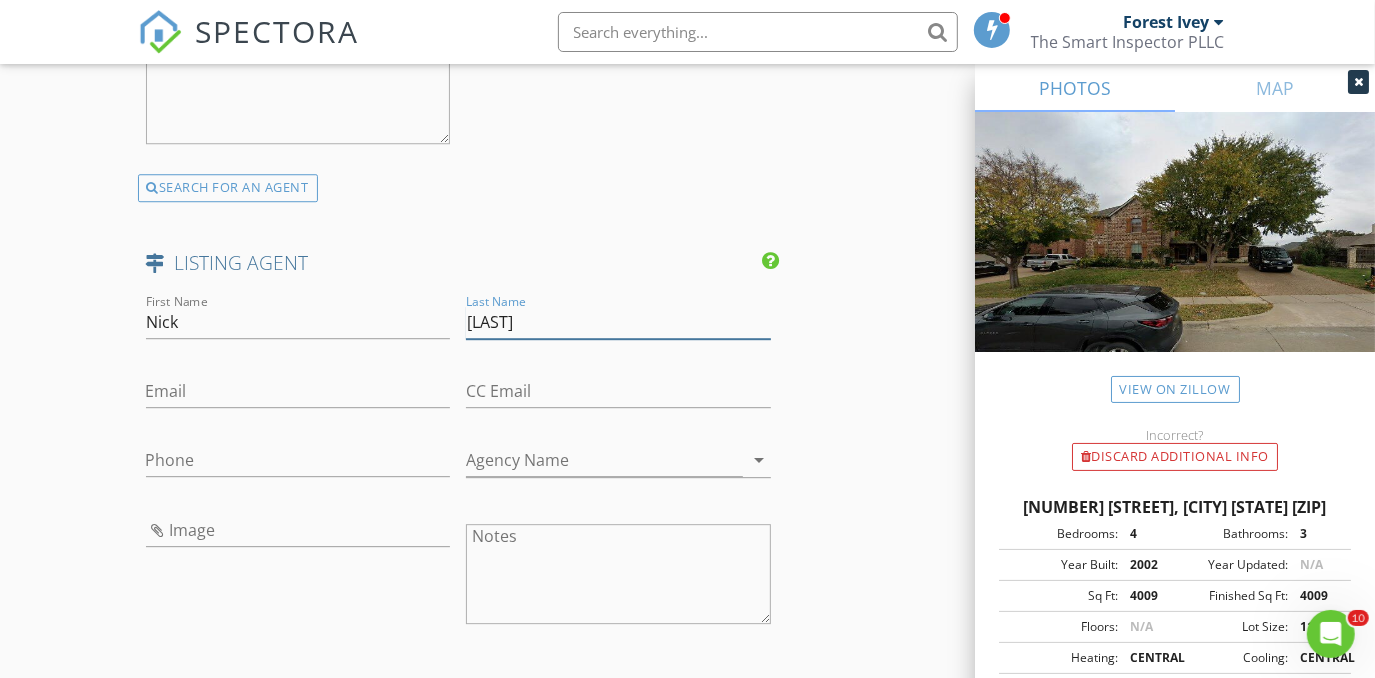 type on "Van Der Gaast" 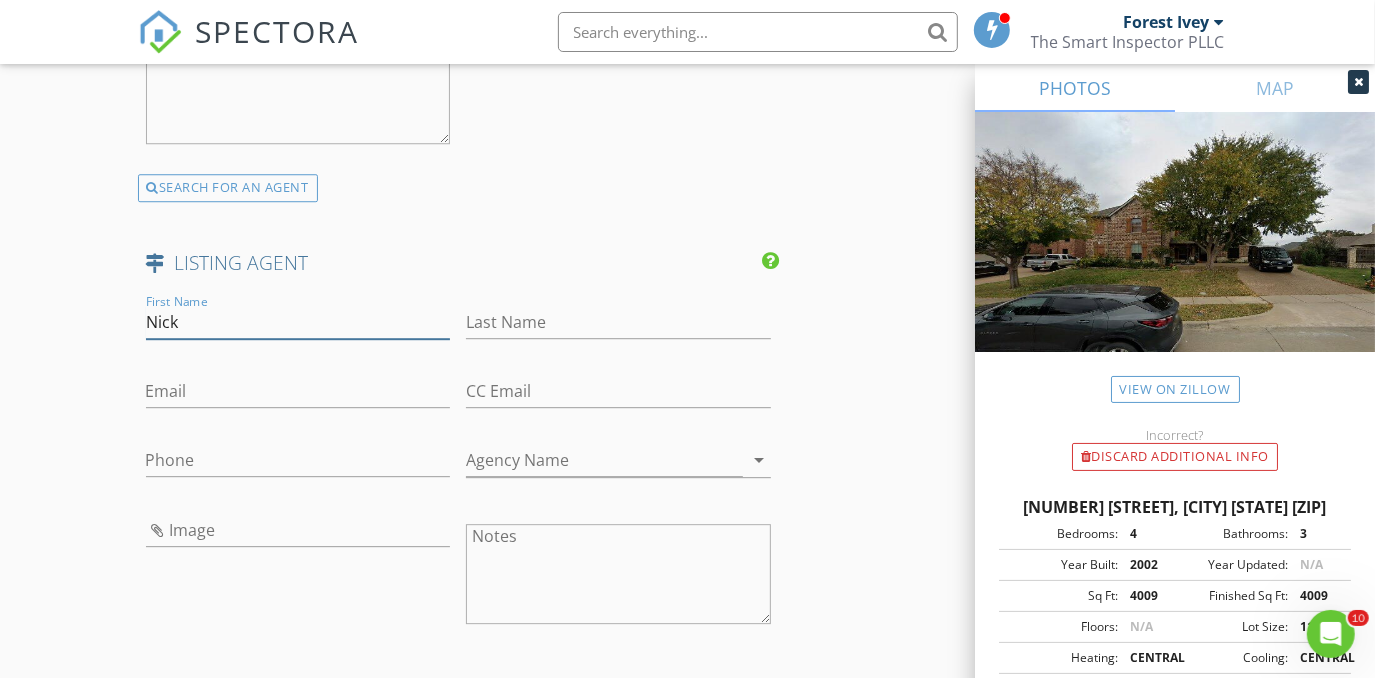 drag, startPoint x: 251, startPoint y: 356, endPoint x: 96, endPoint y: 365, distance: 155.26108 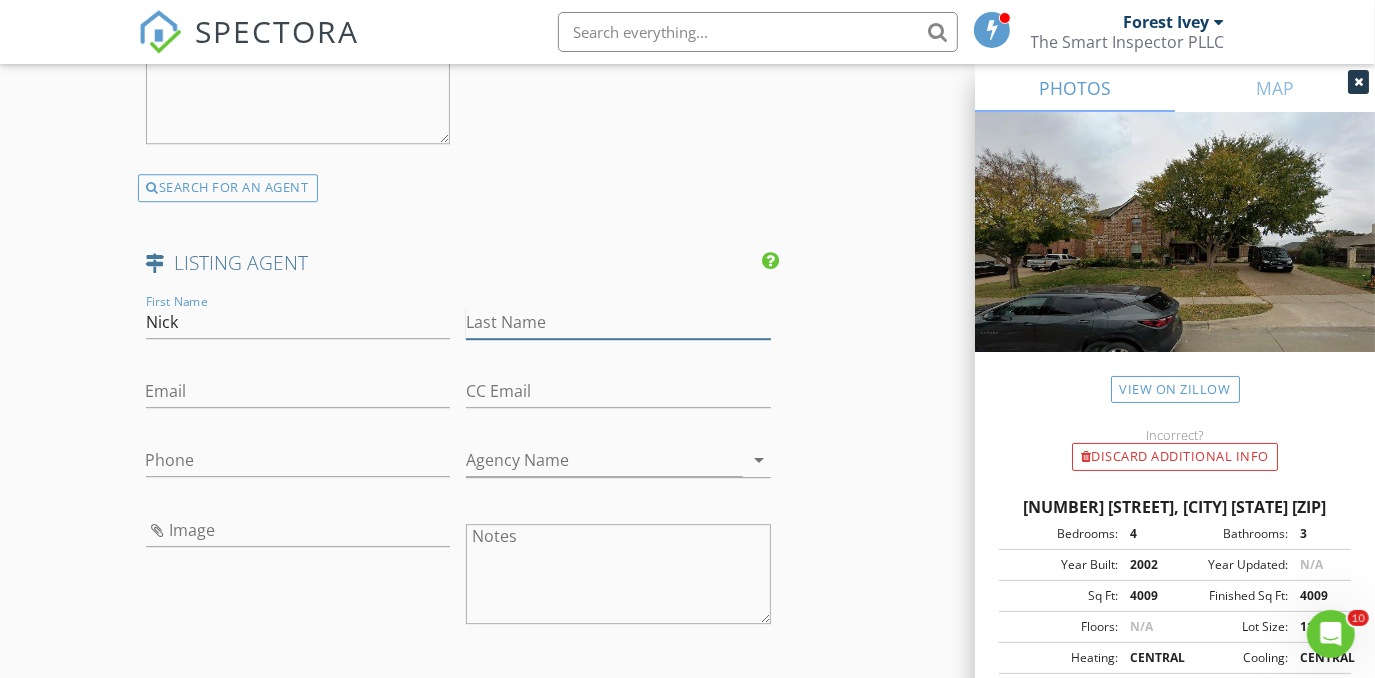 type on "Van Der Gaast" 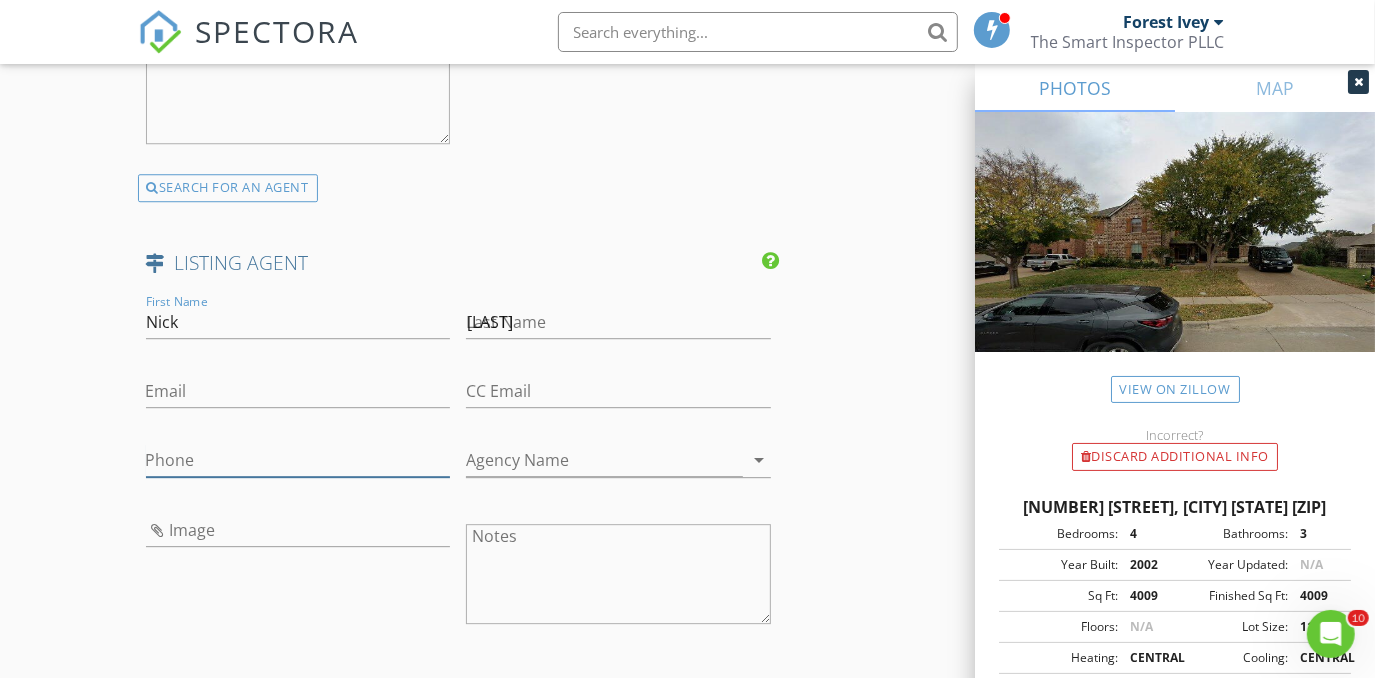 type on "817-307-6521" 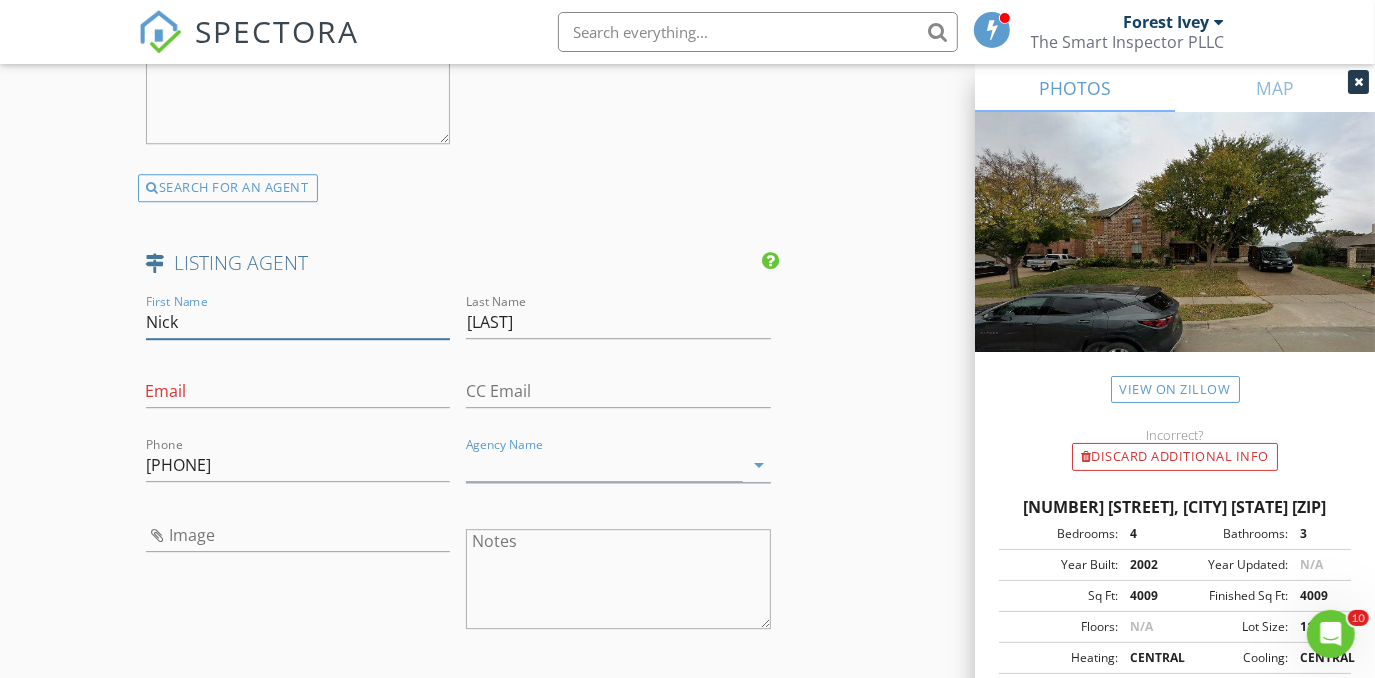 scroll, scrollTop: 3695, scrollLeft: 0, axis: vertical 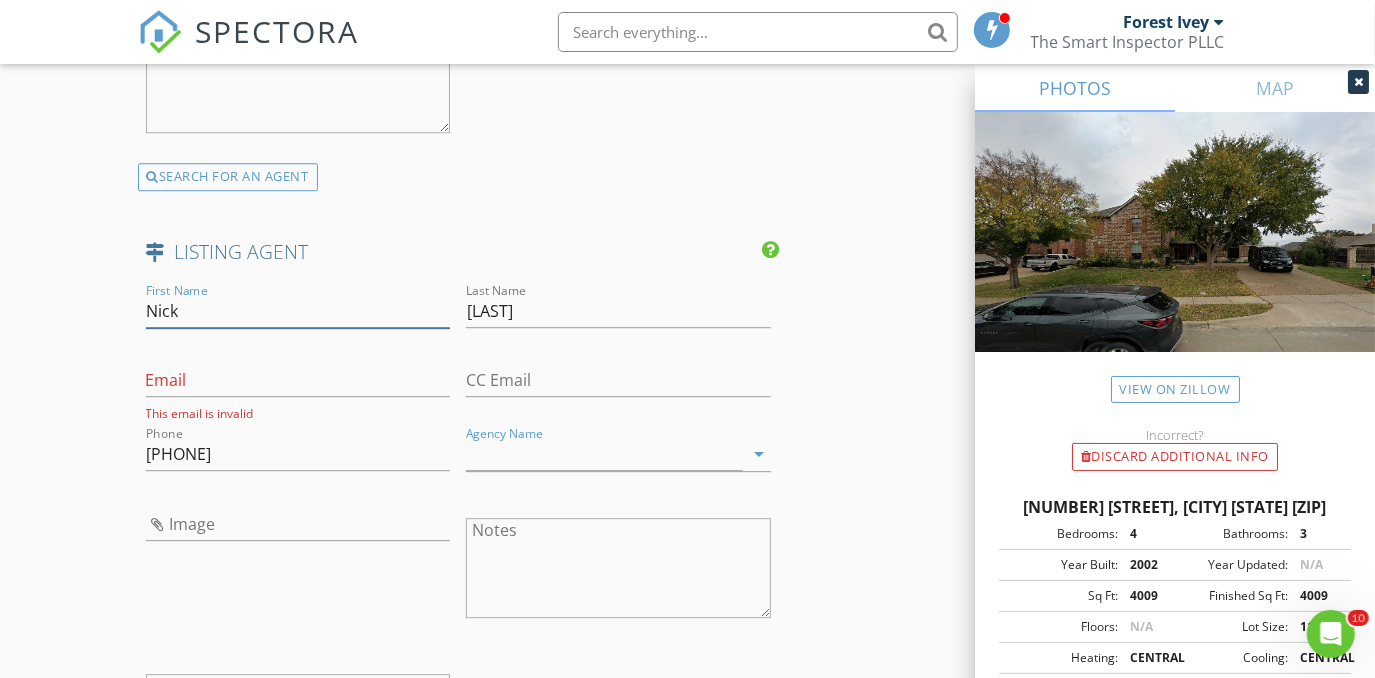 type 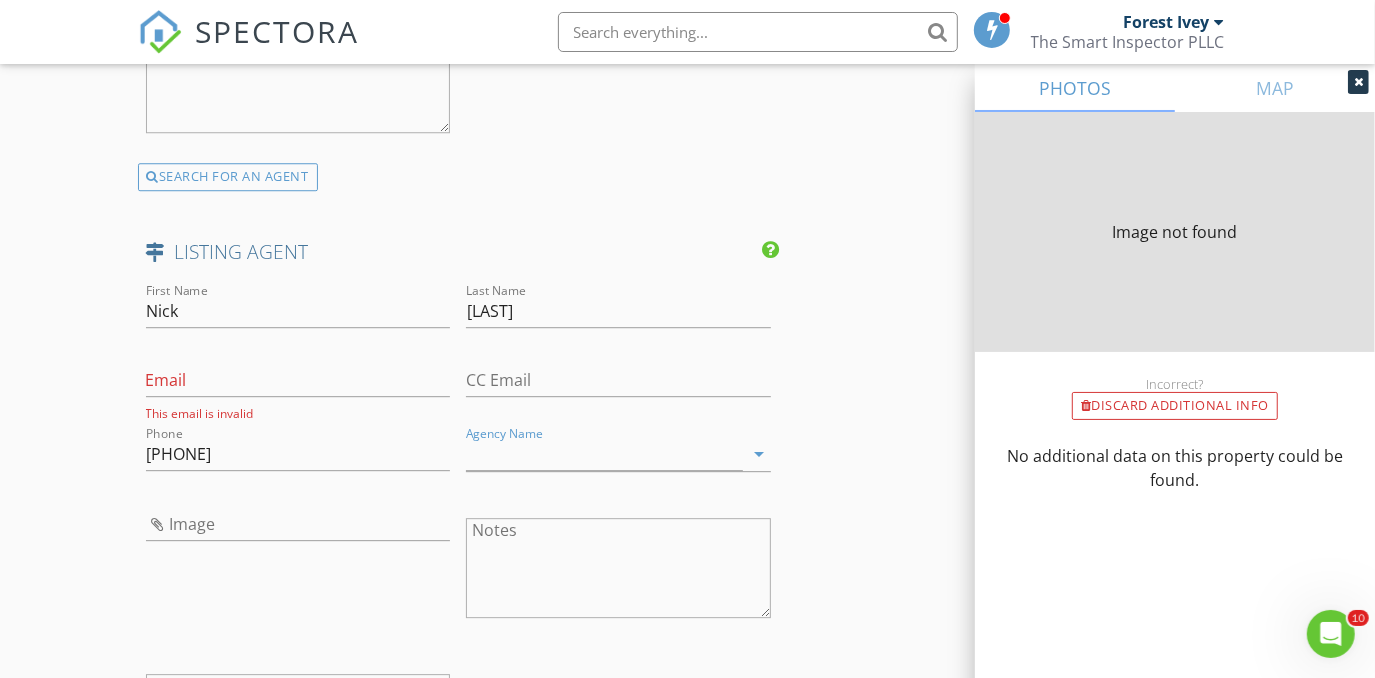 type on "4009" 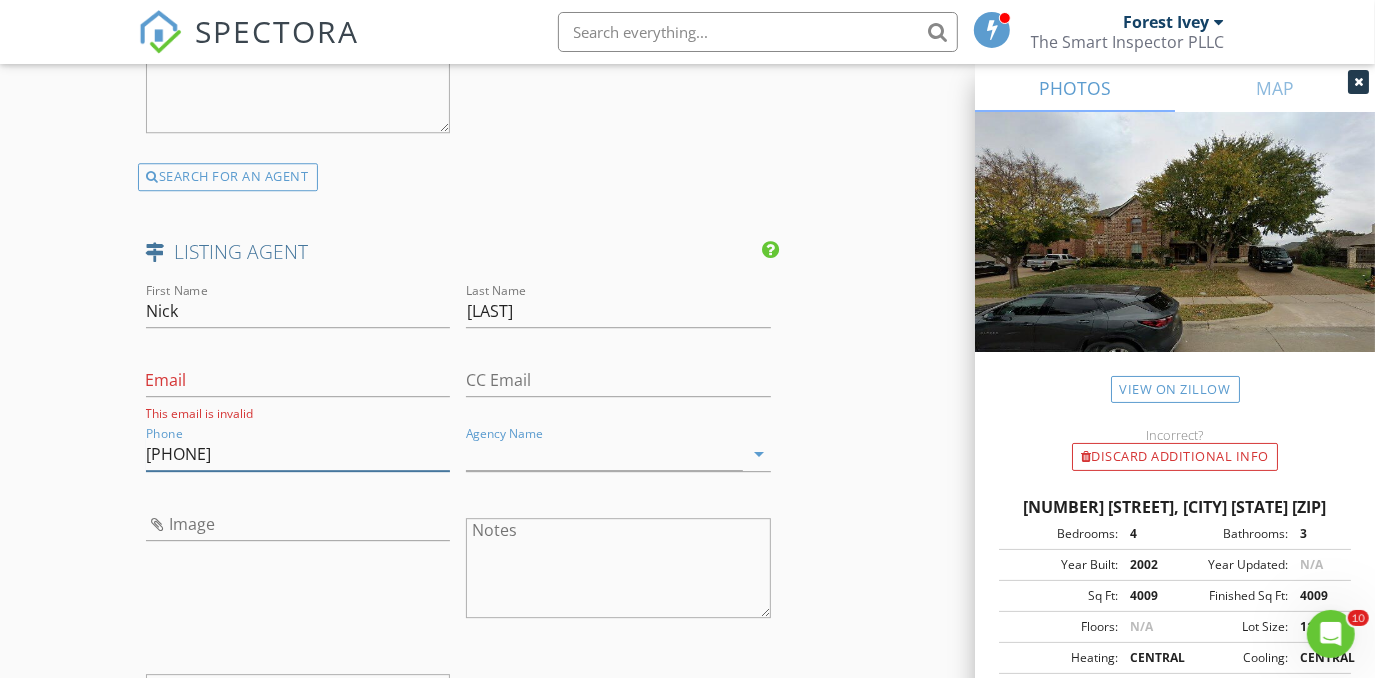 drag, startPoint x: 276, startPoint y: 473, endPoint x: 70, endPoint y: 493, distance: 206.9686 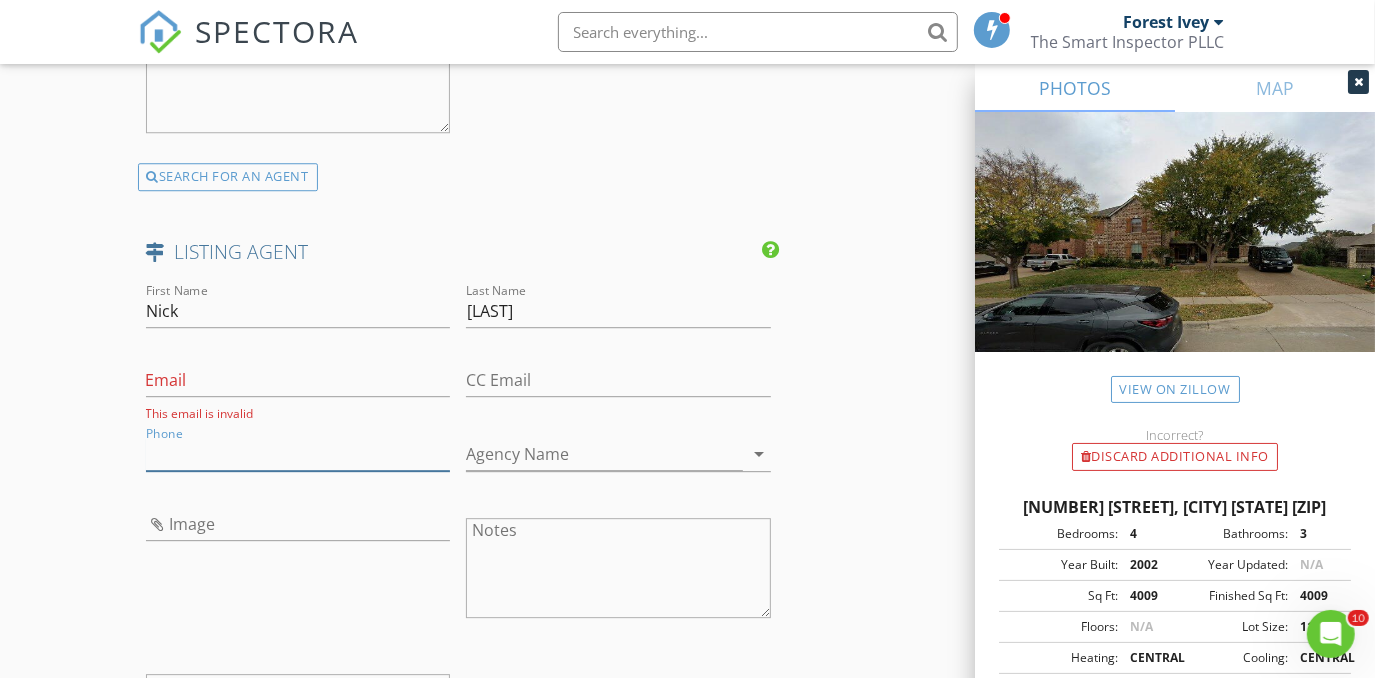type 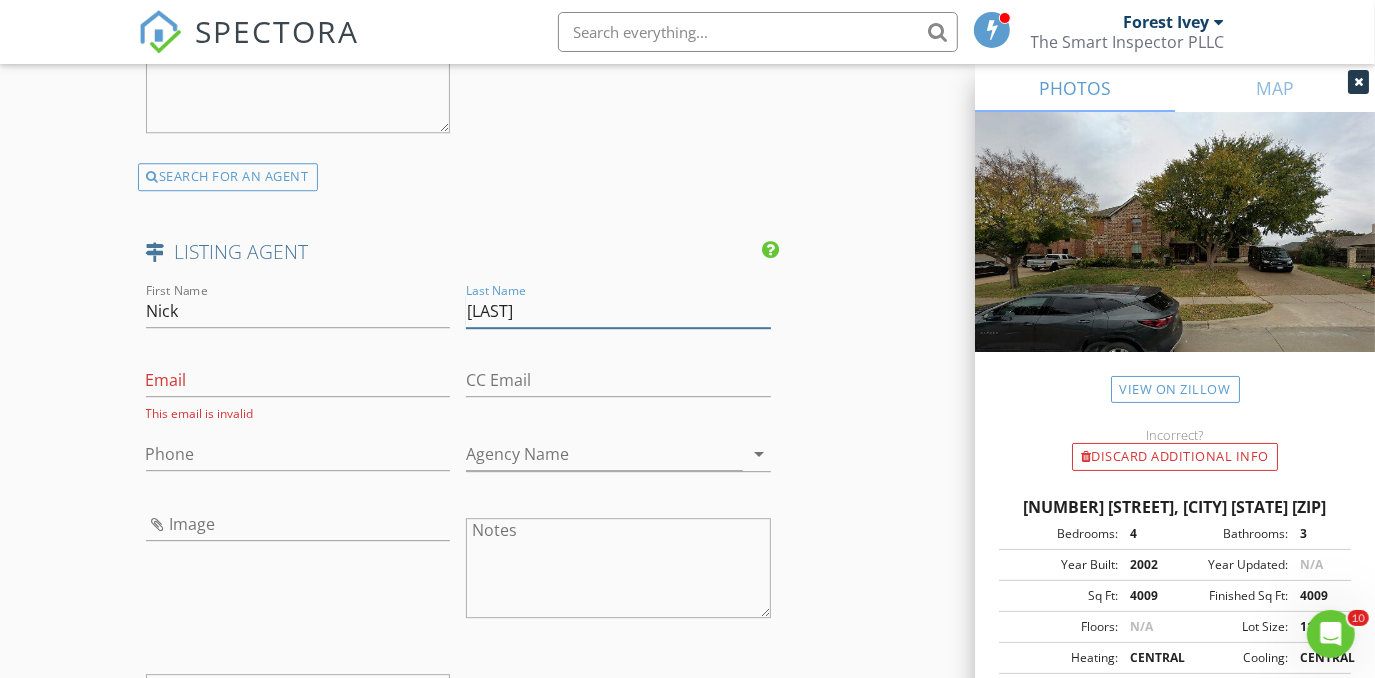 drag, startPoint x: 620, startPoint y: 344, endPoint x: 421, endPoint y: 353, distance: 199.20341 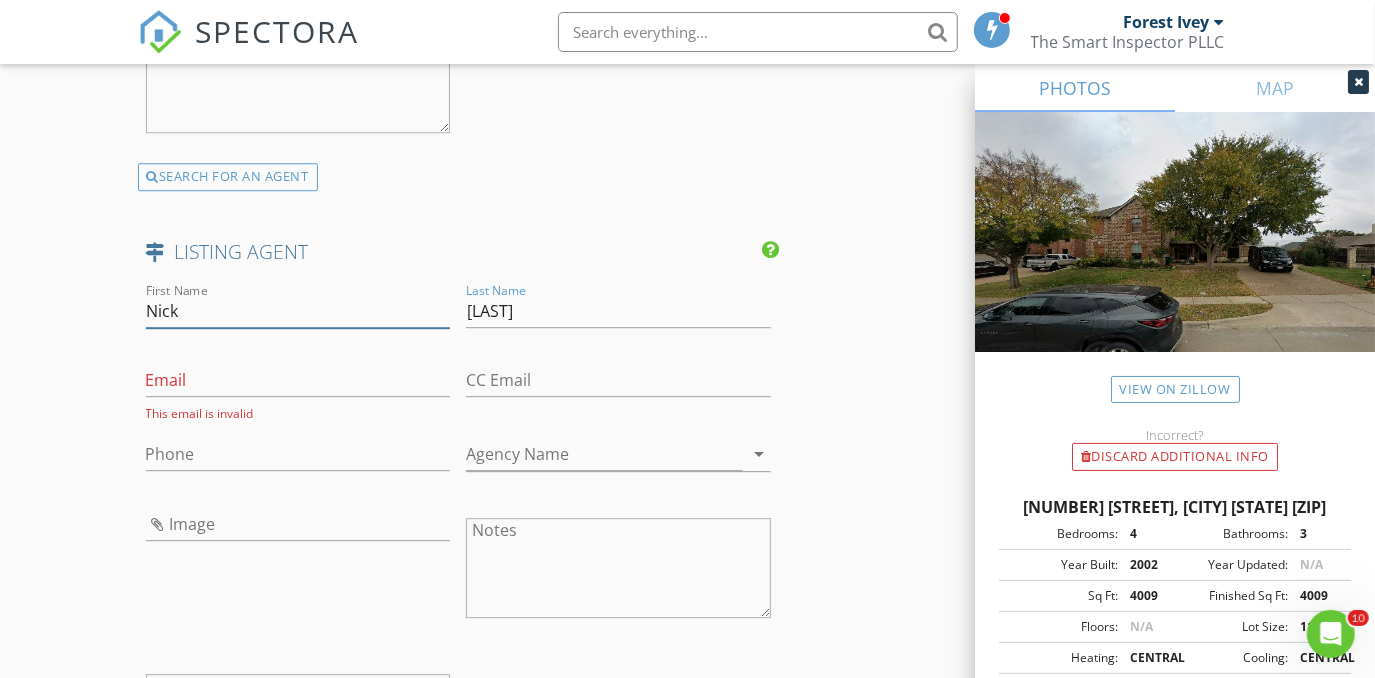 click on "First Name Nick   Last Name Van Der Gaast   Email This email is invalid   CC Email   Phone   Agency Name arrow_drop_down       Image       Notes   Private Notes" at bounding box center (459, 541) 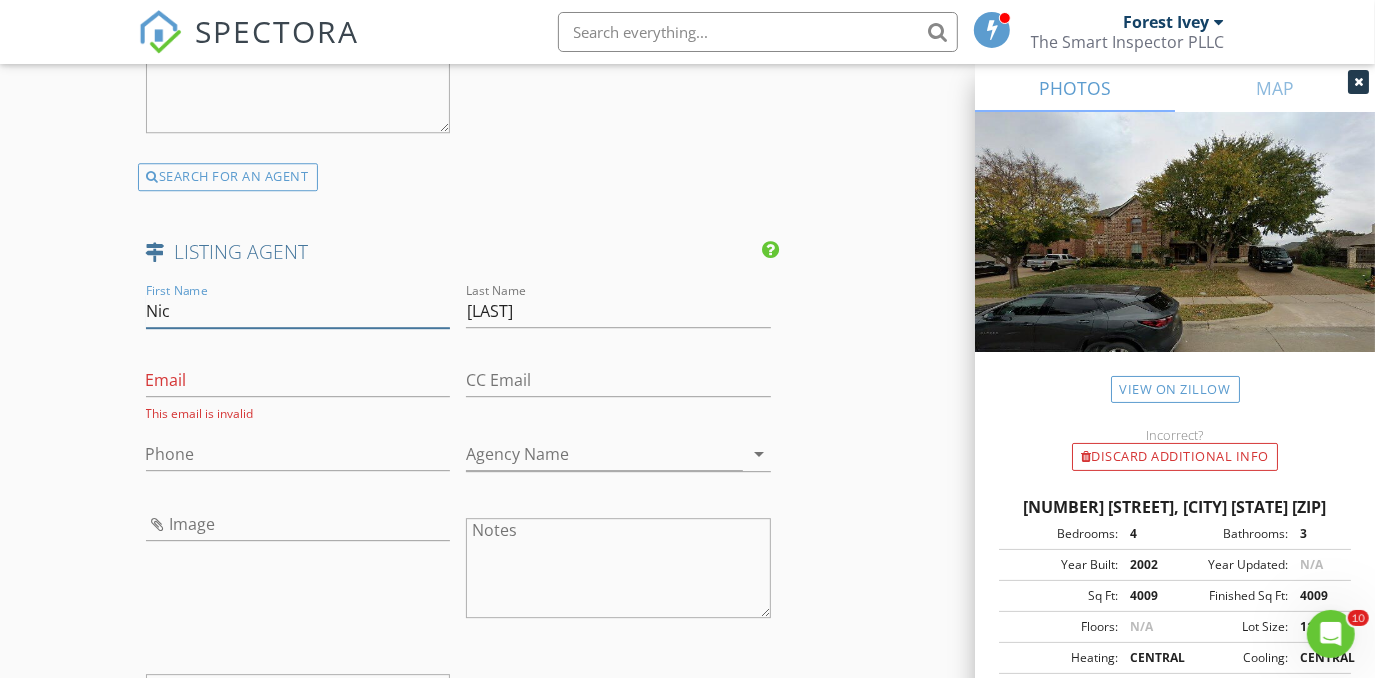 drag, startPoint x: 218, startPoint y: 345, endPoint x: 132, endPoint y: 342, distance: 86.05231 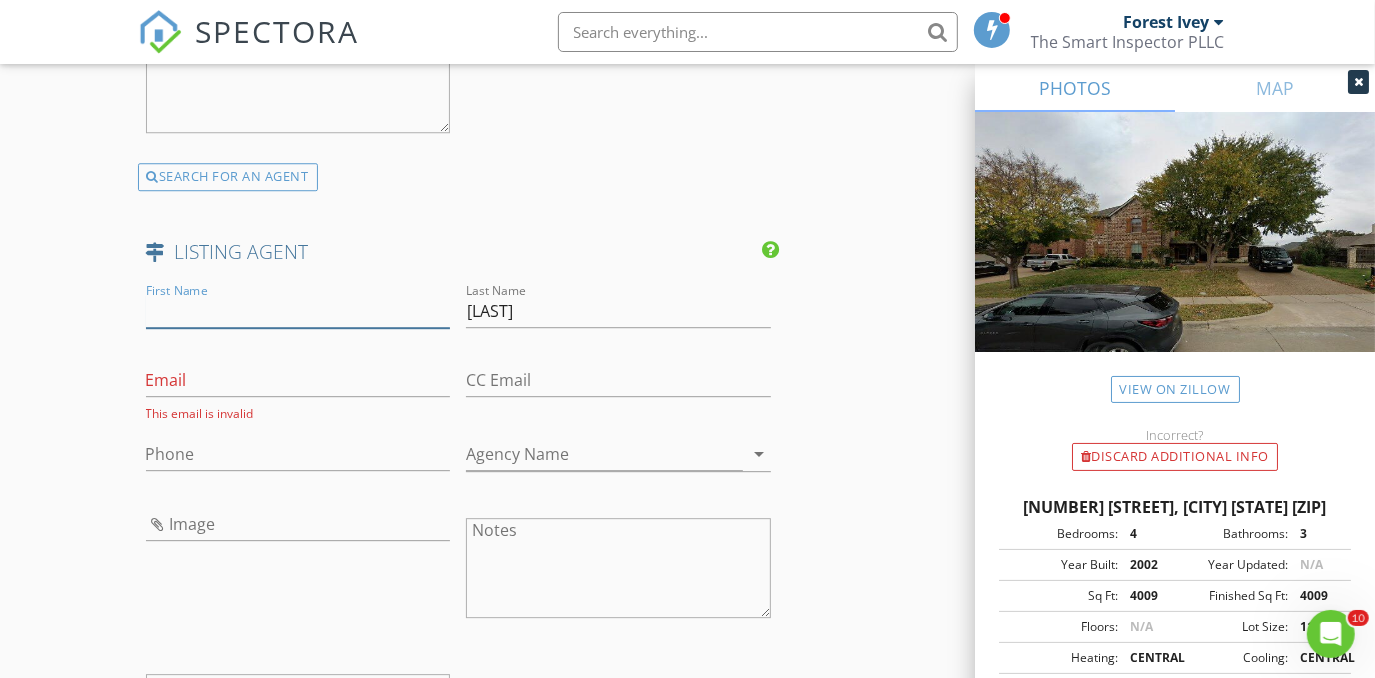 type 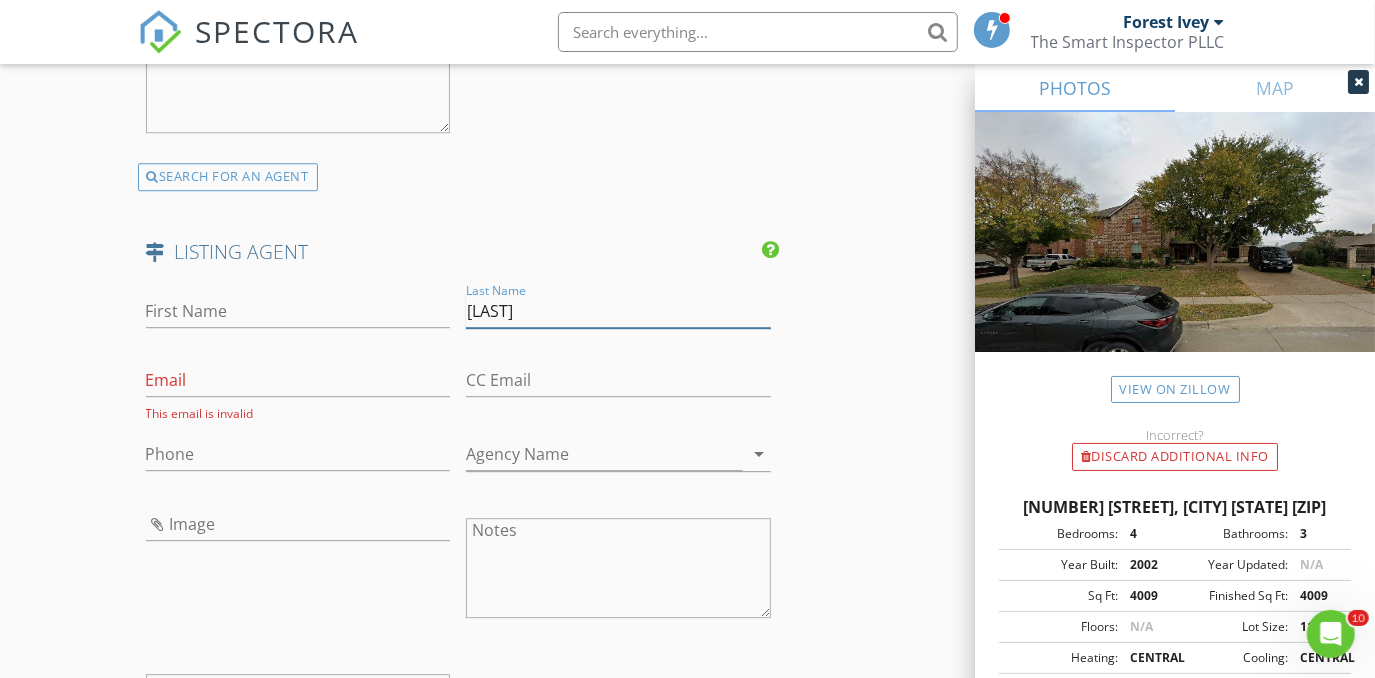 drag, startPoint x: 602, startPoint y: 346, endPoint x: 406, endPoint y: 350, distance: 196.04082 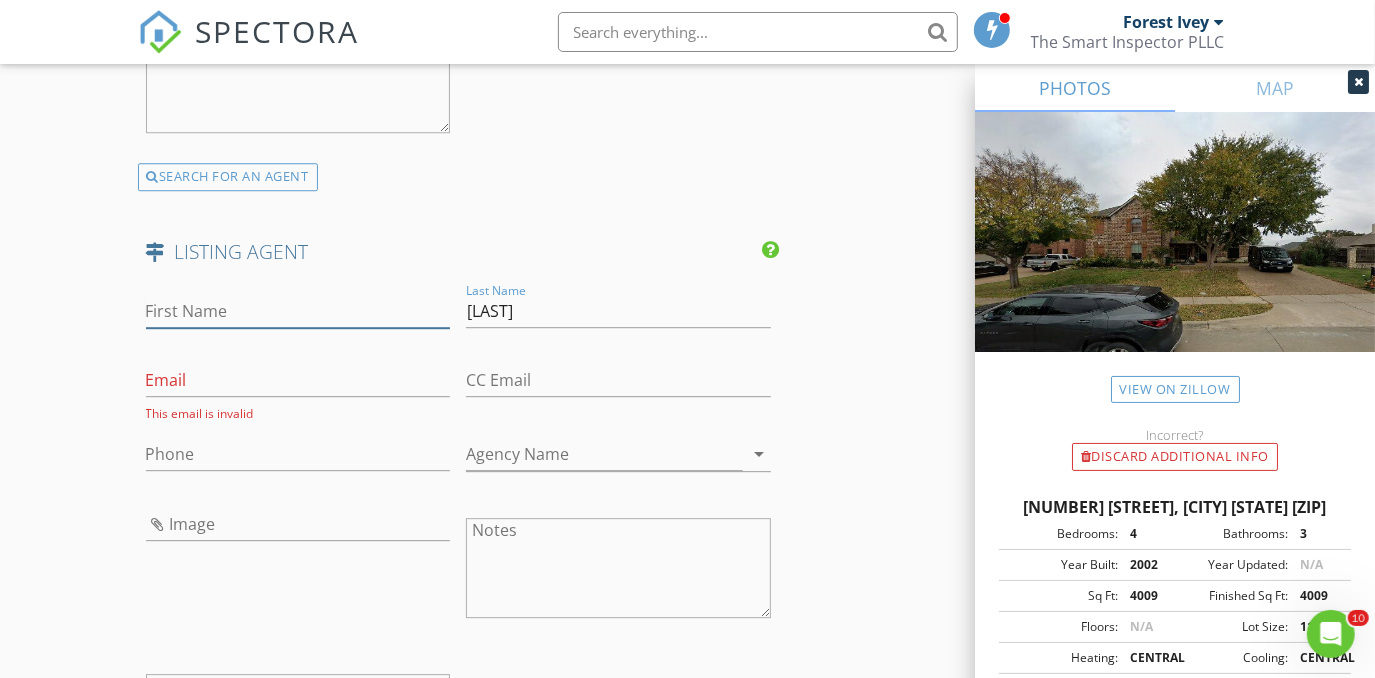 click on "First Name   Last Name Van Der Gaast   Email This email is invalid   CC Email   Phone   Agency Name arrow_drop_down       Image       Notes   Private Notes" at bounding box center (459, 541) 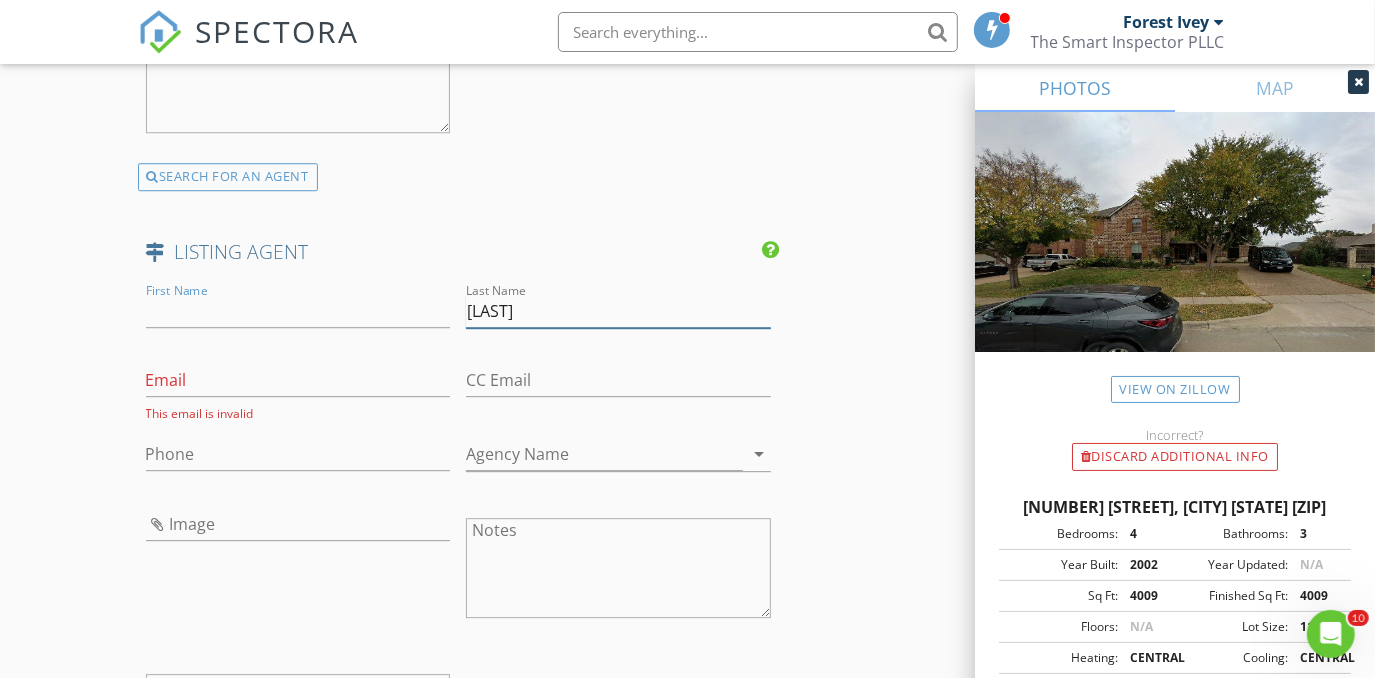 click on "Van Der Gaast" at bounding box center (618, 311) 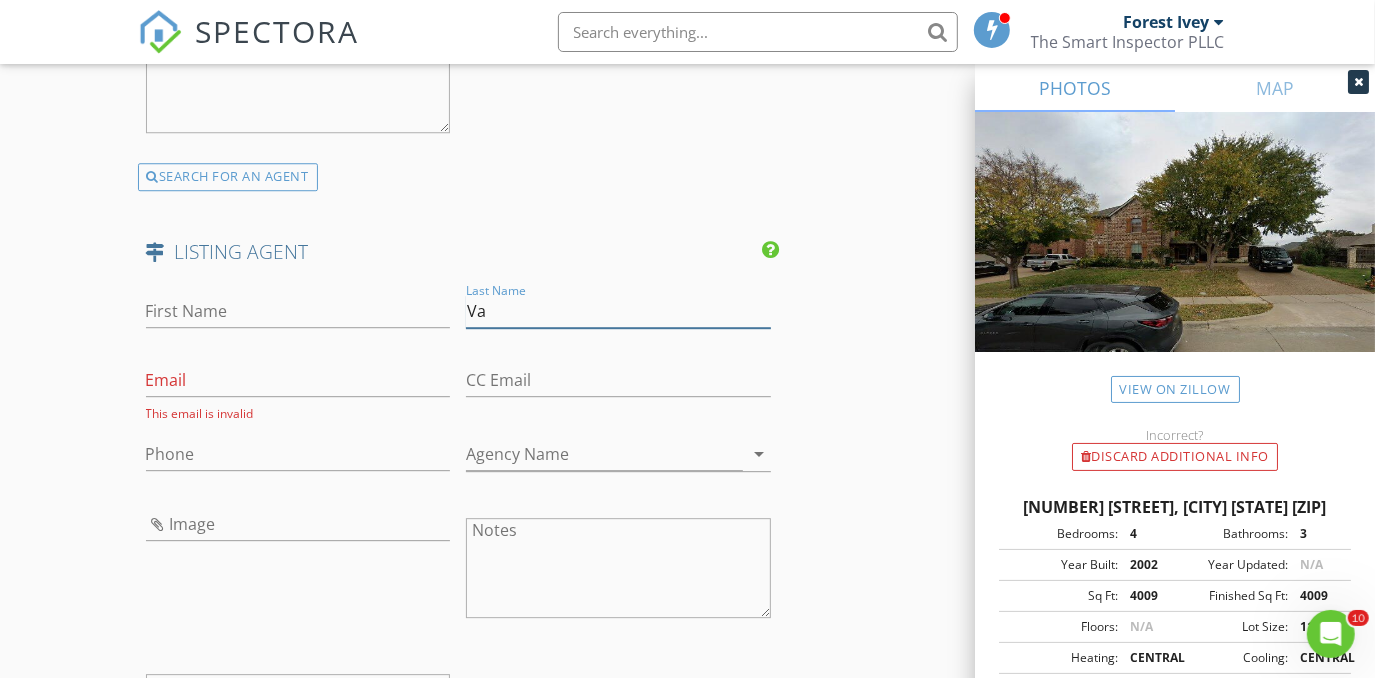 type on "V" 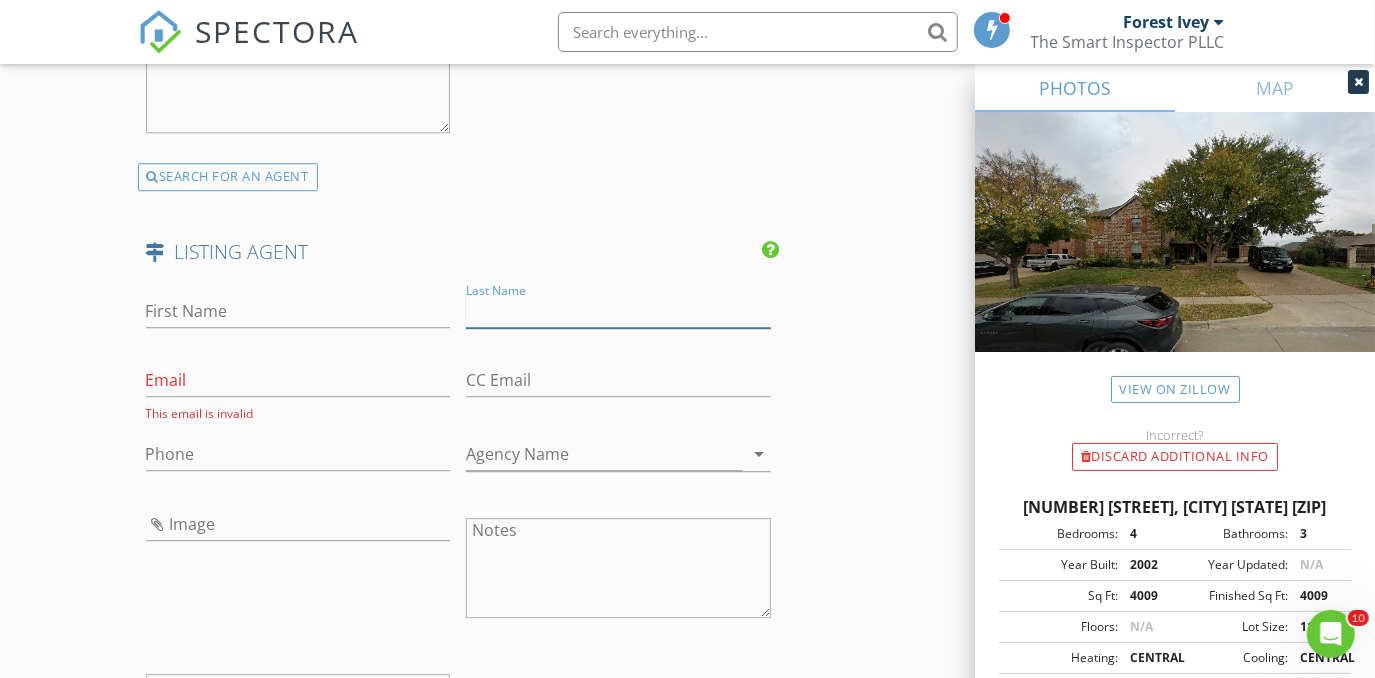 type 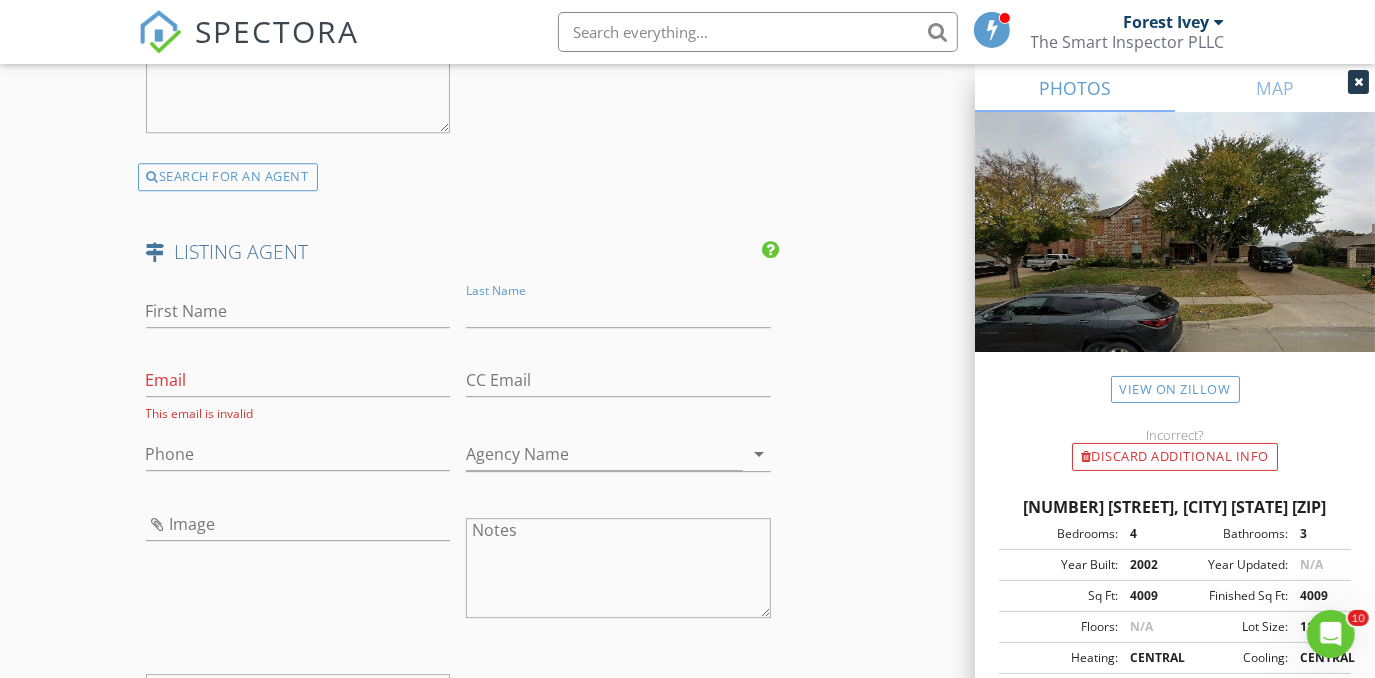 click on "INSPECTOR(S)
check_box   Forest Ivey   PRIMARY   check_box_outline_blank   Brian Cain     check_box   Christopher Hudson     check_box_outline_blank   Christopher Sarris     check_box_outline_blank   Antoine "Tony" Razzouk     Forest Ivey,  Christopher Hudson arrow_drop_down   check_box_outline_blank Forest Ivey specifically requested check_box_outline_blank Christopher Hudson specifically requested
Date/Time
08/04/2025 8:00 AM
Location
Address Search       Address 3417 Bear Creek Dr   Unit   City Hurst   State TX   Zip 76054   County Tarrant     Square Feet 4009   Year Built 2002   Foundation Slab arrow_drop_down     Forest Ivey     15.4 miles     (25 minutes)         Christopher Hudson     15.4 miles     (25 minutes)
client
check_box Enable Client CC email for this inspection   Client Search     check_box_outline_blank Client is a Company/Organization" at bounding box center [688, -935] 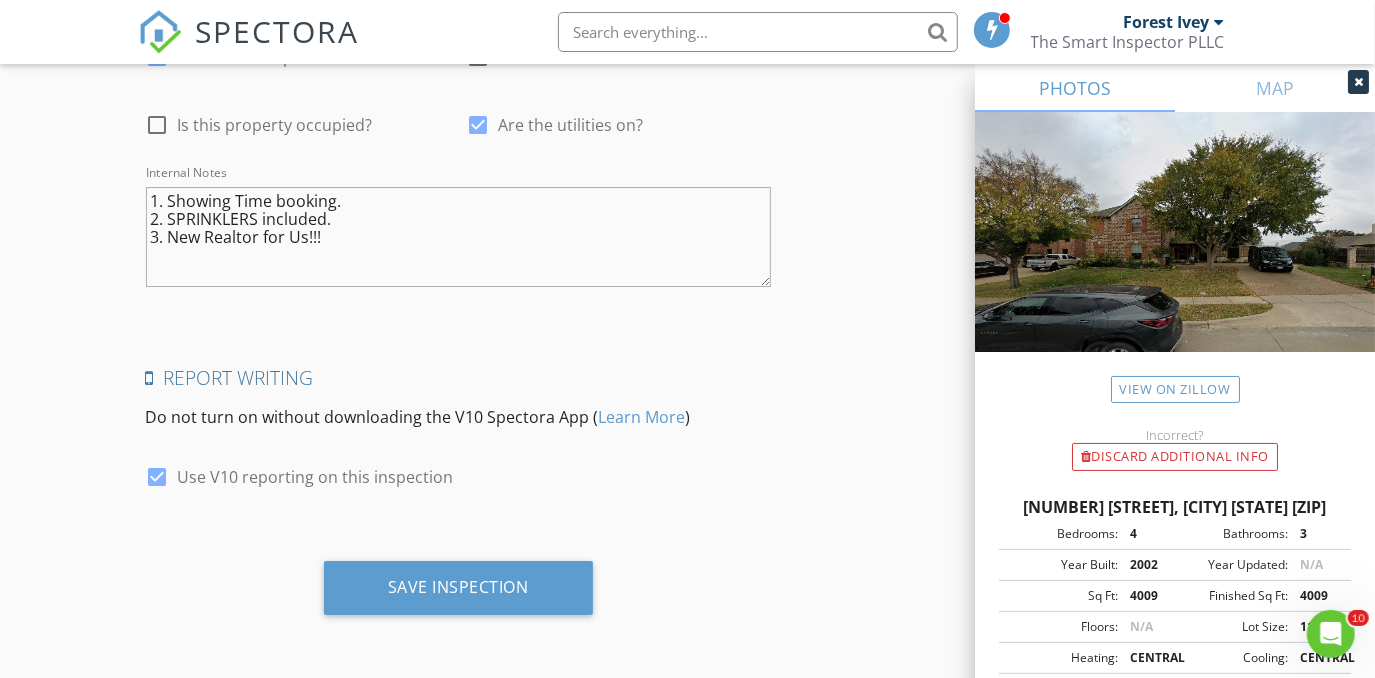 scroll, scrollTop: 4685, scrollLeft: 0, axis: vertical 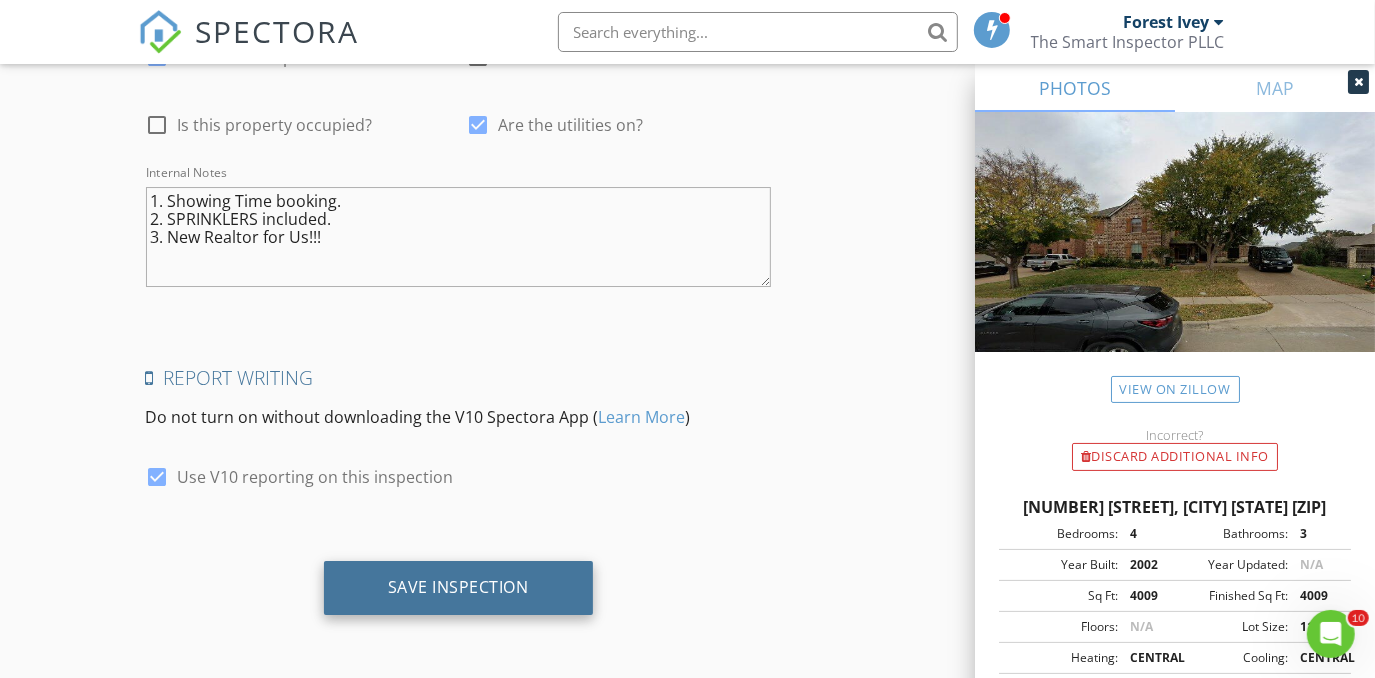 click on "Save Inspection" at bounding box center (458, 587) 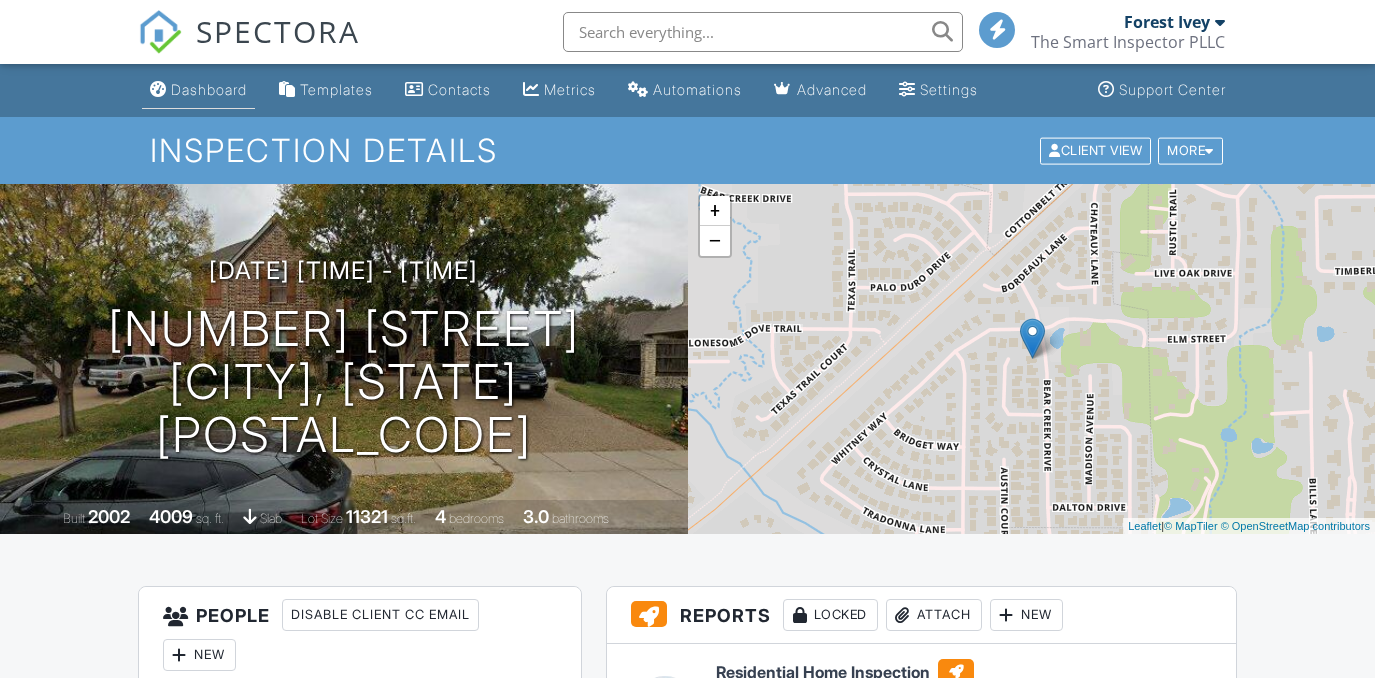 click on "Dashboard" at bounding box center (209, 89) 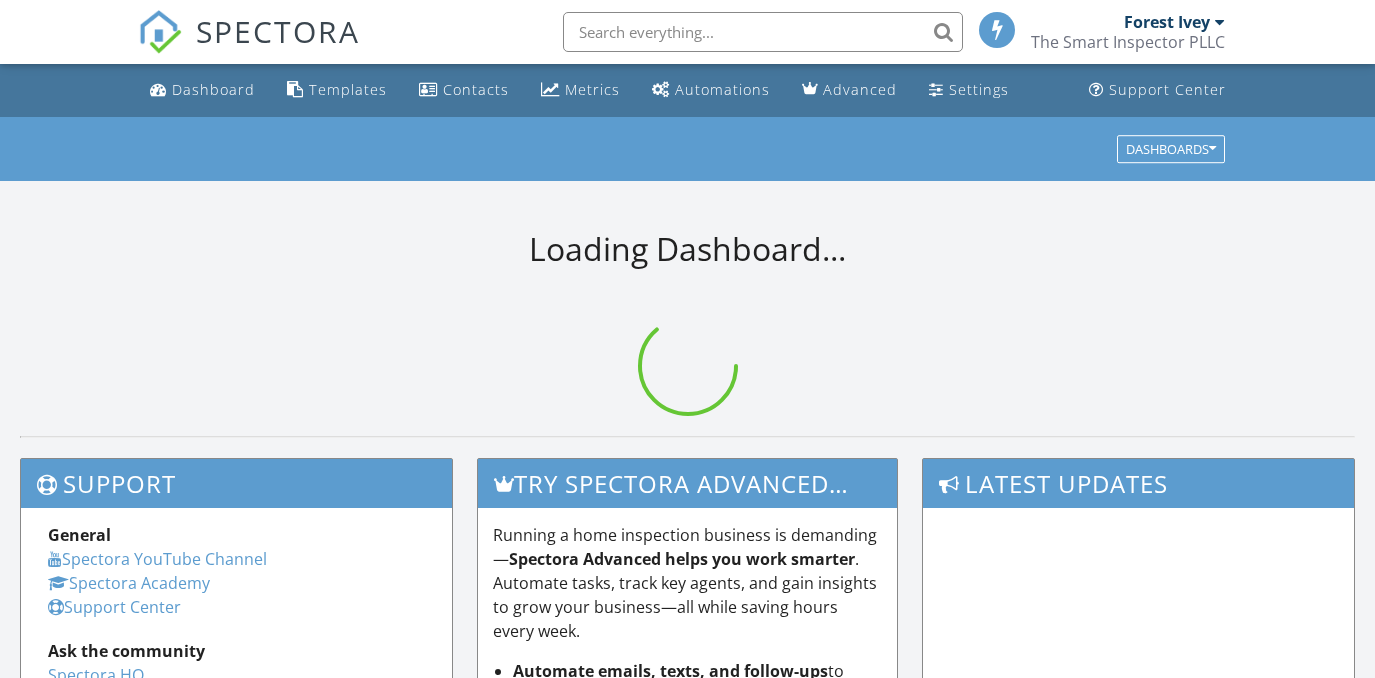 scroll, scrollTop: 0, scrollLeft: 0, axis: both 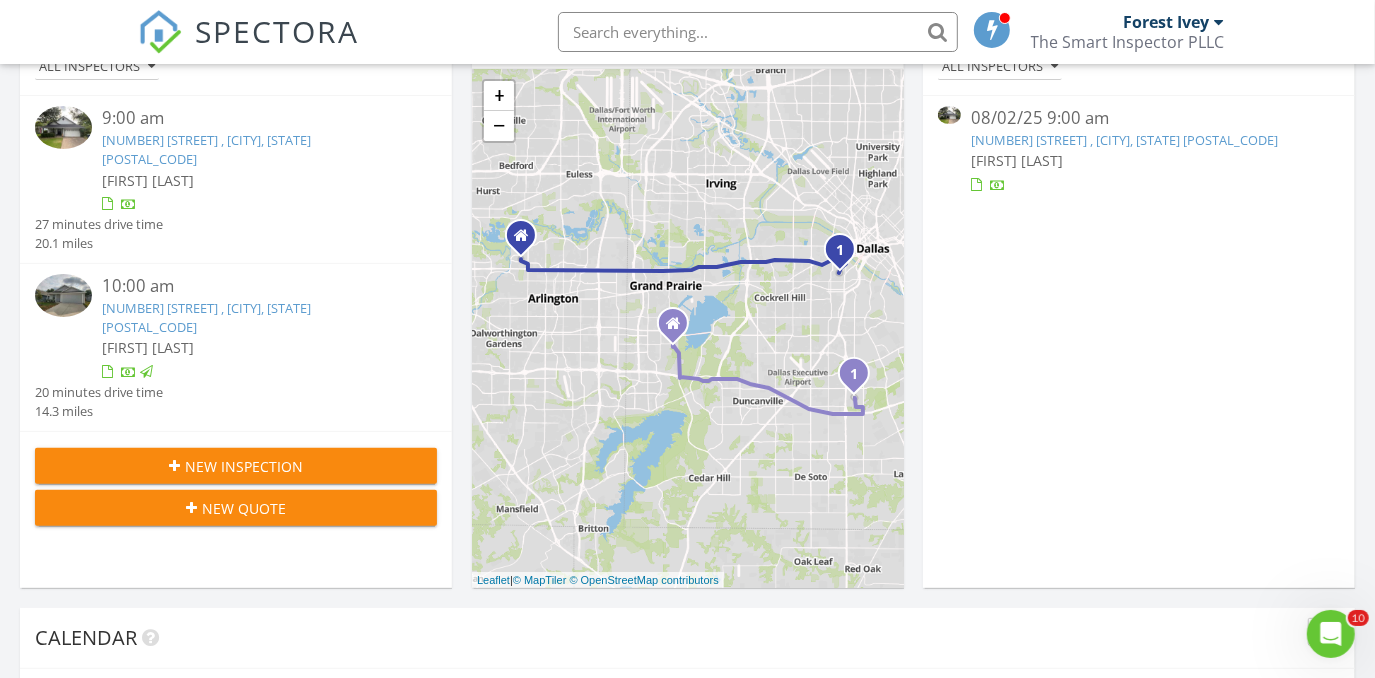 click on "Forest Ivey" at bounding box center [1167, 22] 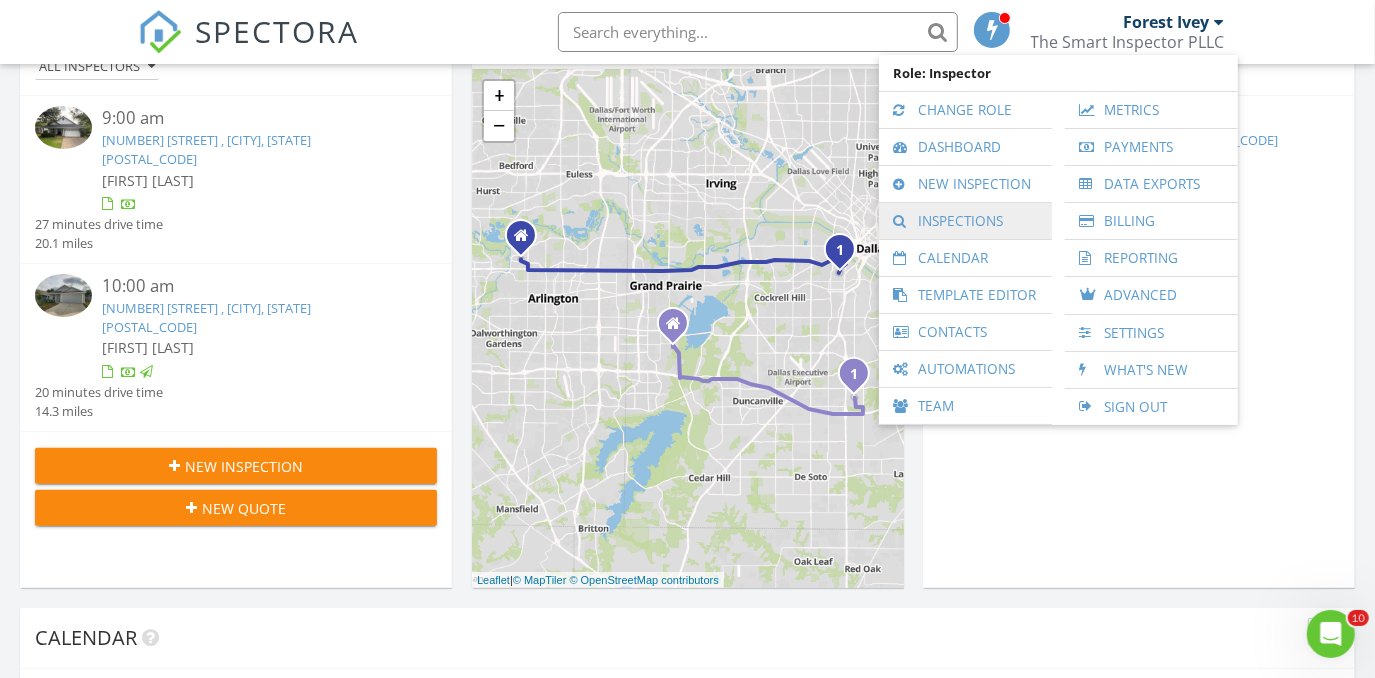 click on "Inspections" at bounding box center [965, 221] 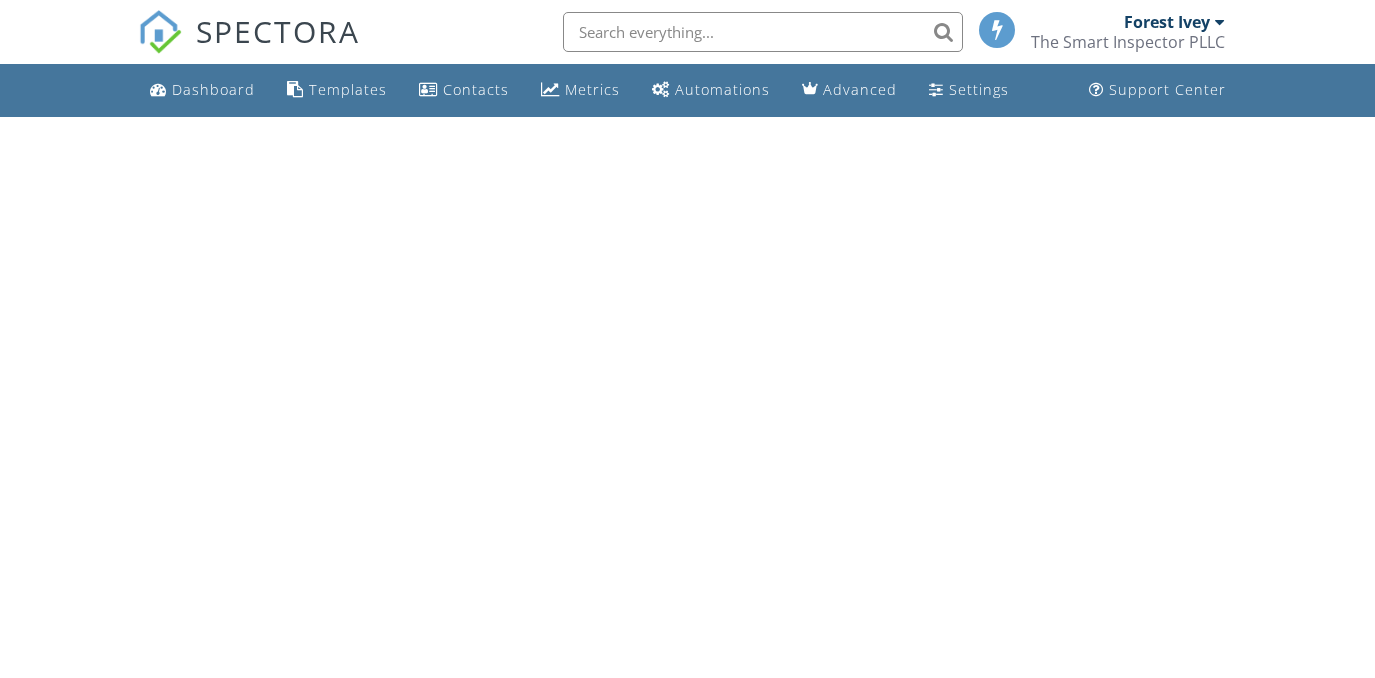 scroll, scrollTop: 0, scrollLeft: 0, axis: both 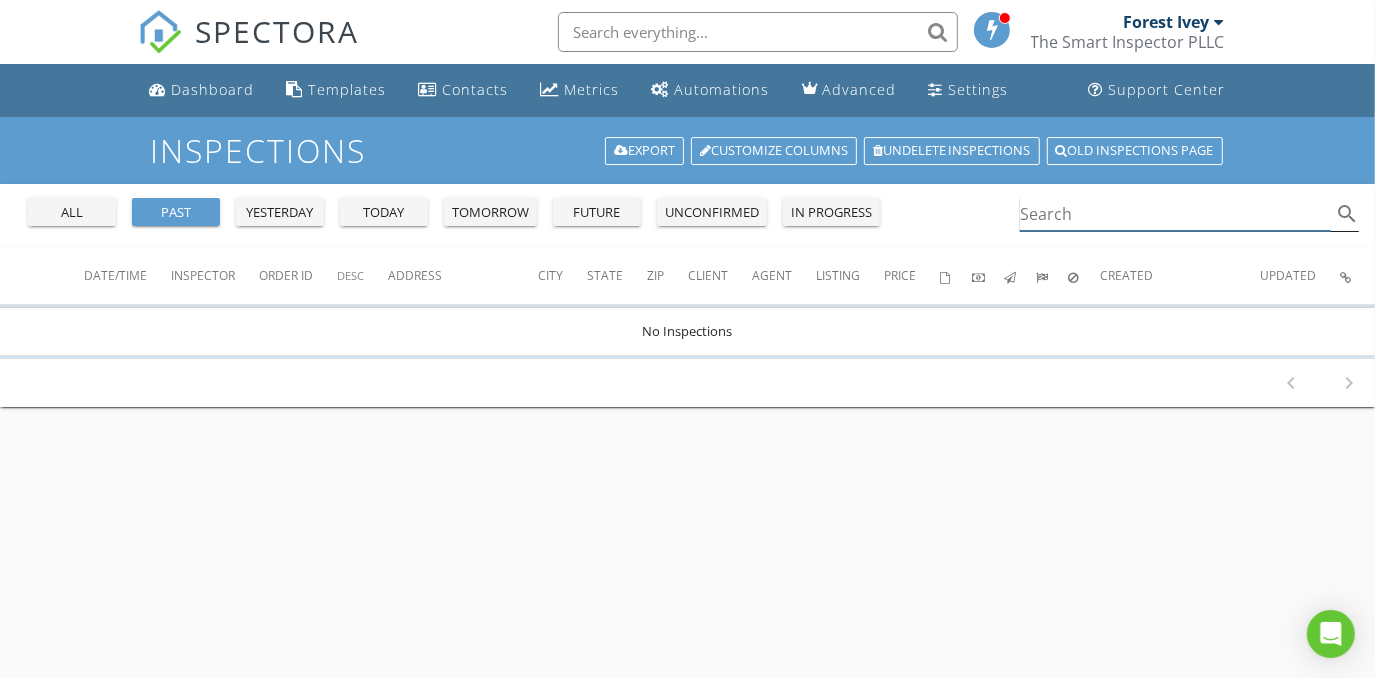 click at bounding box center [1175, 214] 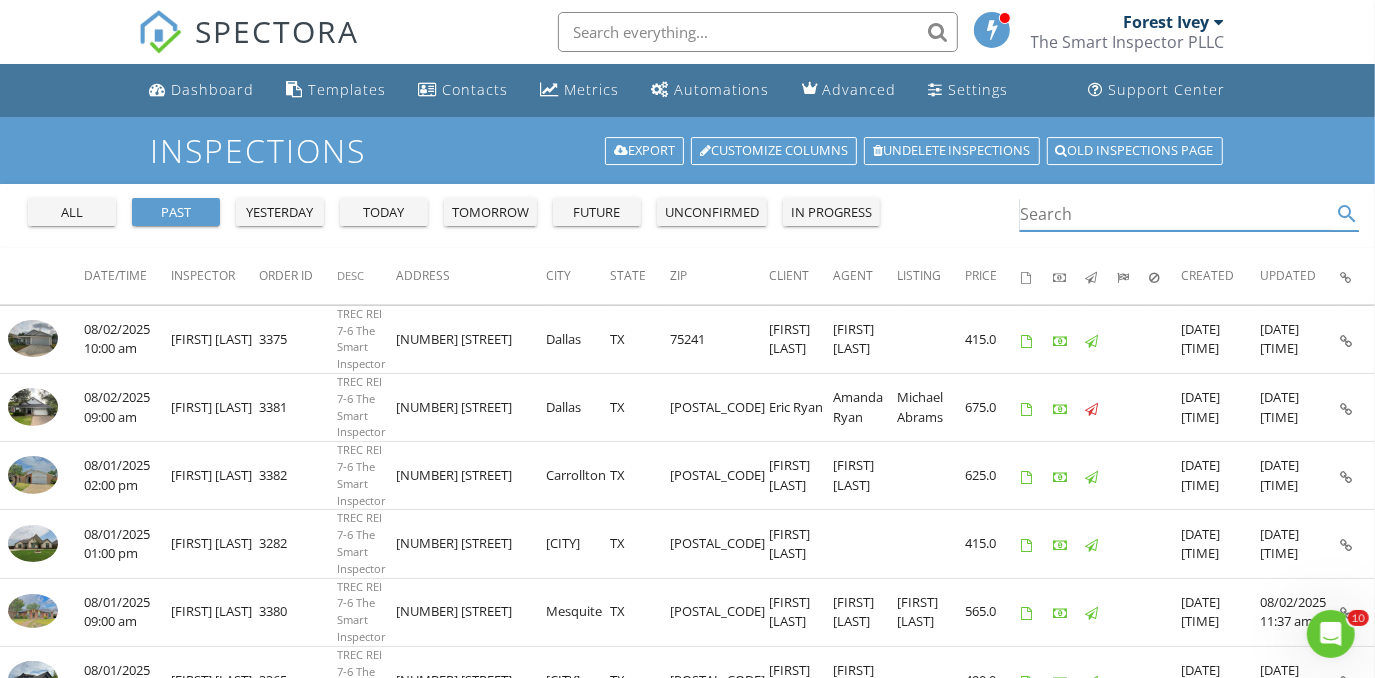 scroll, scrollTop: 0, scrollLeft: 0, axis: both 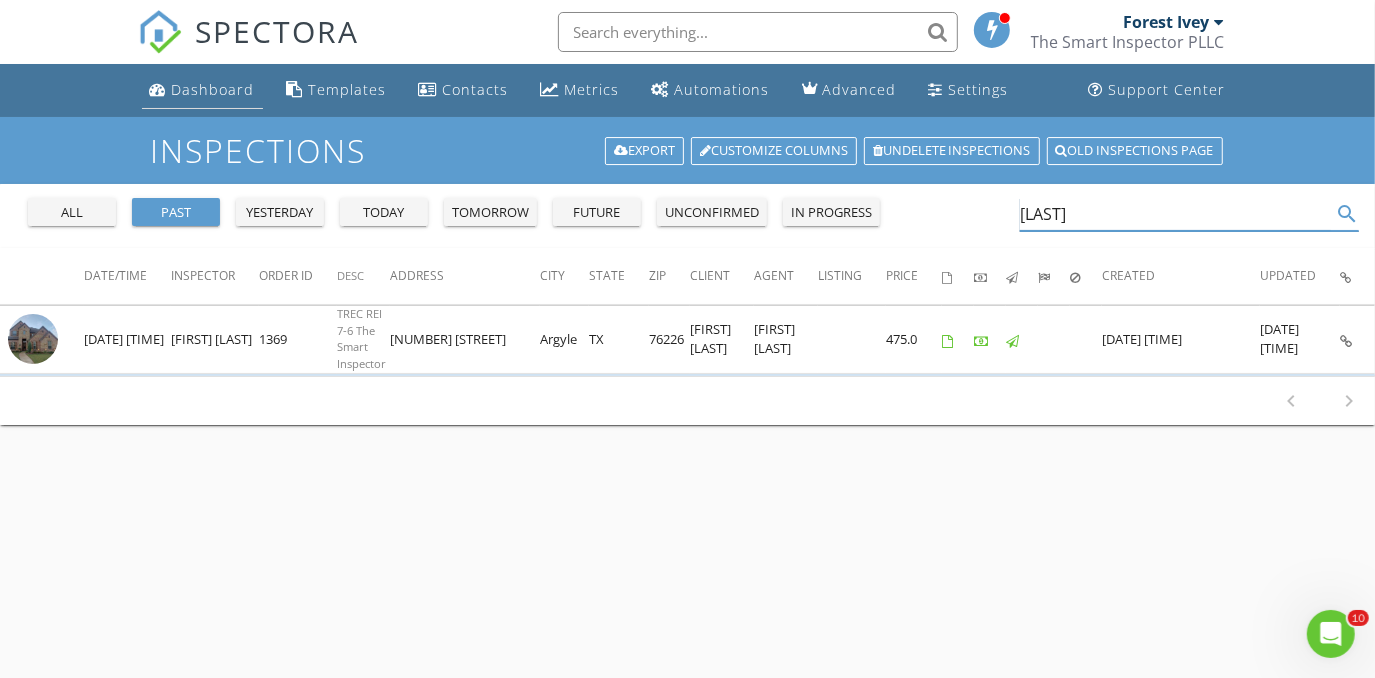 type on "Massi" 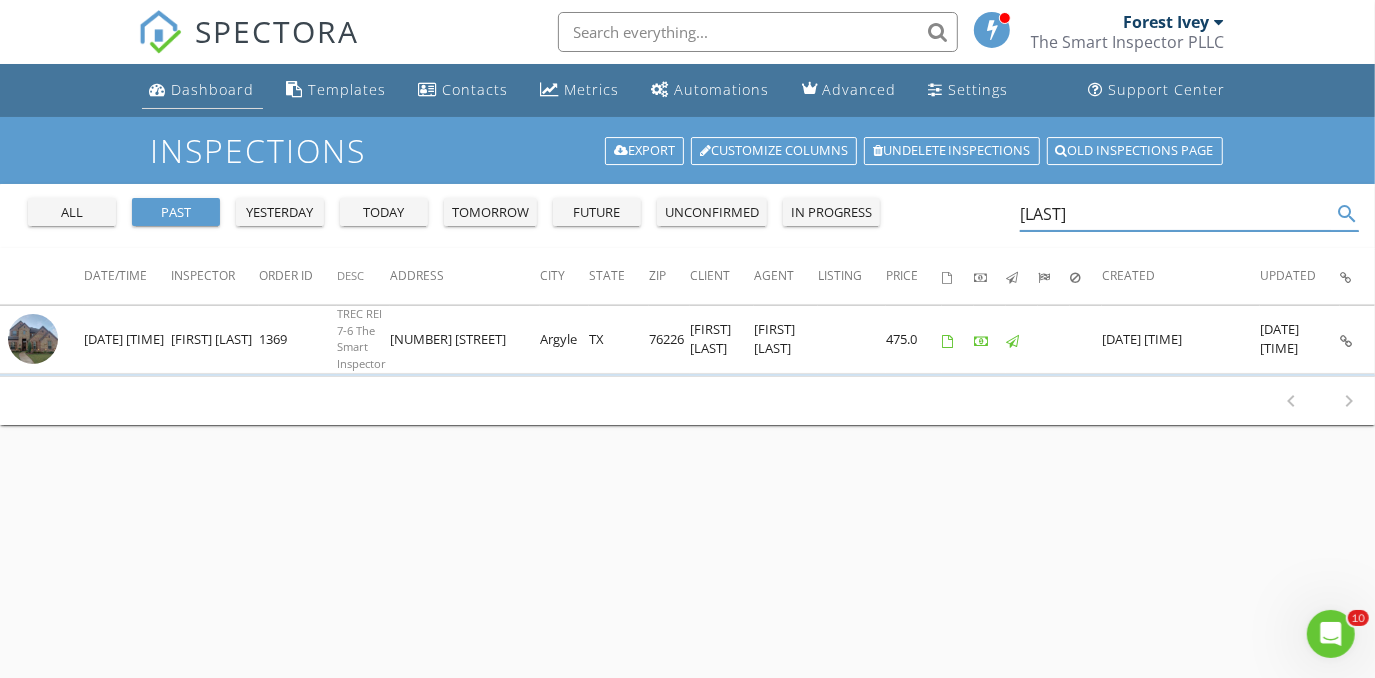 click on "Dashboard" at bounding box center [213, 89] 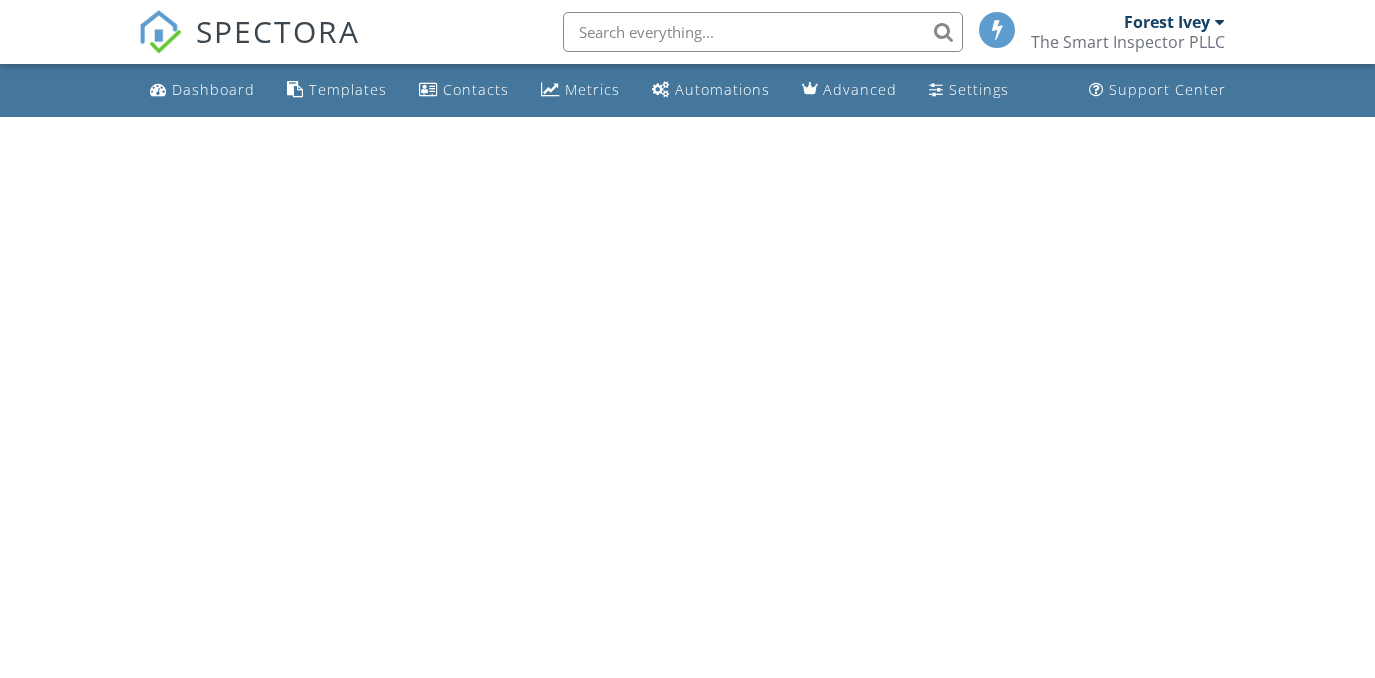scroll, scrollTop: 0, scrollLeft: 0, axis: both 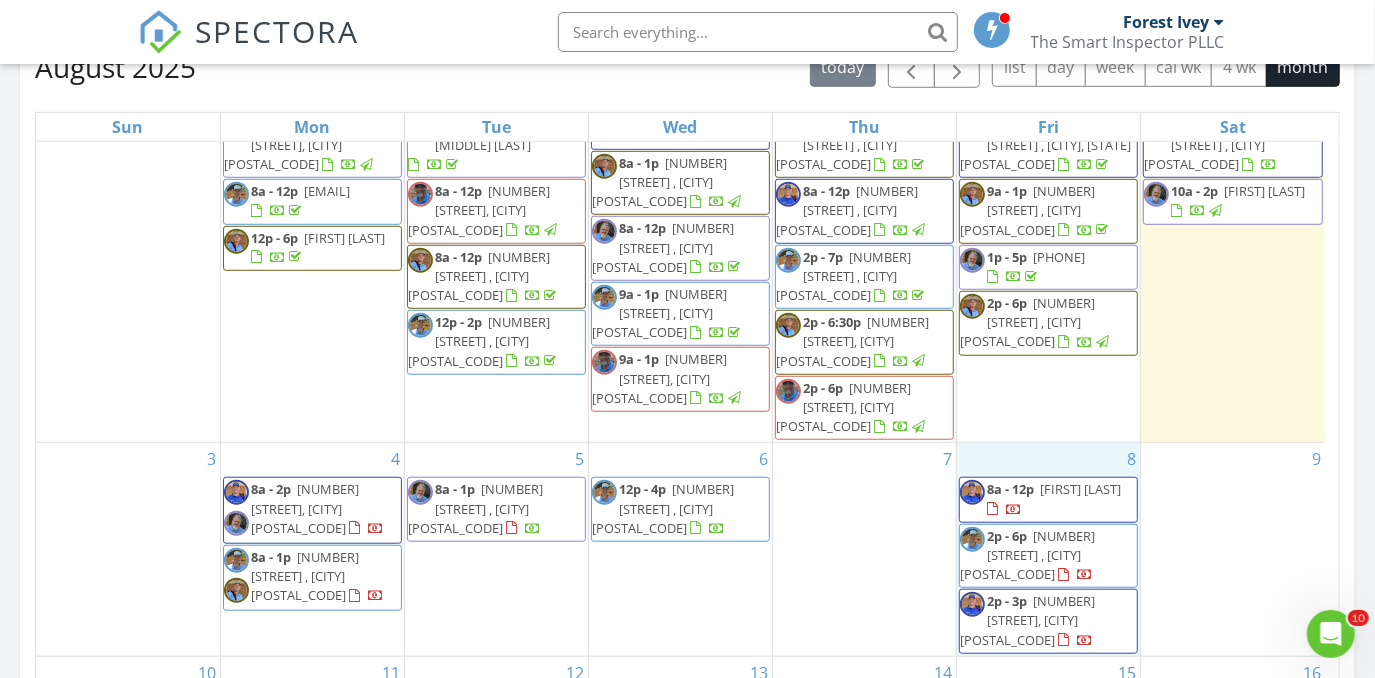 click on "8
8a - 12p
4908 Sandbrock Pkwy , Aubrey 76227
2p - 6p
1436 Millstead Rill Rd , Josephine 75135
2p - 3p
2201 Huntington Dr, Plano 75075" at bounding box center (1048, 549) 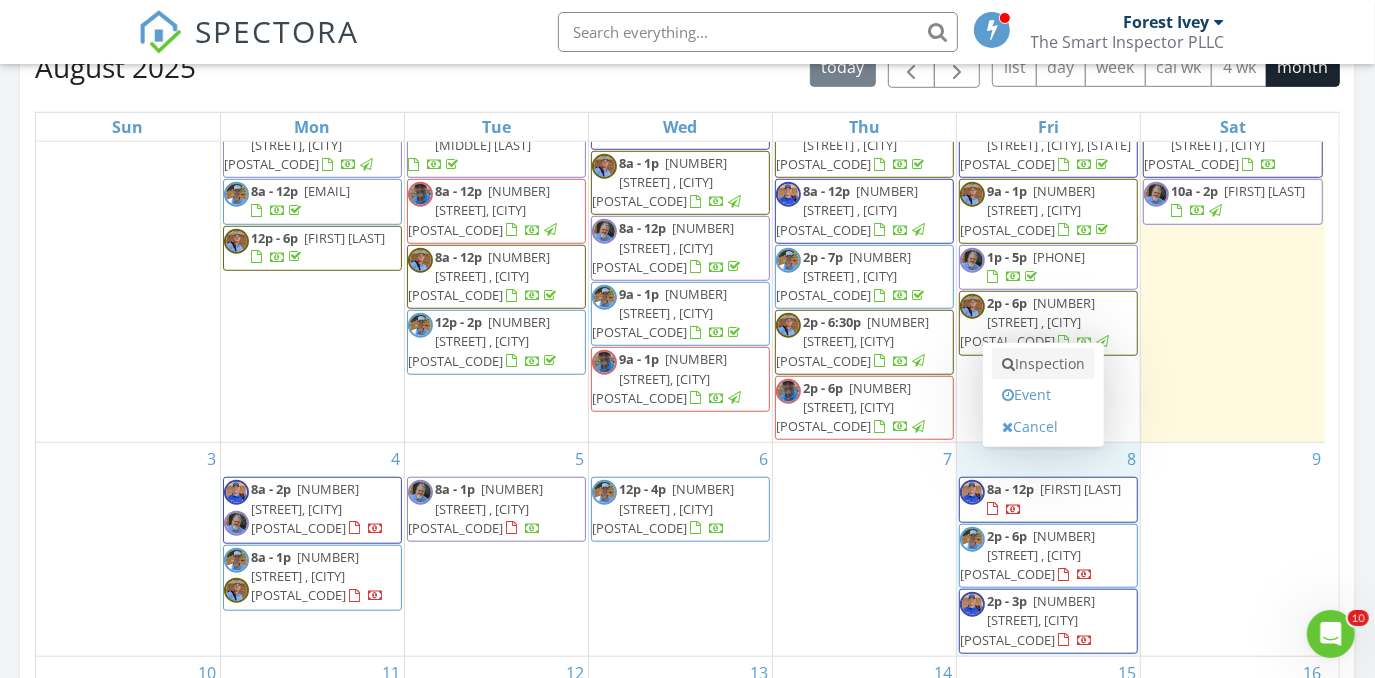 click on "Inspection" at bounding box center (1043, 364) 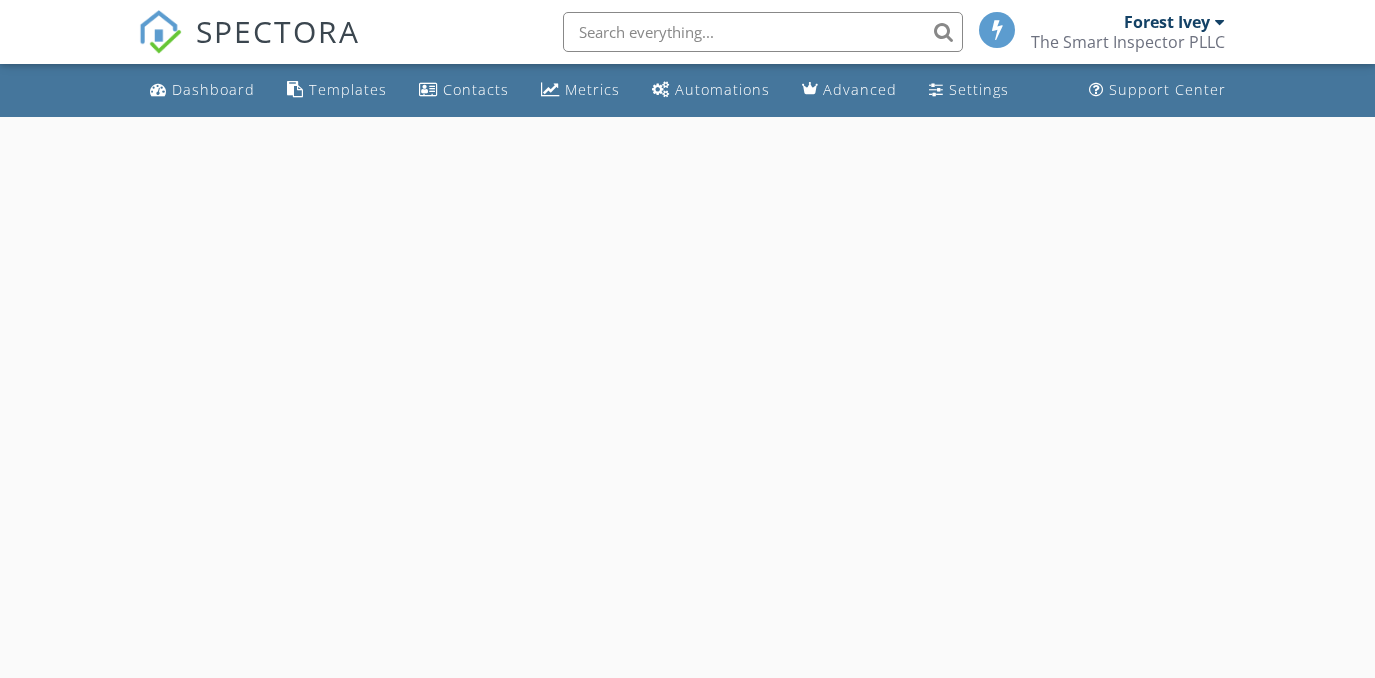 scroll, scrollTop: 0, scrollLeft: 0, axis: both 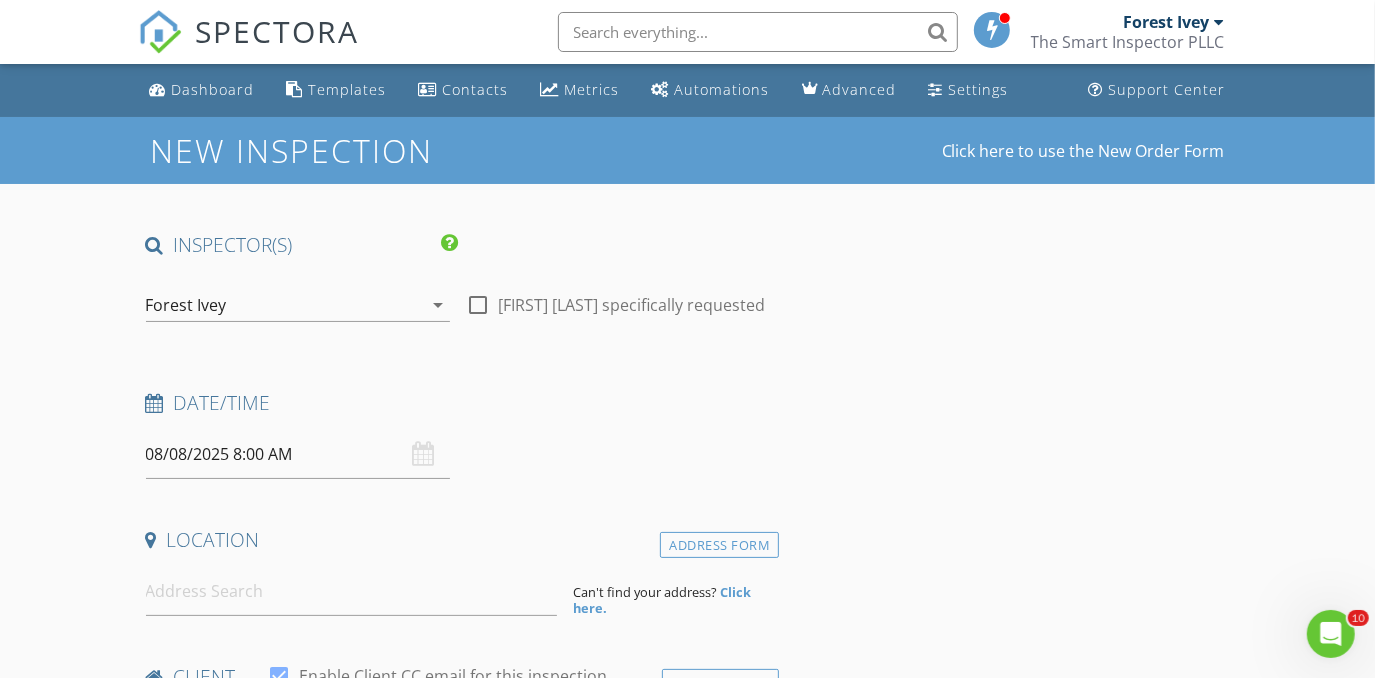 click on "08/08/2025 8:00 AM" at bounding box center (298, 454) 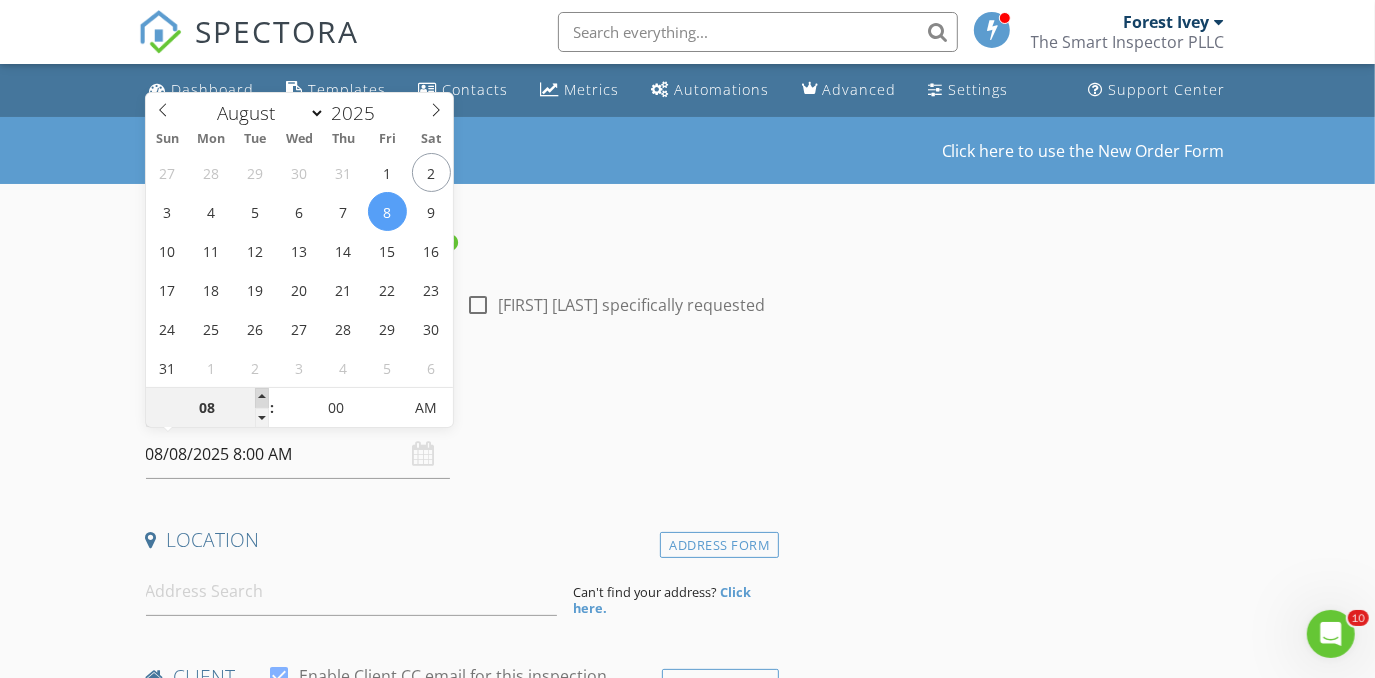type on "09" 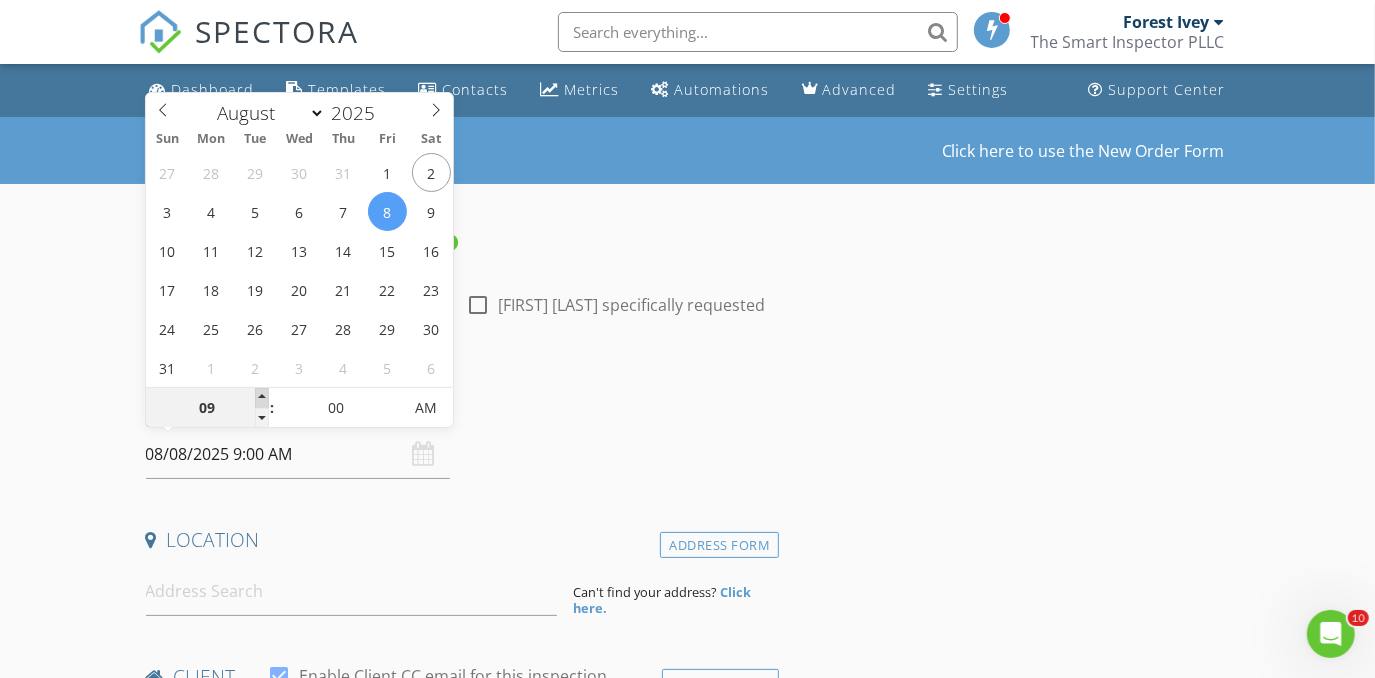 click at bounding box center (262, 398) 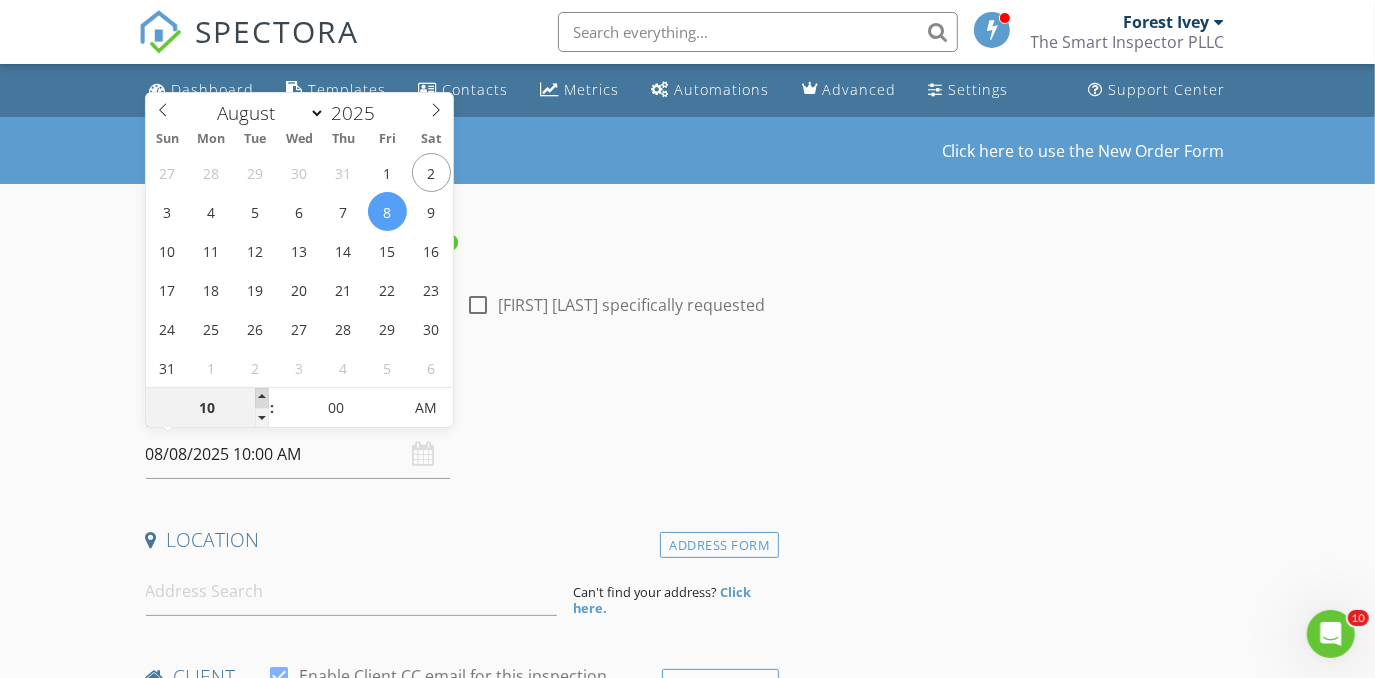 click at bounding box center [262, 398] 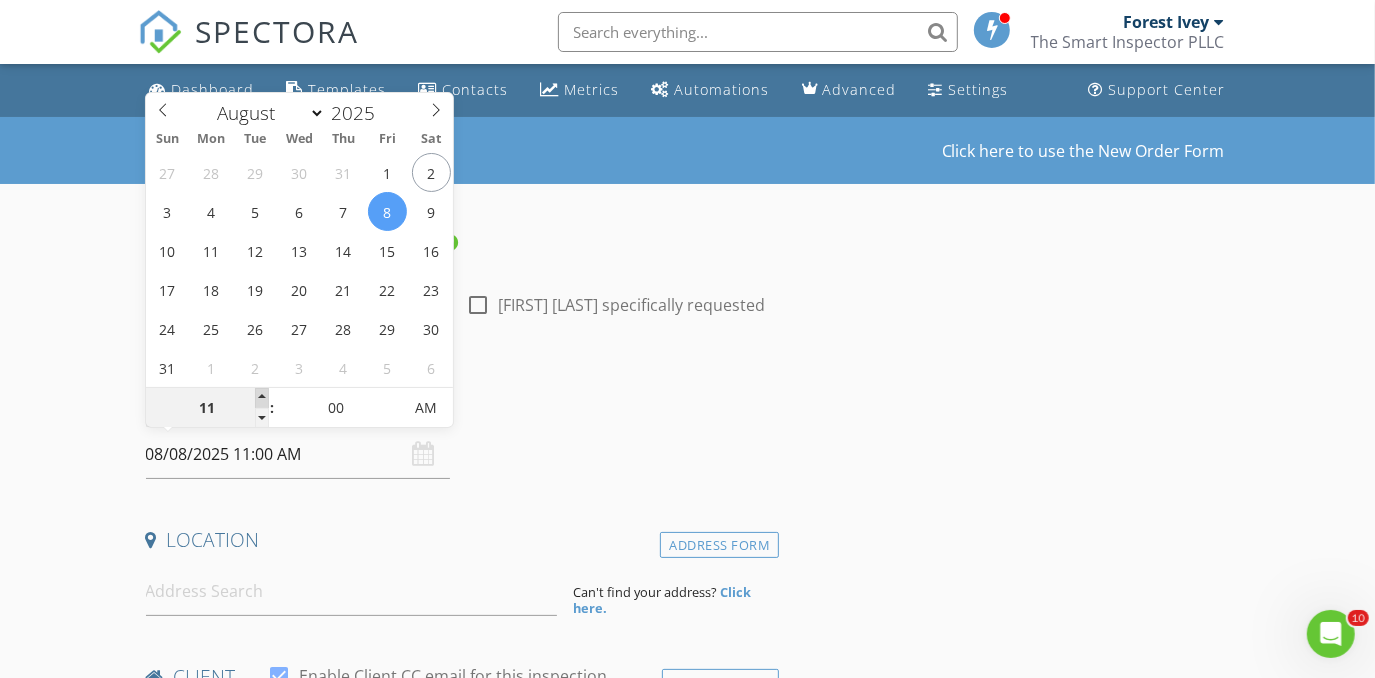 click at bounding box center [262, 398] 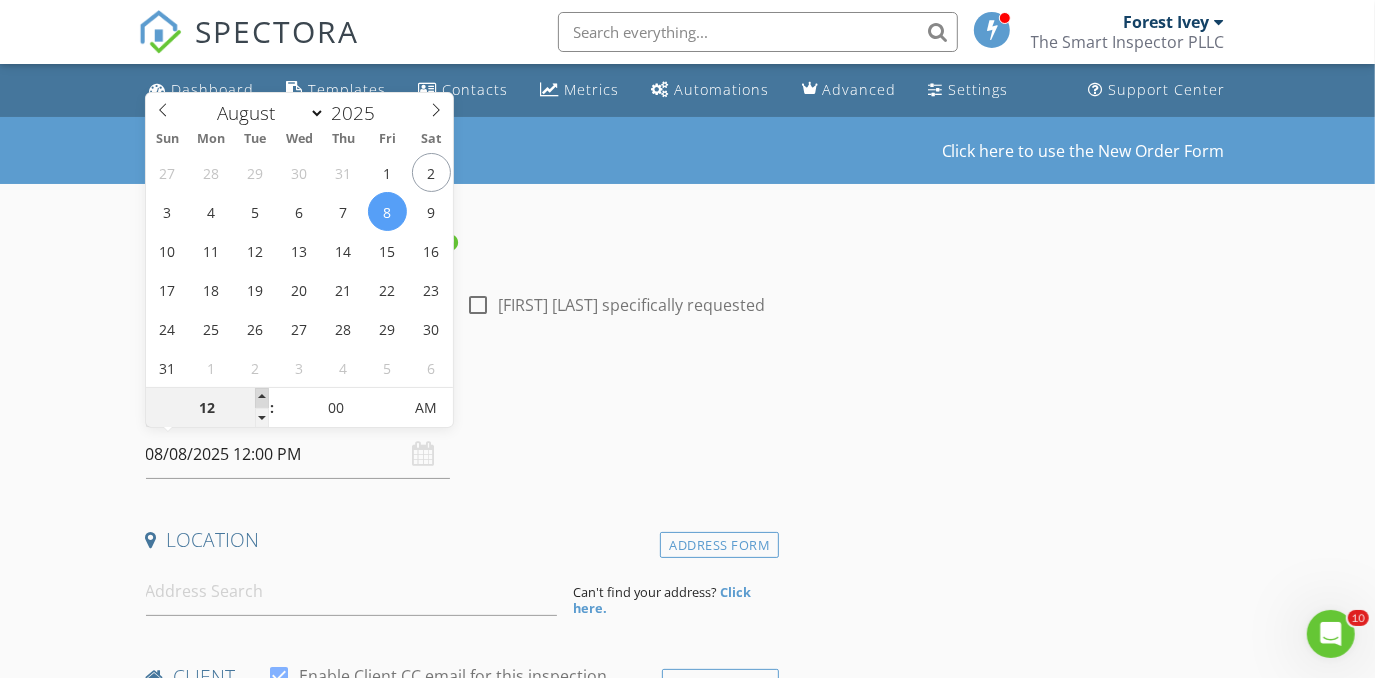 click at bounding box center [262, 398] 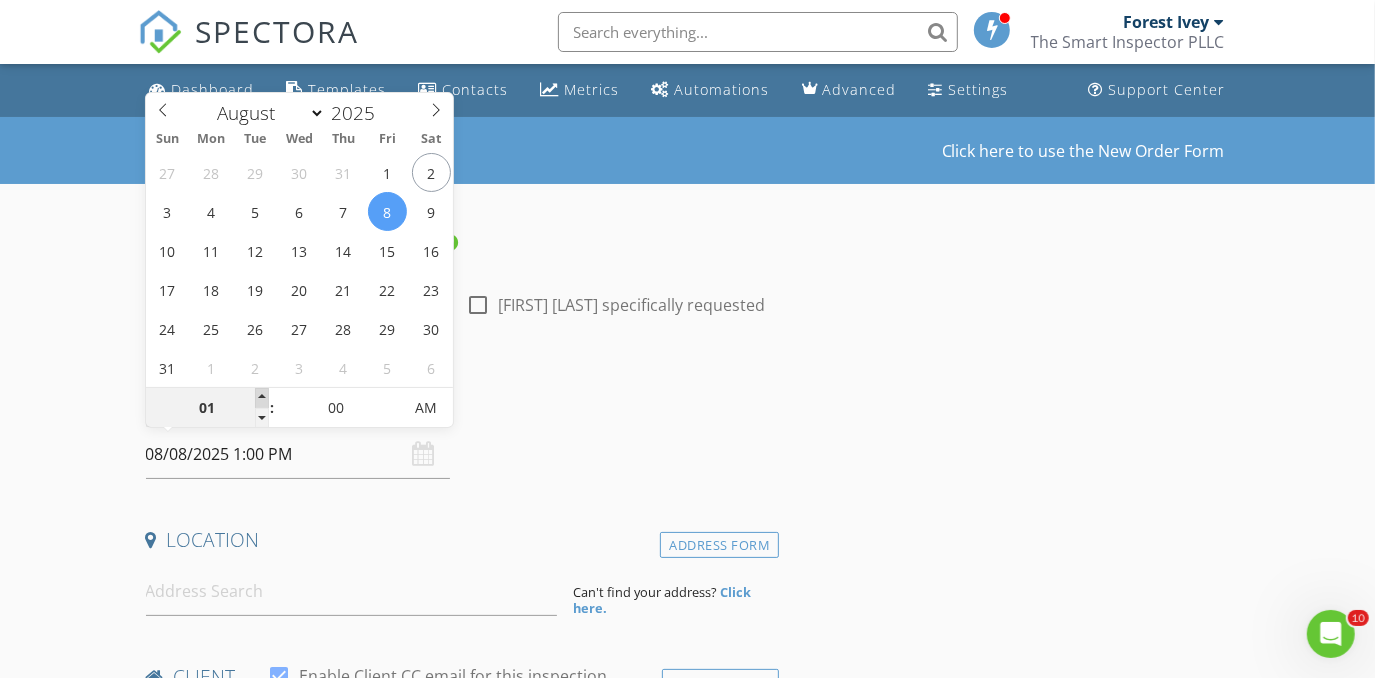 click at bounding box center (262, 398) 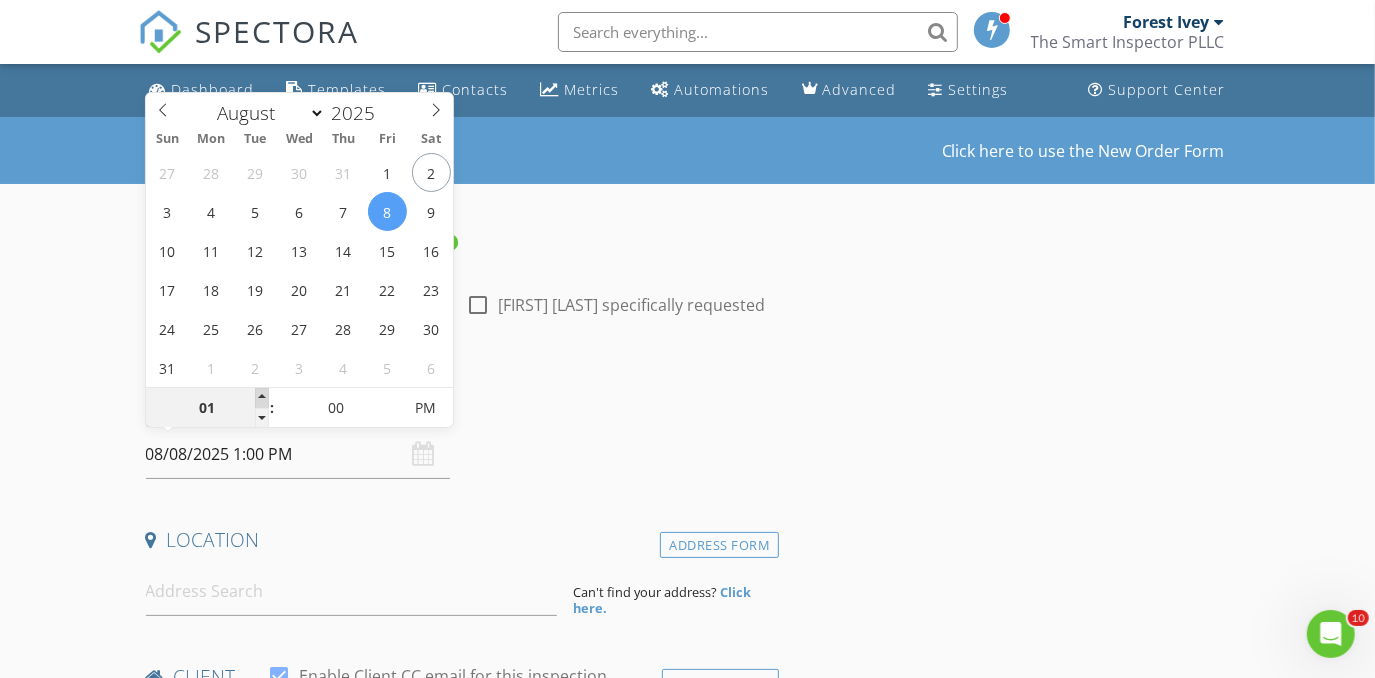 type on "02" 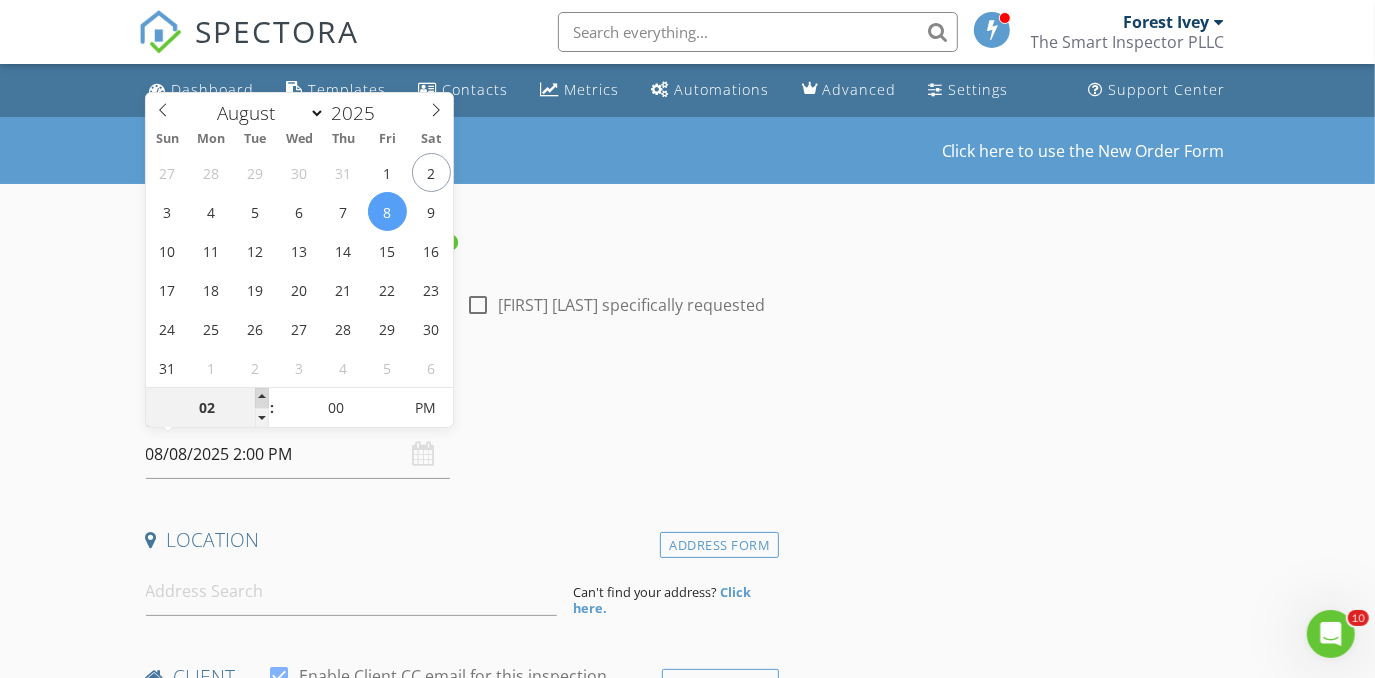 click at bounding box center (262, 398) 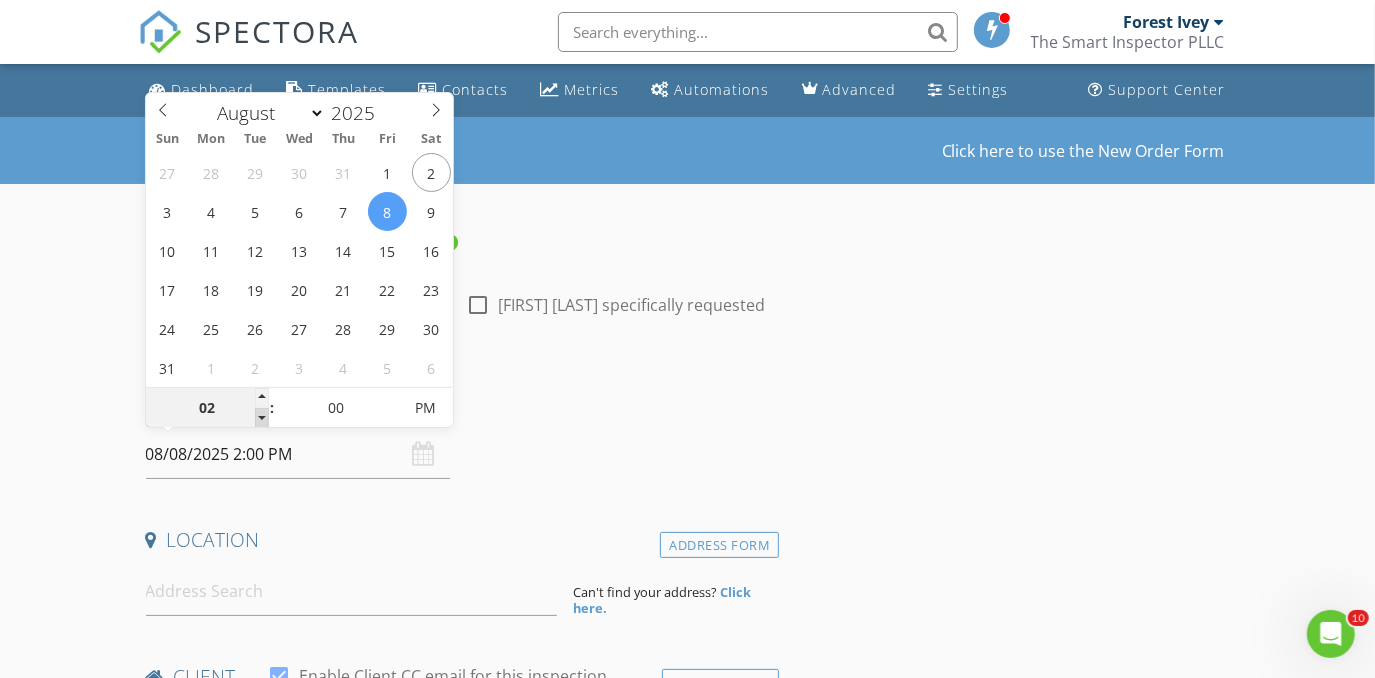type on "01" 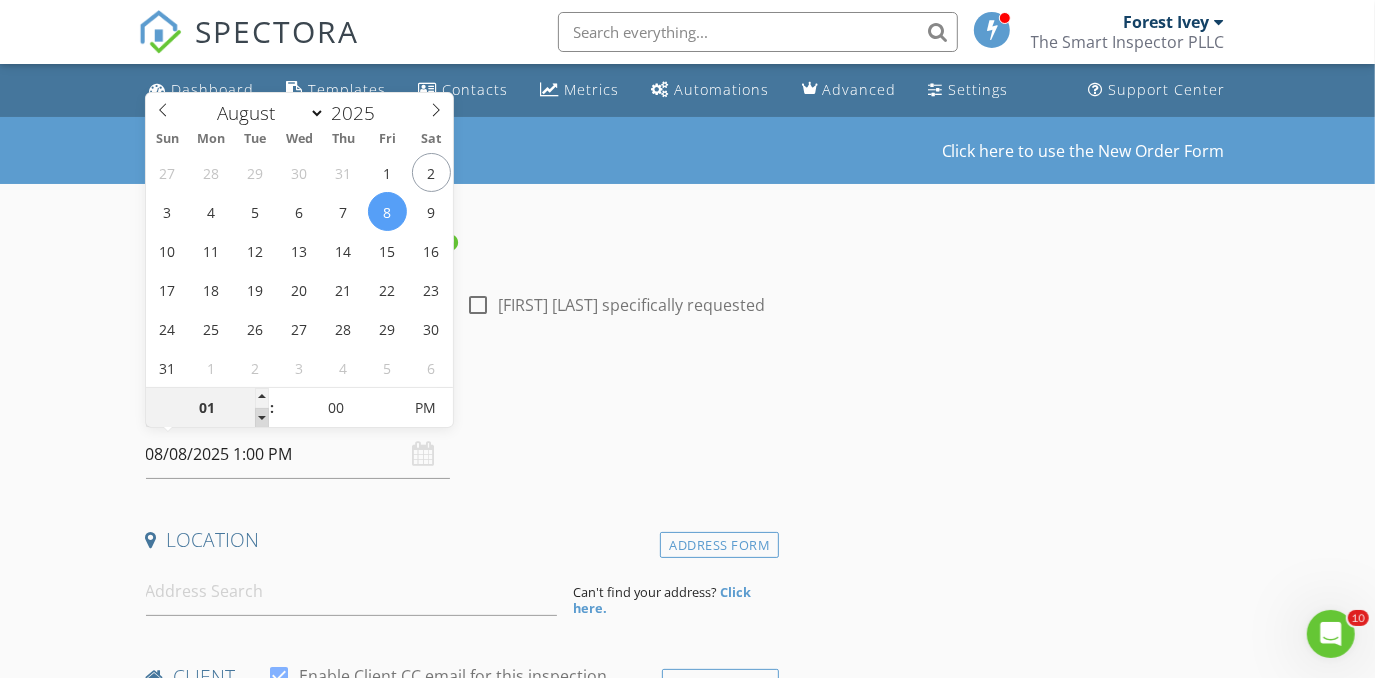 click at bounding box center [262, 418] 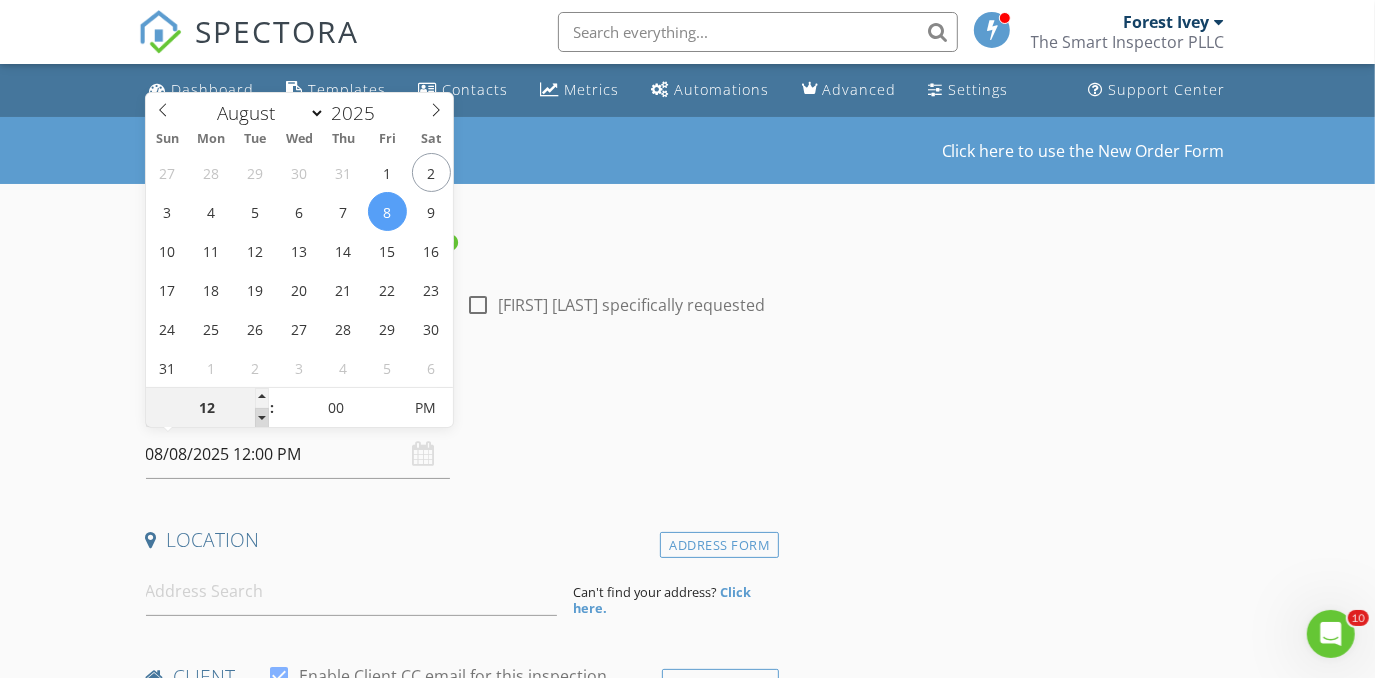 click at bounding box center (262, 418) 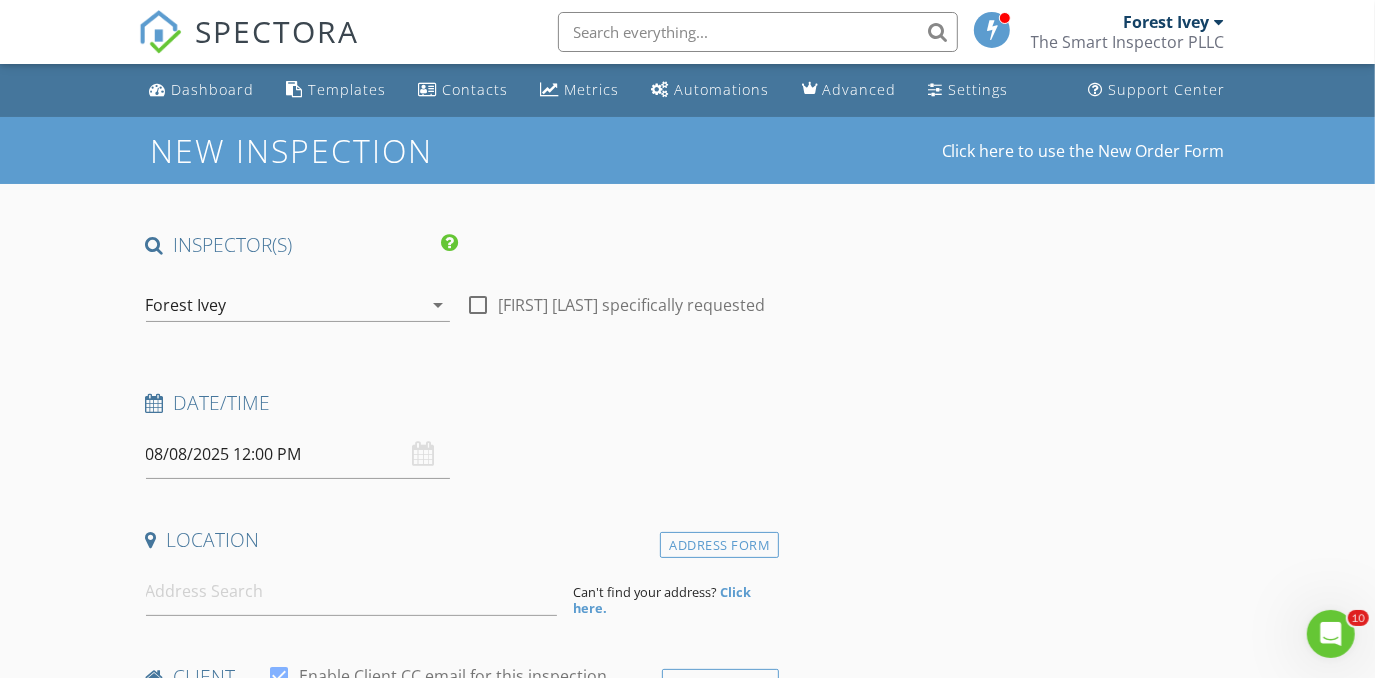 drag, startPoint x: 256, startPoint y: 418, endPoint x: 5, endPoint y: 505, distance: 265.65015 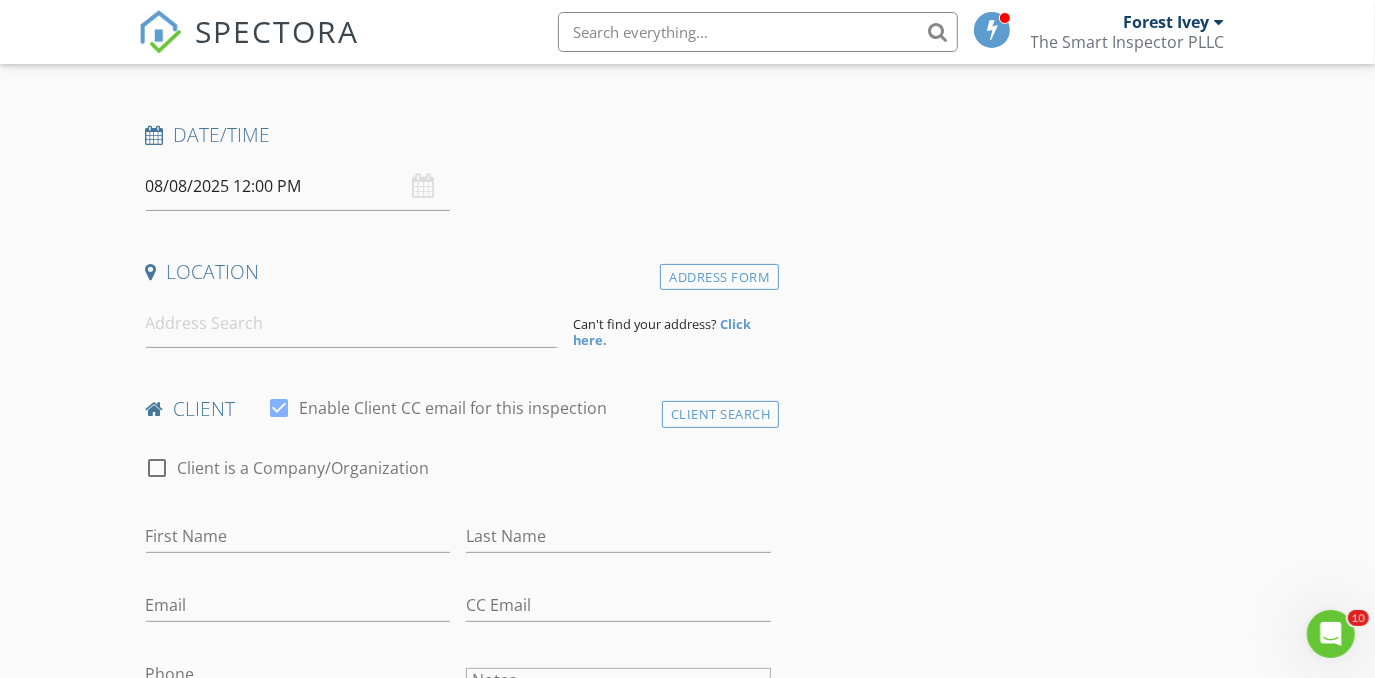 scroll, scrollTop: 272, scrollLeft: 0, axis: vertical 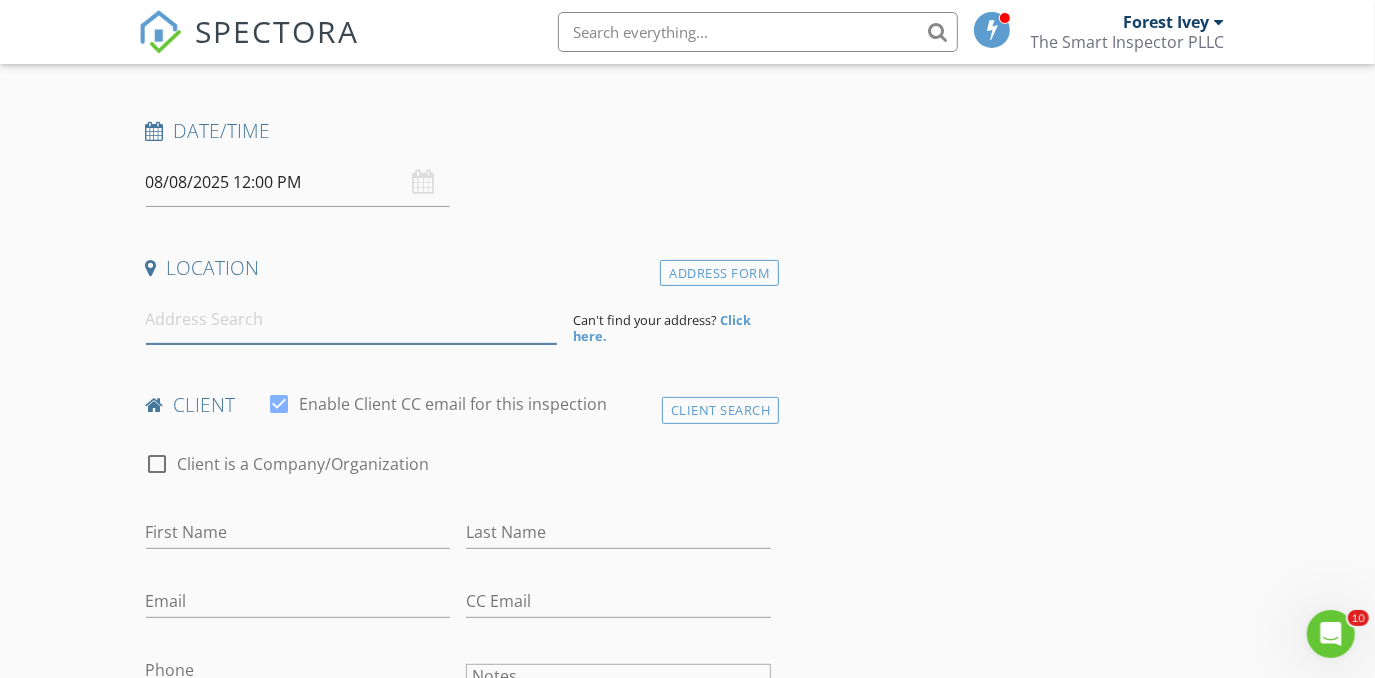 click at bounding box center (352, 319) 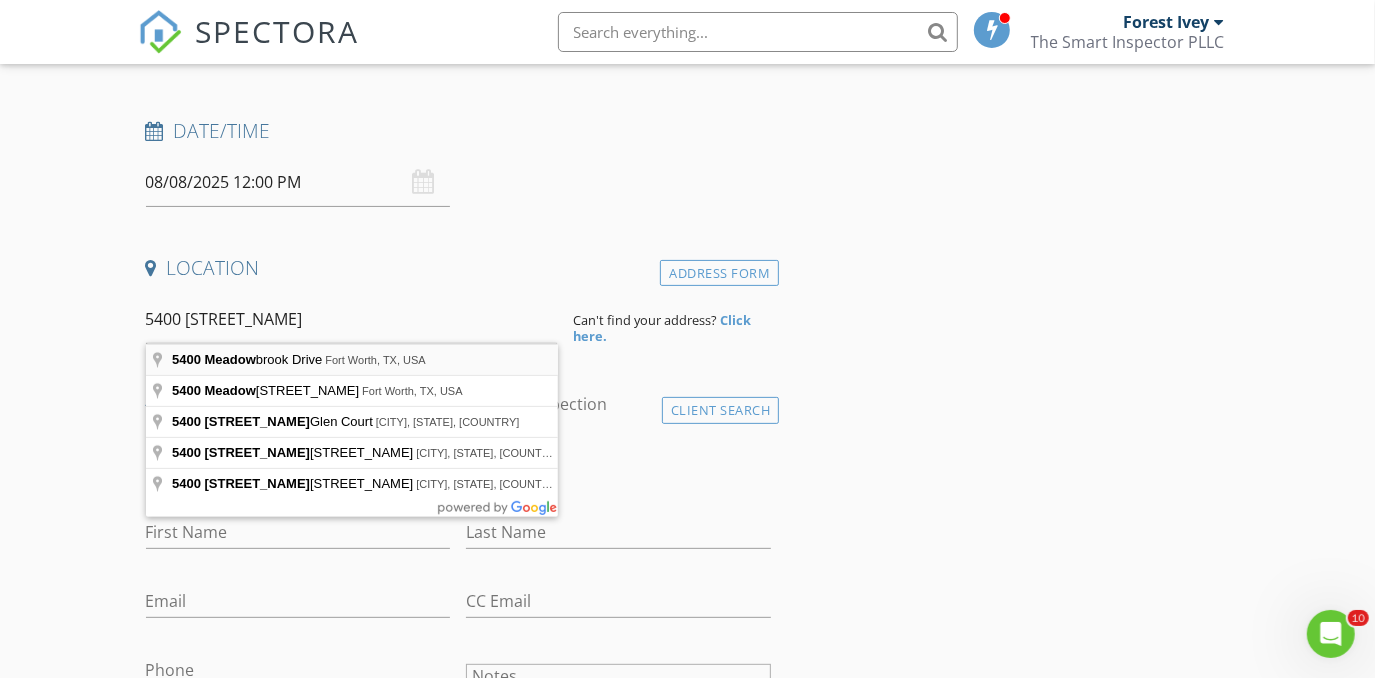 type on "5400 Meadowbrook Drive, Fort Worth, TX, USA" 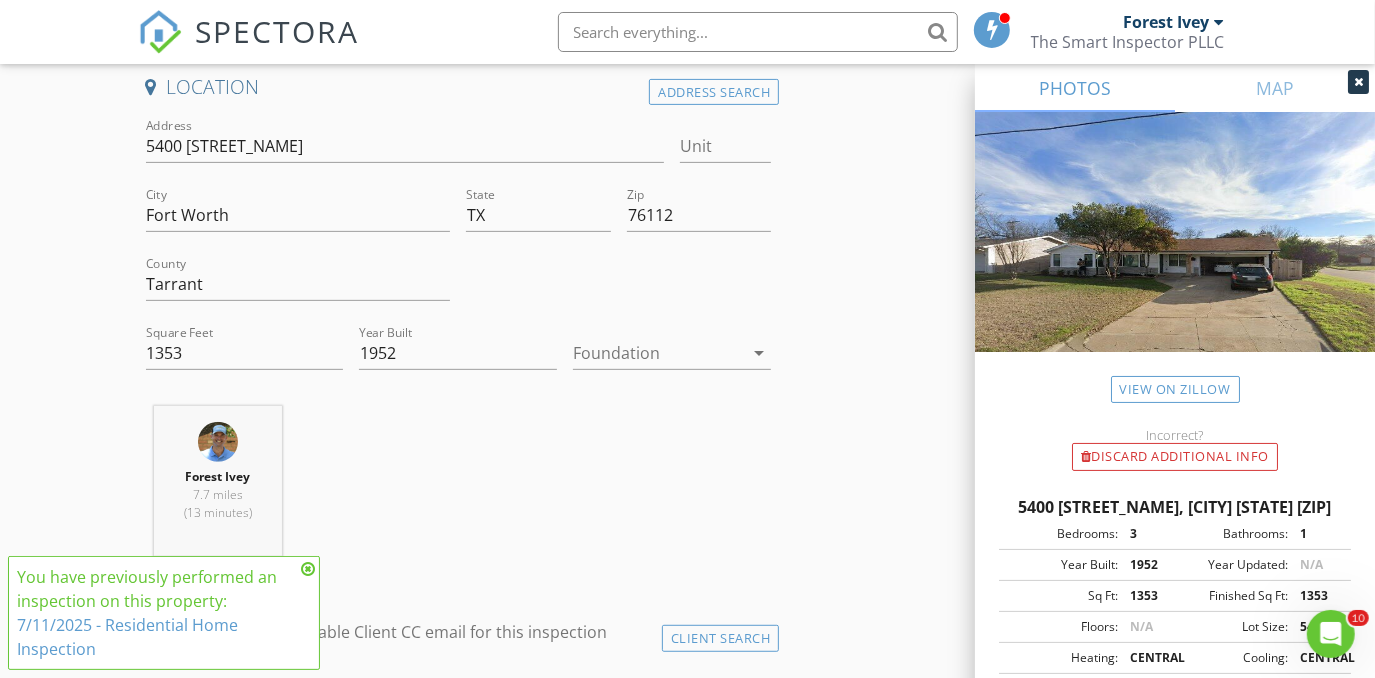 scroll, scrollTop: 454, scrollLeft: 0, axis: vertical 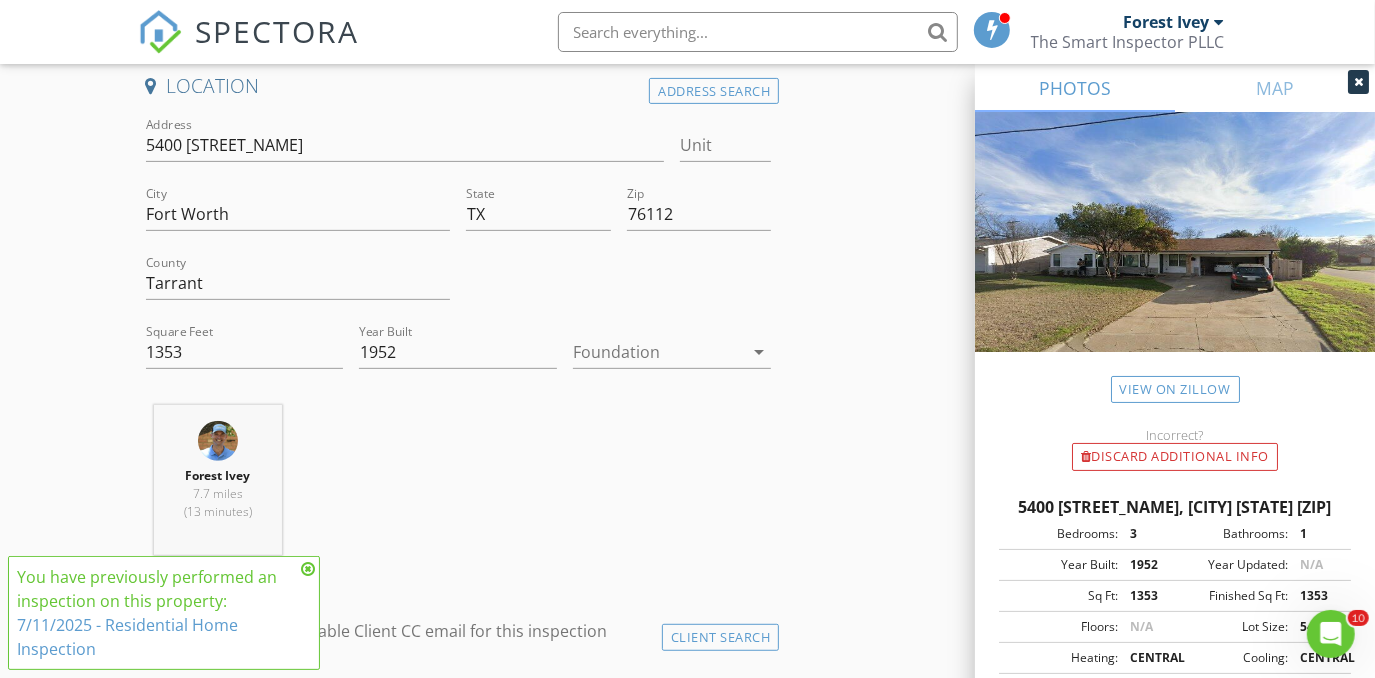 click at bounding box center [658, 352] 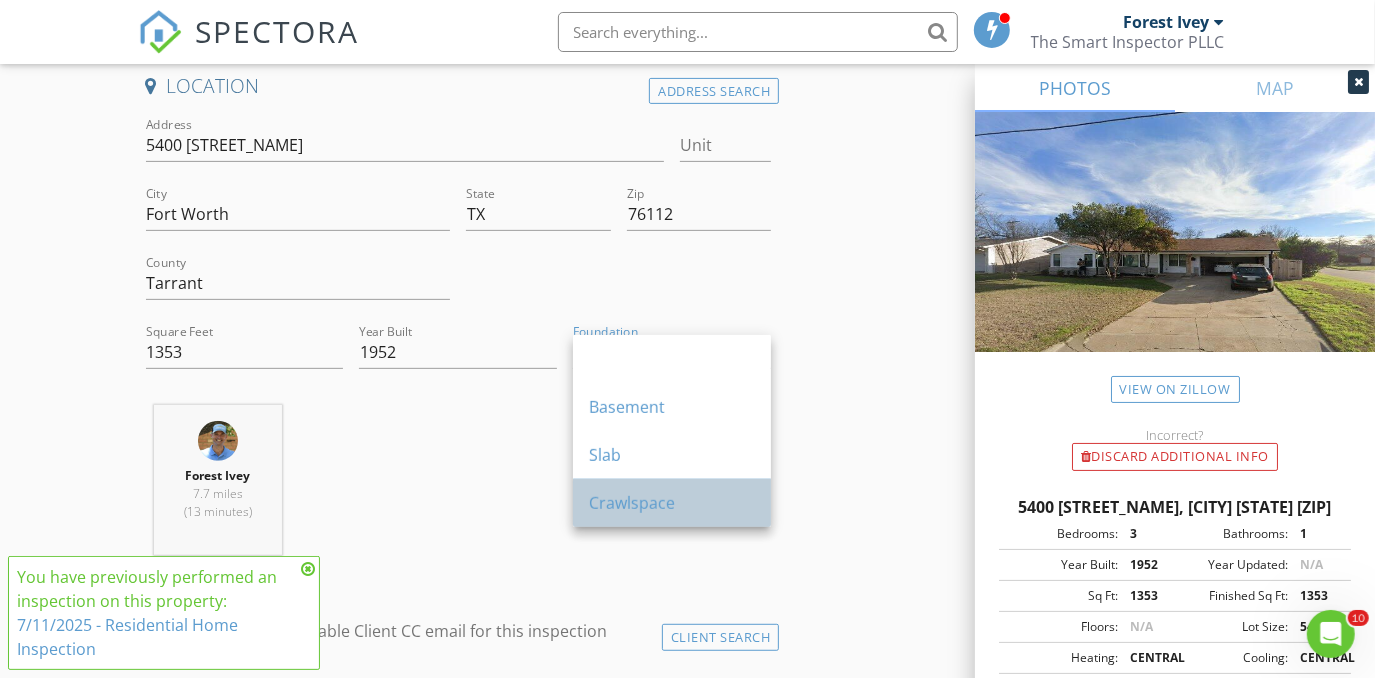 click on "Crawlspace" at bounding box center [672, 503] 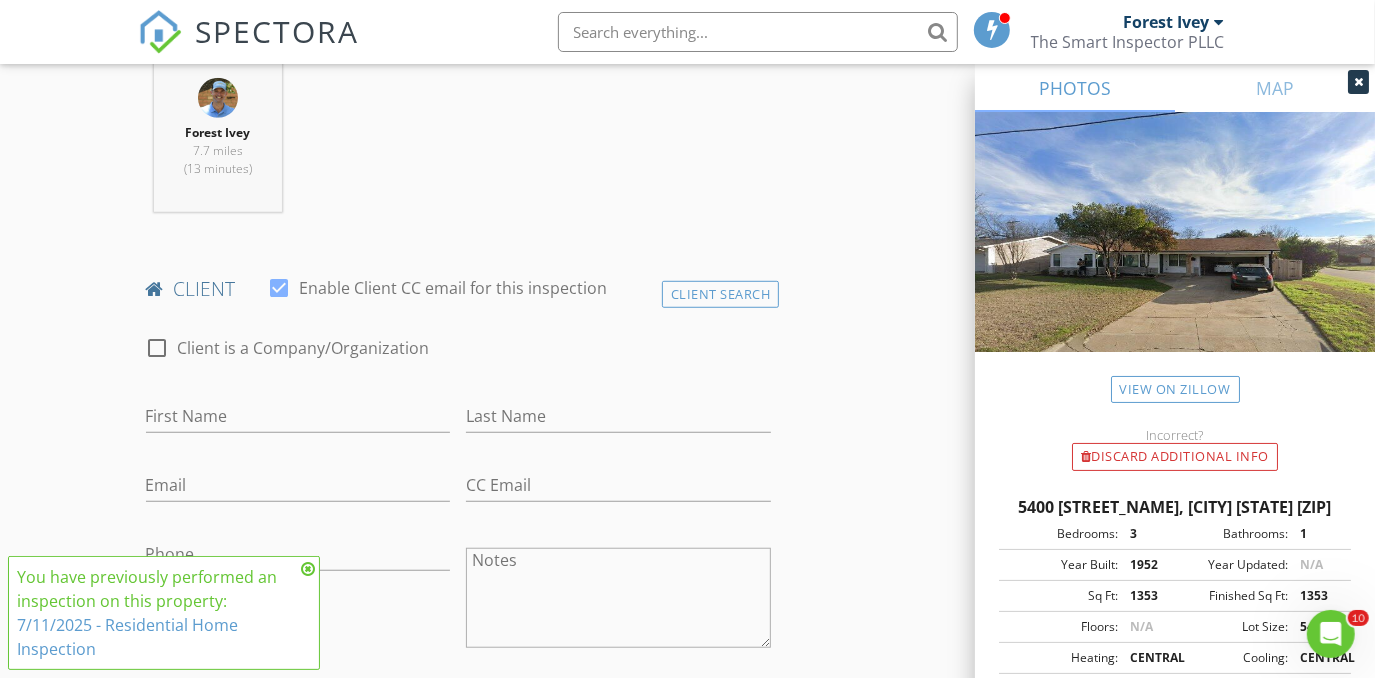 scroll, scrollTop: 818, scrollLeft: 0, axis: vertical 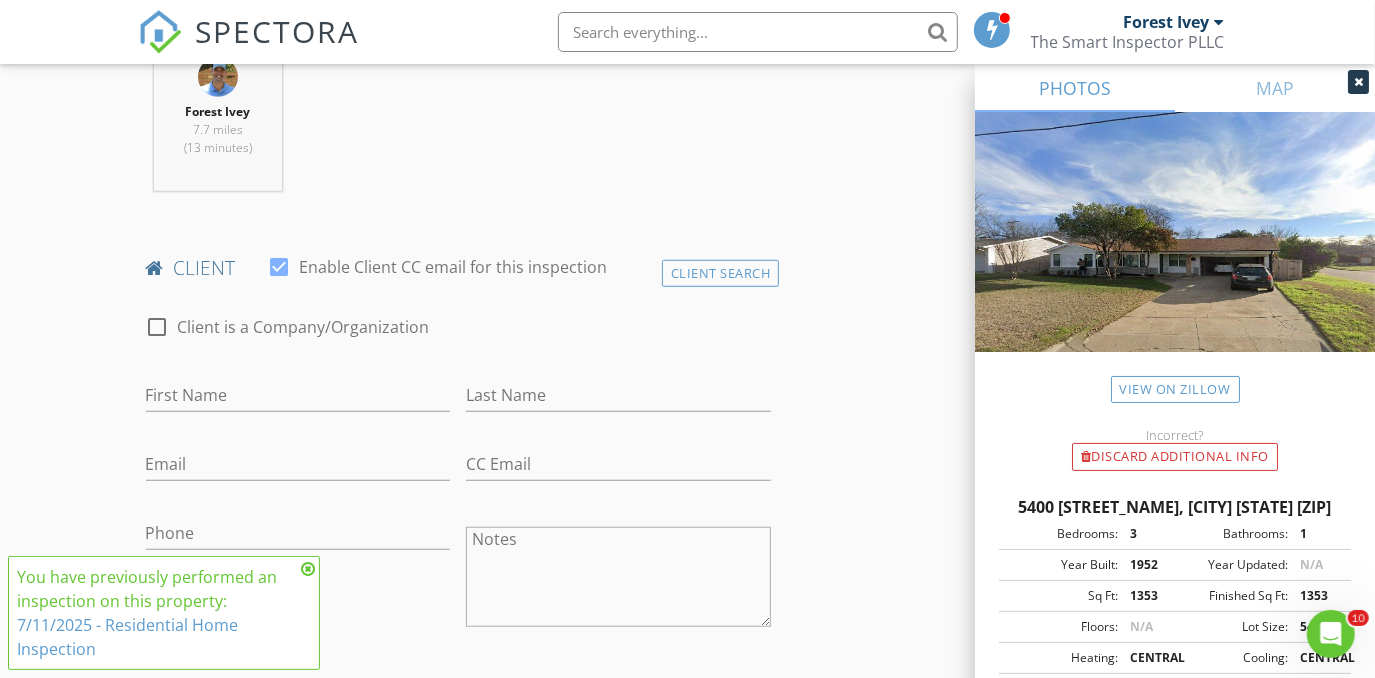 click at bounding box center [308, 569] 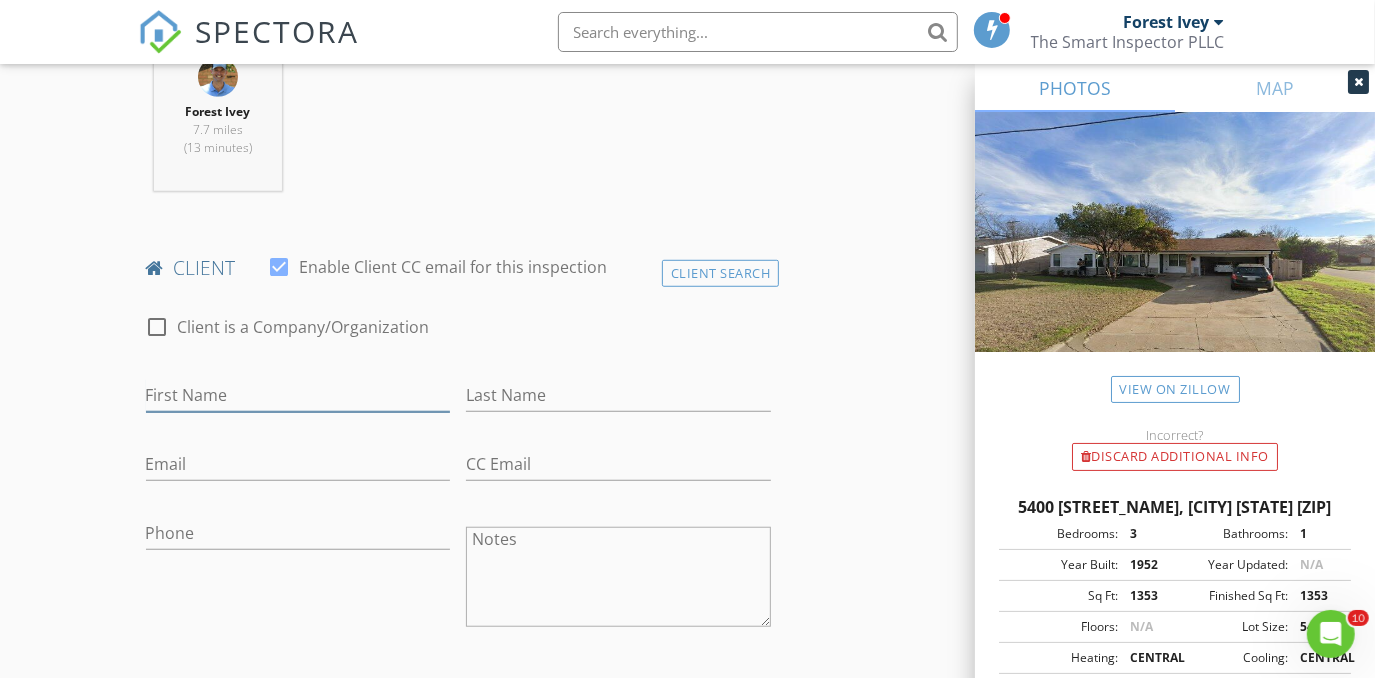 click on "First Name" at bounding box center (298, 395) 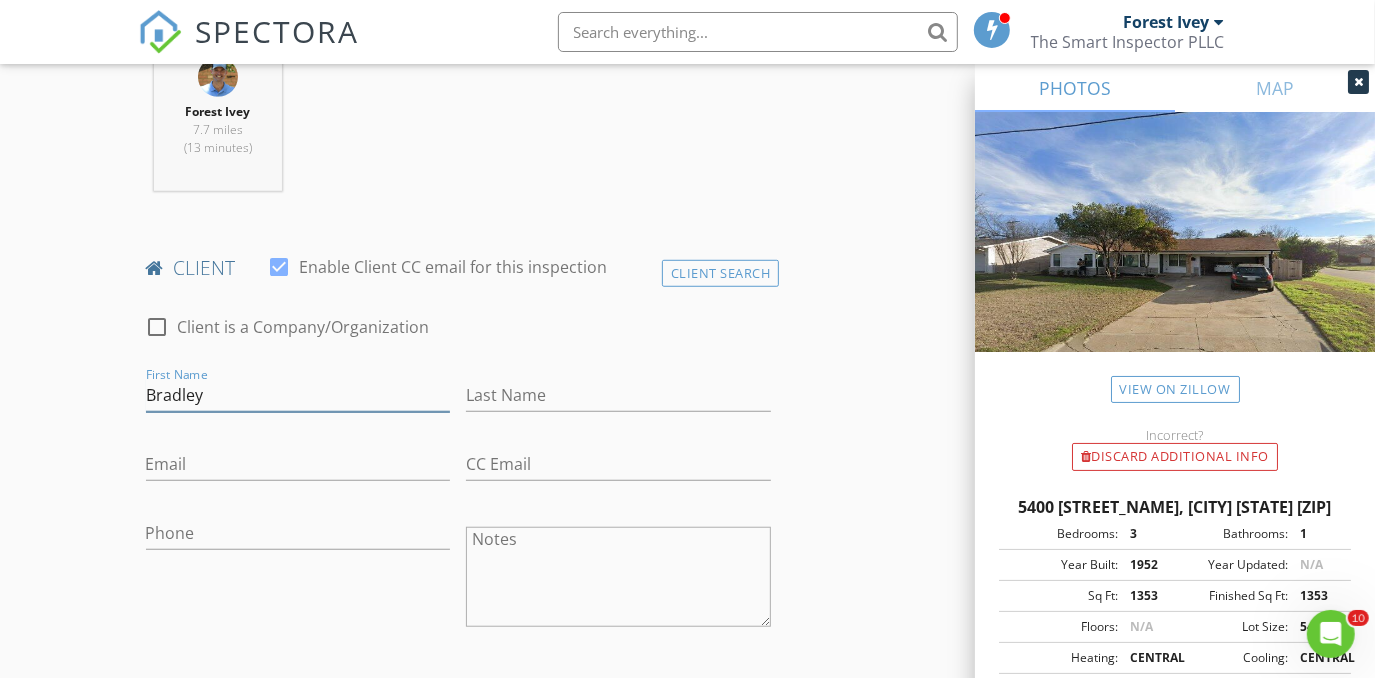 type on "Bradley" 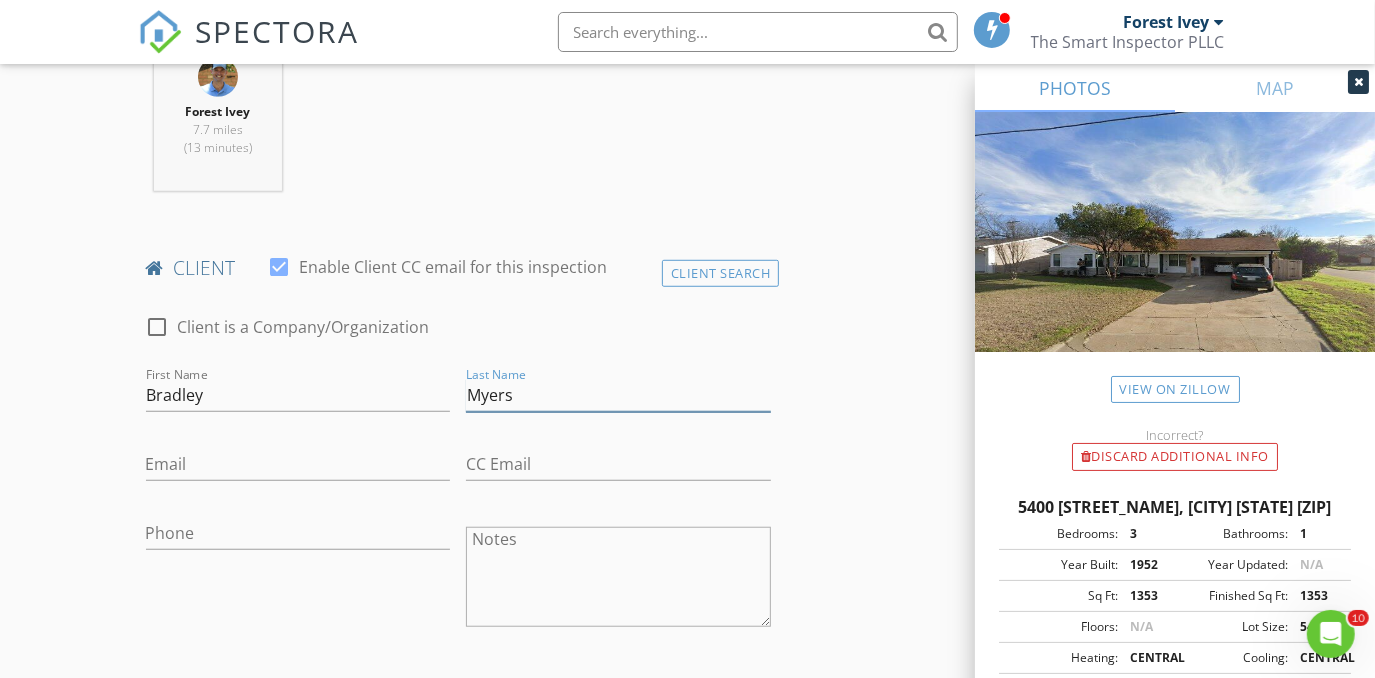 type on "Myers" 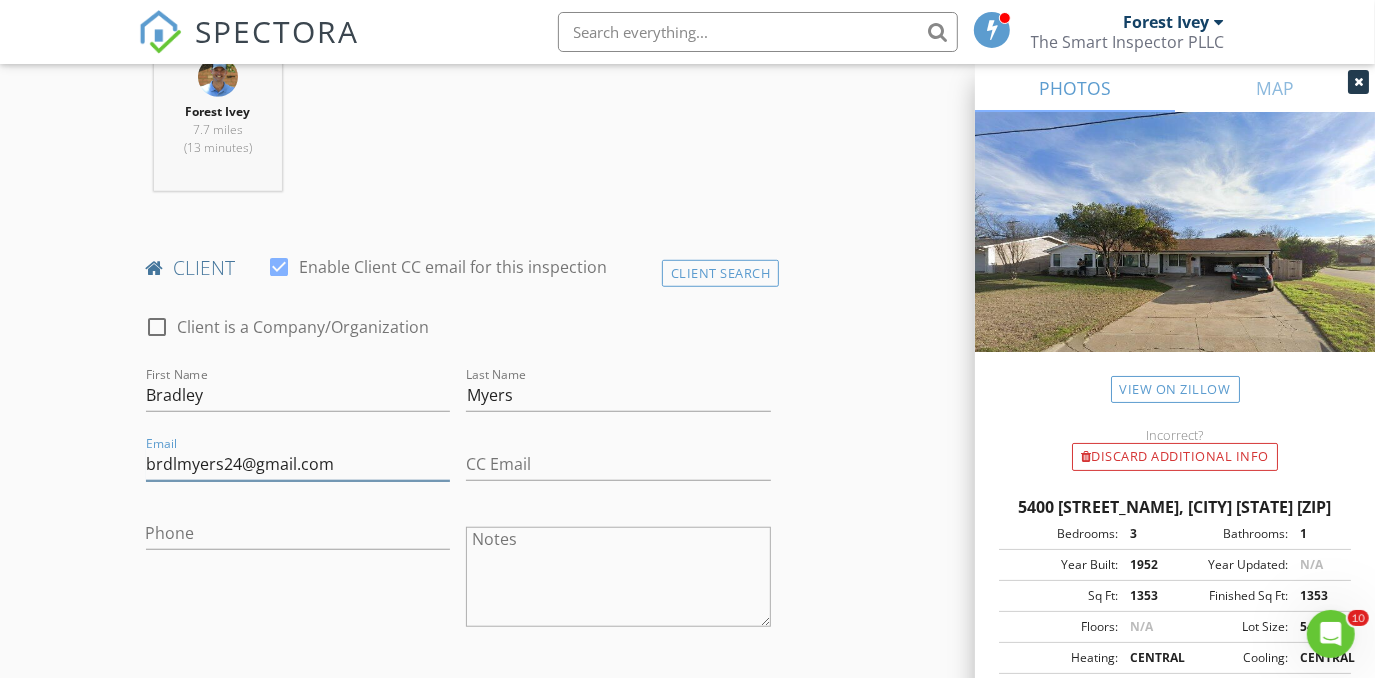 type on "brdlmyers24@gmail.com" 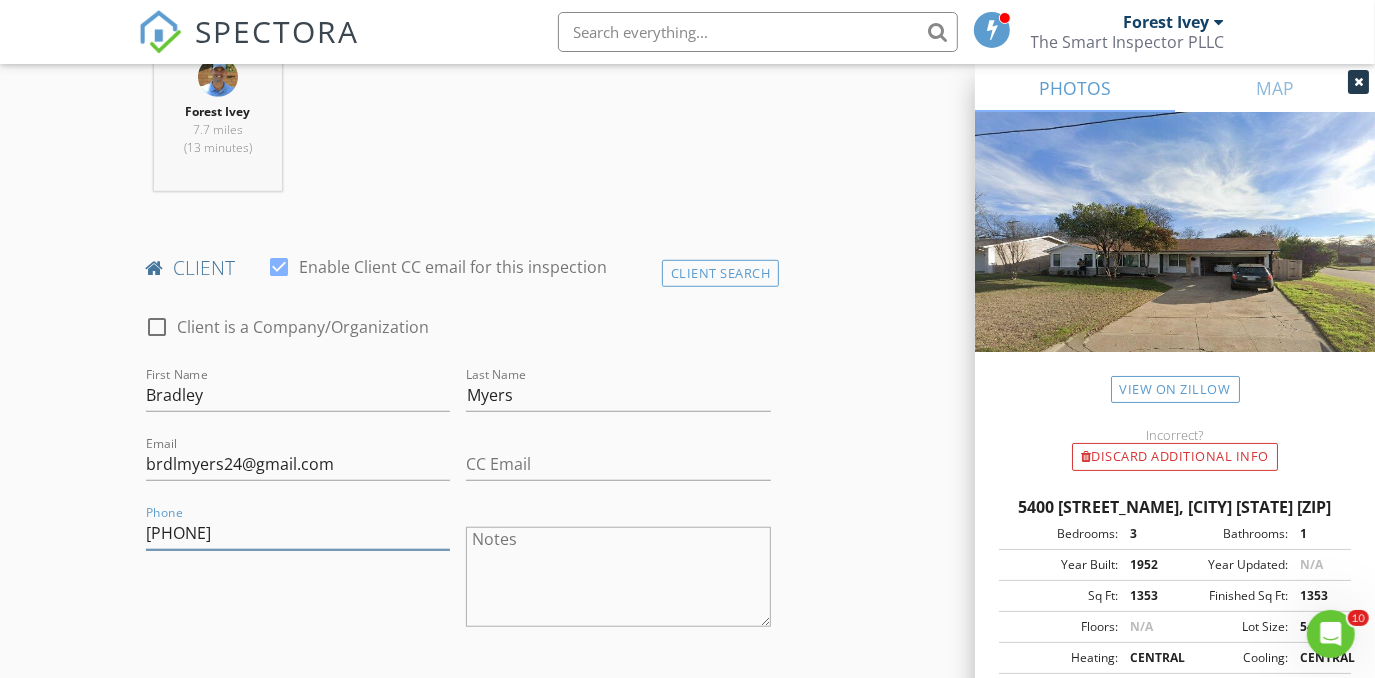 type on "318-372-6264" 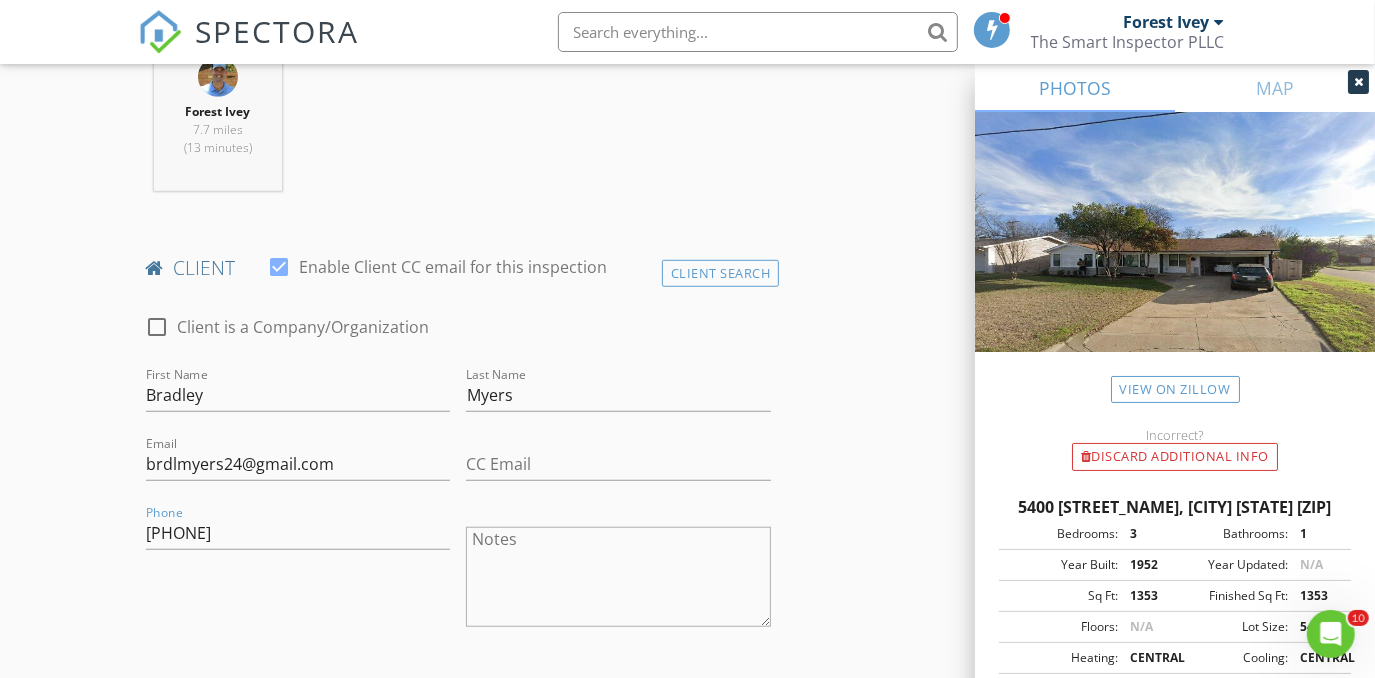 click on "New Inspection
Click here to use the New Order Form
INSPECTOR(S)
check_box   Forest Ivey   PRIMARY   check_box_outline_blank   Brian Cain     check_box_outline_blank   Christopher Hudson     check_box_outline_blank   Christopher Sarris     check_box_outline_blank   Antoine "Tony" Razzouk     Forest Ivey arrow_drop_down   check_box_outline_blank Forest Ivey specifically requested
Date/Time
08/08/2025 12:00 PM
Location
Address Search       Address 5400 Meadowbrook Dr   Unit   City Fort Worth   State TX   Zip 76112   County Tarrant     Square Feet 1353   Year Built 1952   Foundation Crawlspace arrow_drop_down     Forest Ivey     7.7 miles     (13 minutes)
client
check_box Enable Client CC email for this inspection   Client Search     check_box_outline_blank Client is a Company/Organization     First Name Bradley   Last Name Myers   Email" at bounding box center (687, 1054) 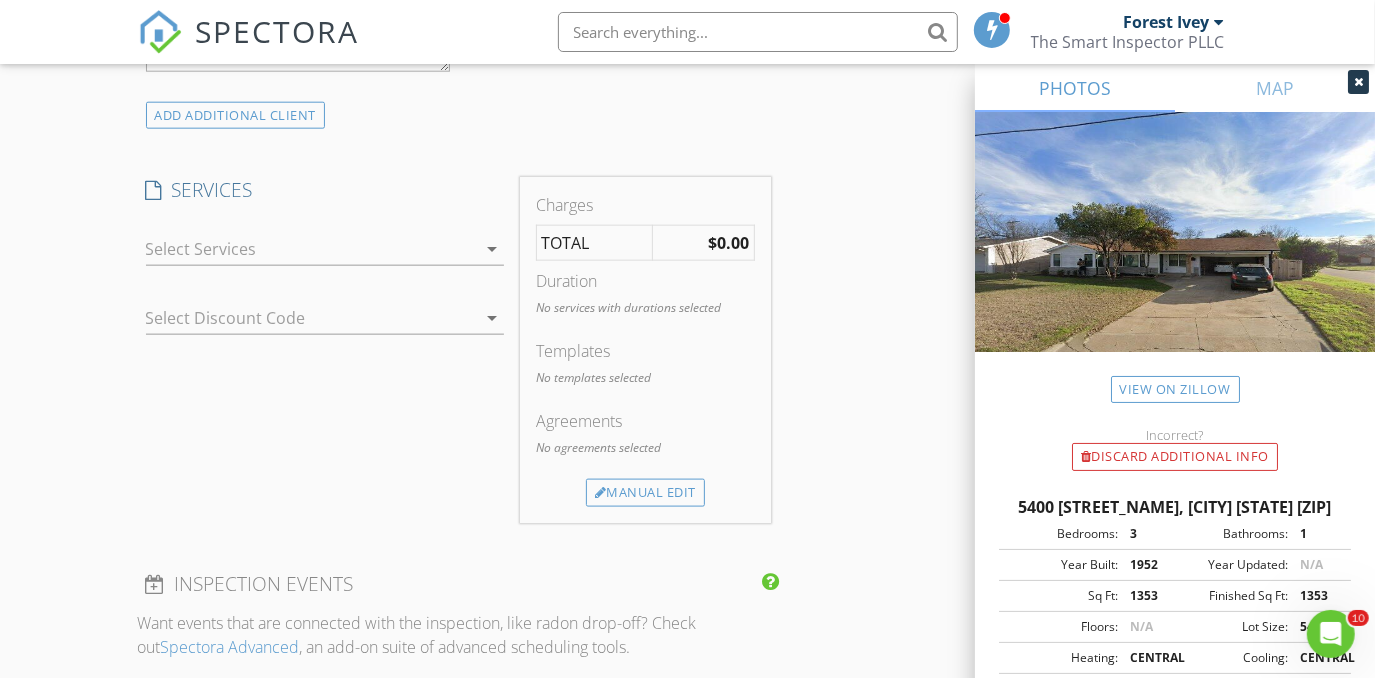 scroll, scrollTop: 1545, scrollLeft: 0, axis: vertical 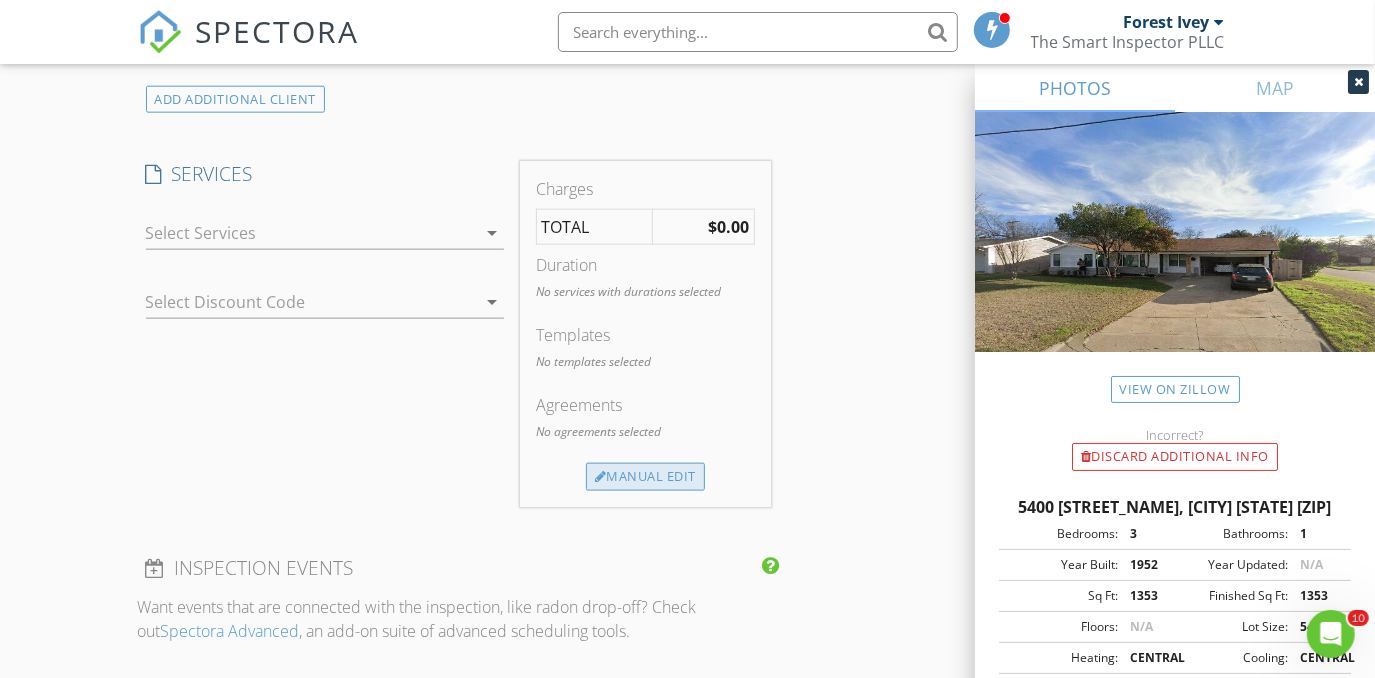 click on "Manual Edit" at bounding box center [645, 477] 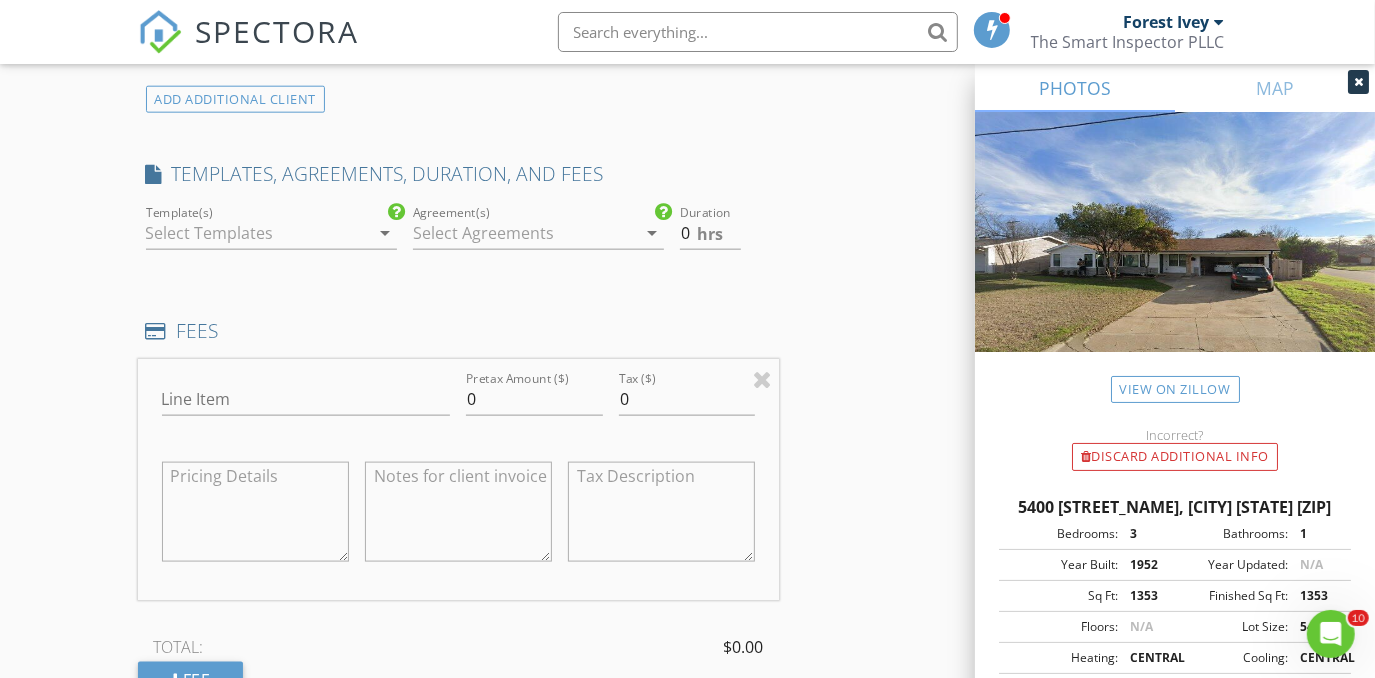 click at bounding box center (257, 233) 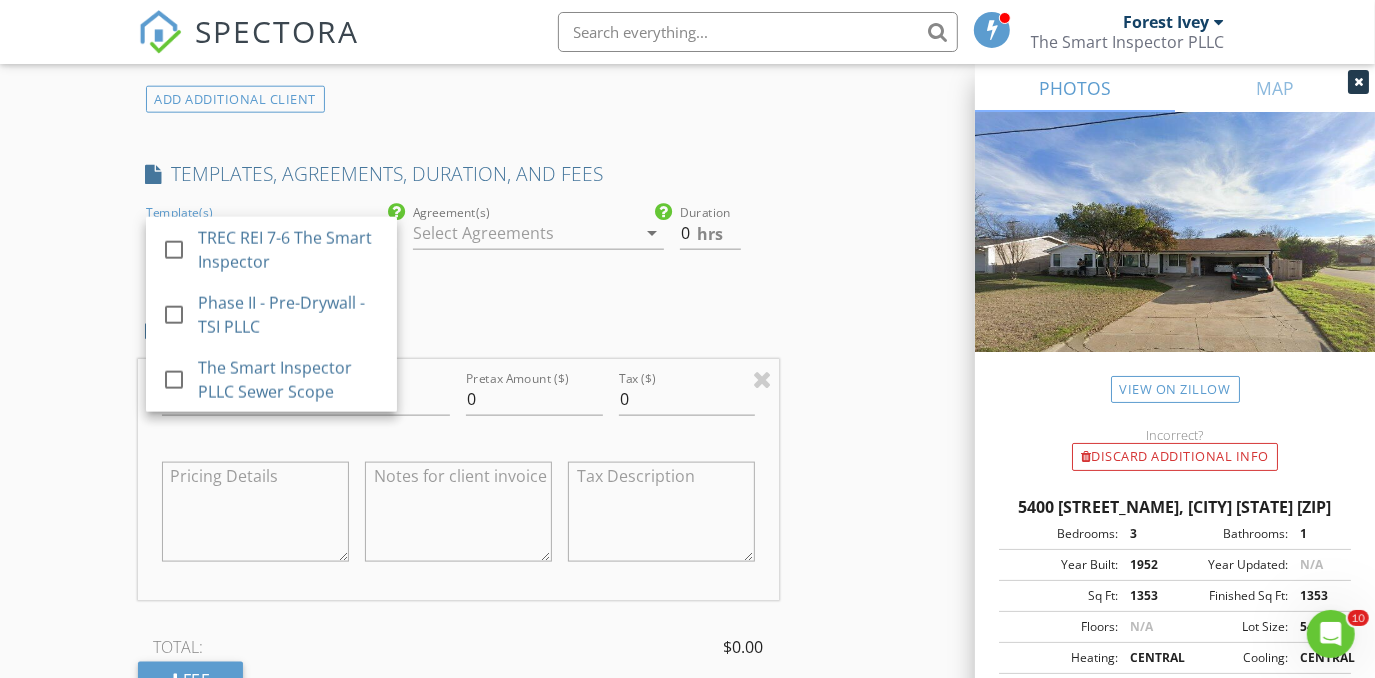 click on "TREC REI 7-6 The Smart Inspector" at bounding box center [289, 250] 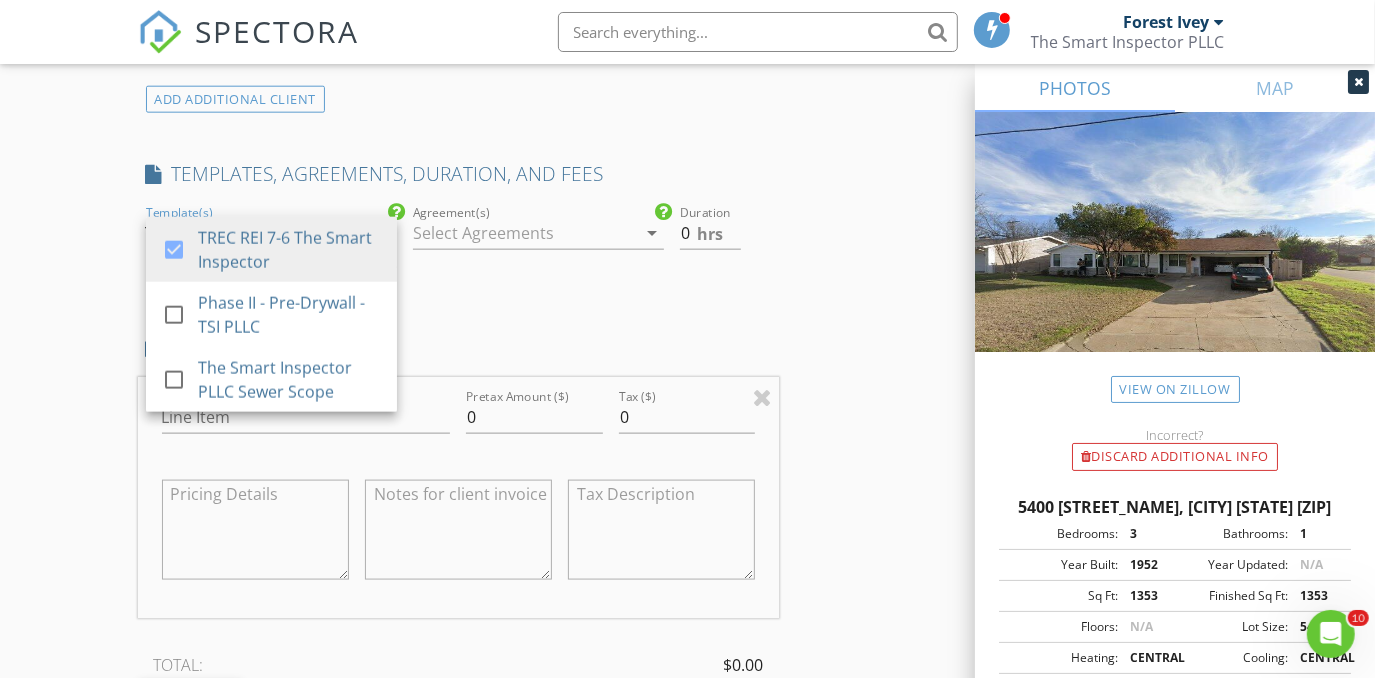 click at bounding box center (524, 233) 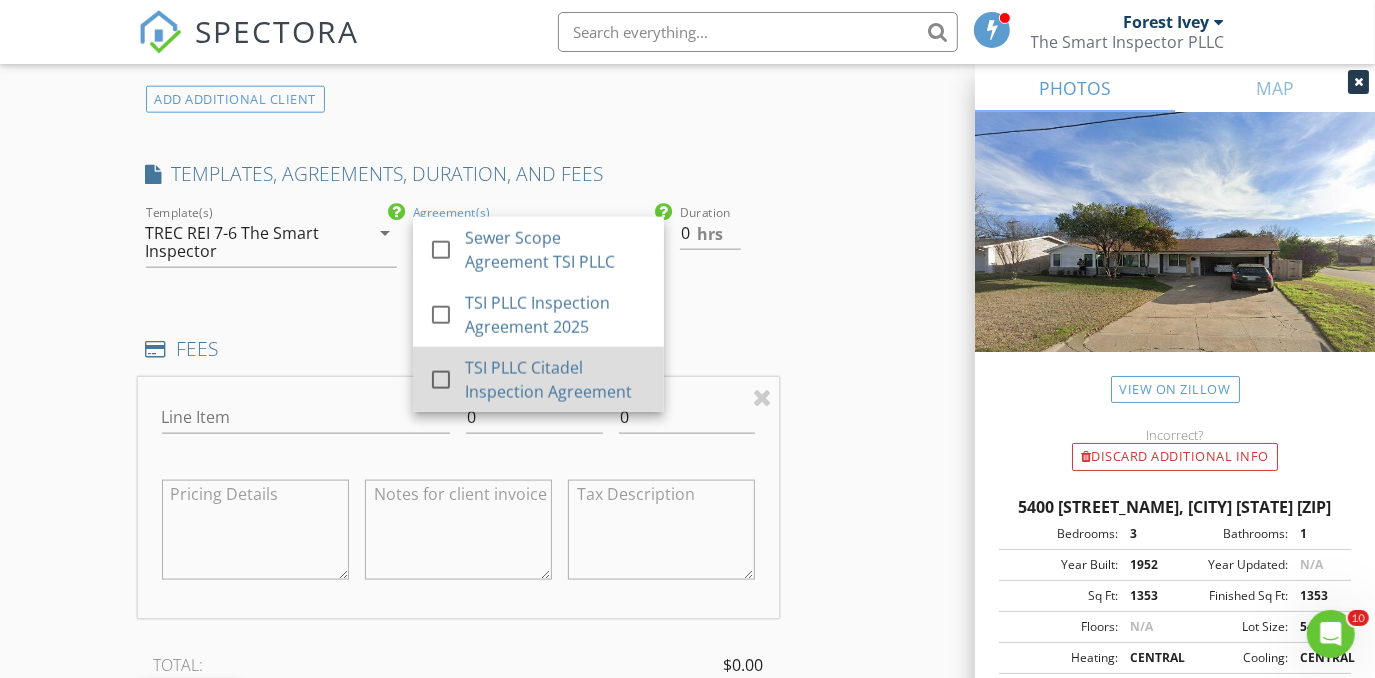 click on "TSI PLLC Citadel Inspection Agreement" at bounding box center [556, 380] 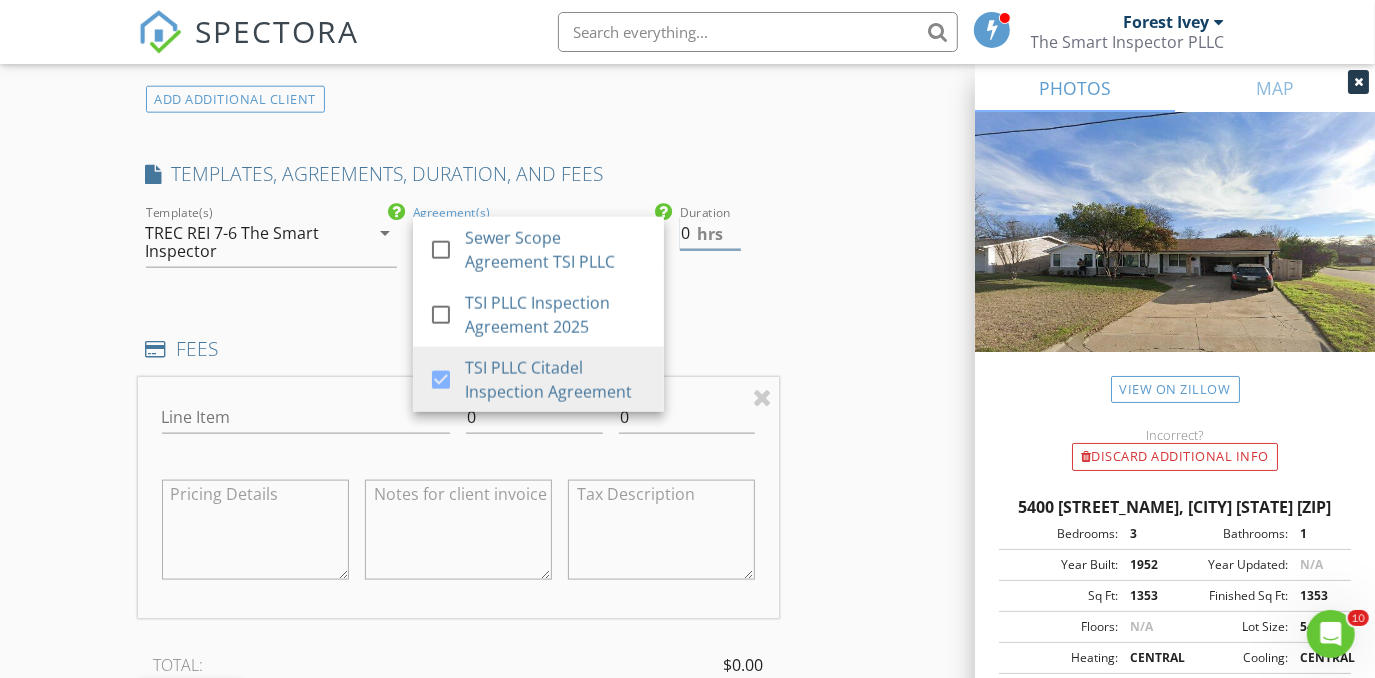 click on "0" at bounding box center [710, 233] 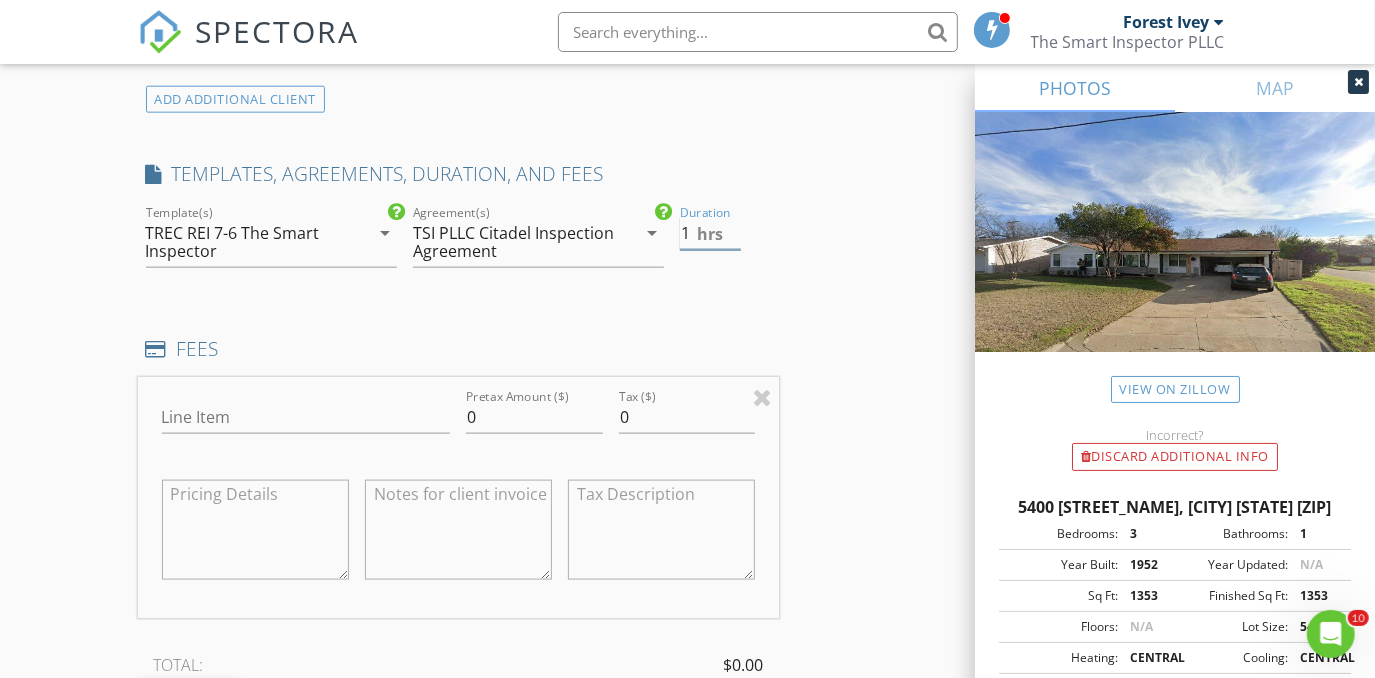 type on "1" 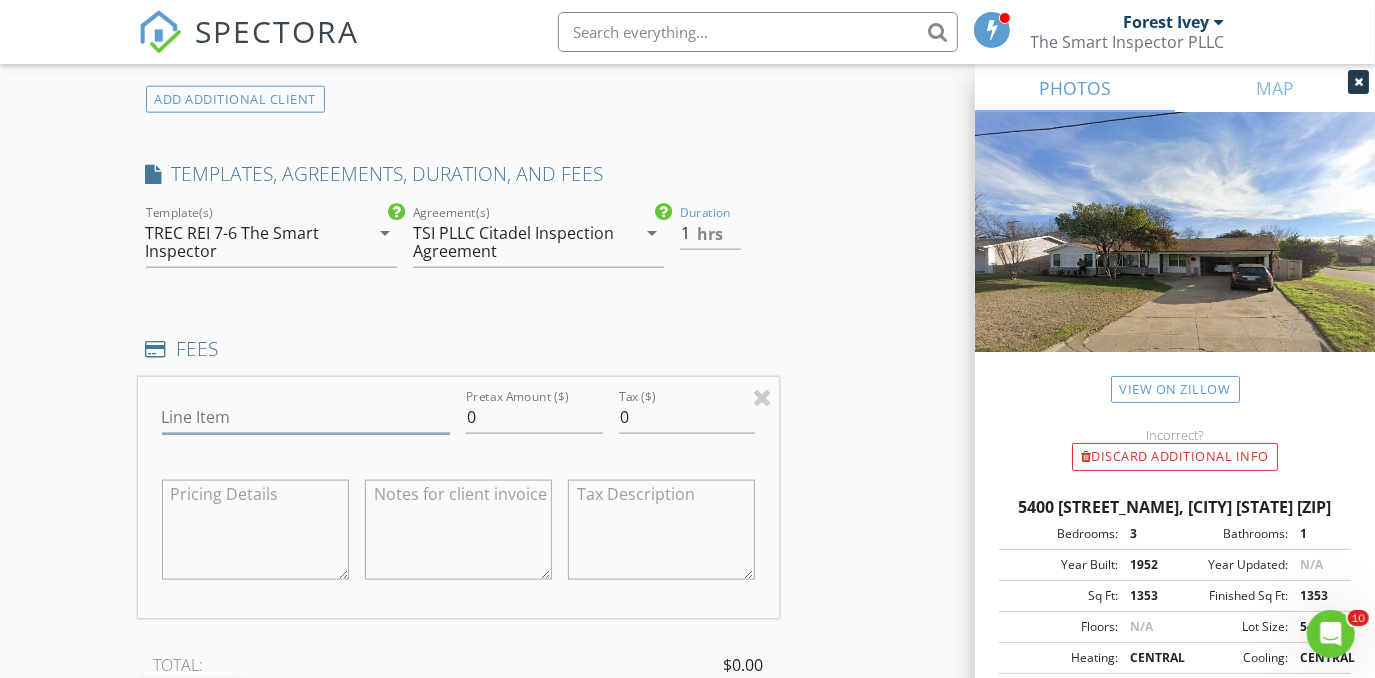click on "Line Item" at bounding box center (306, 417) 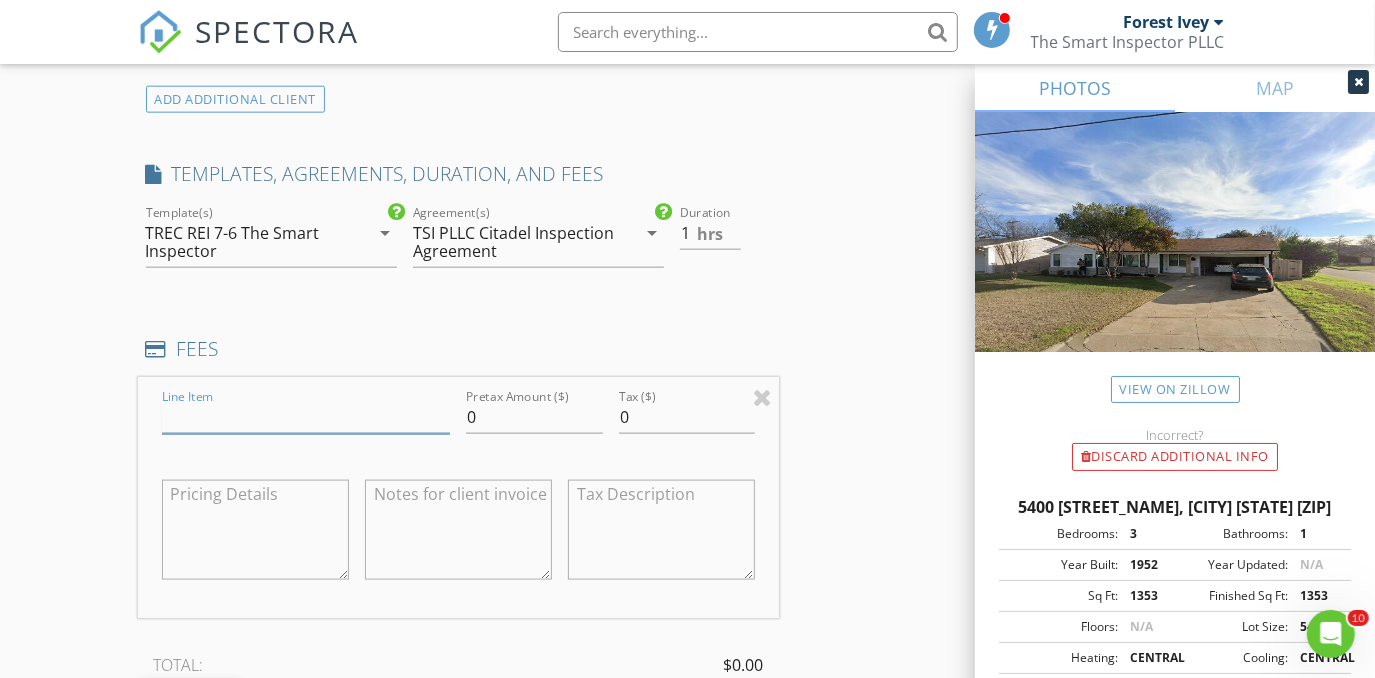 type on "T" 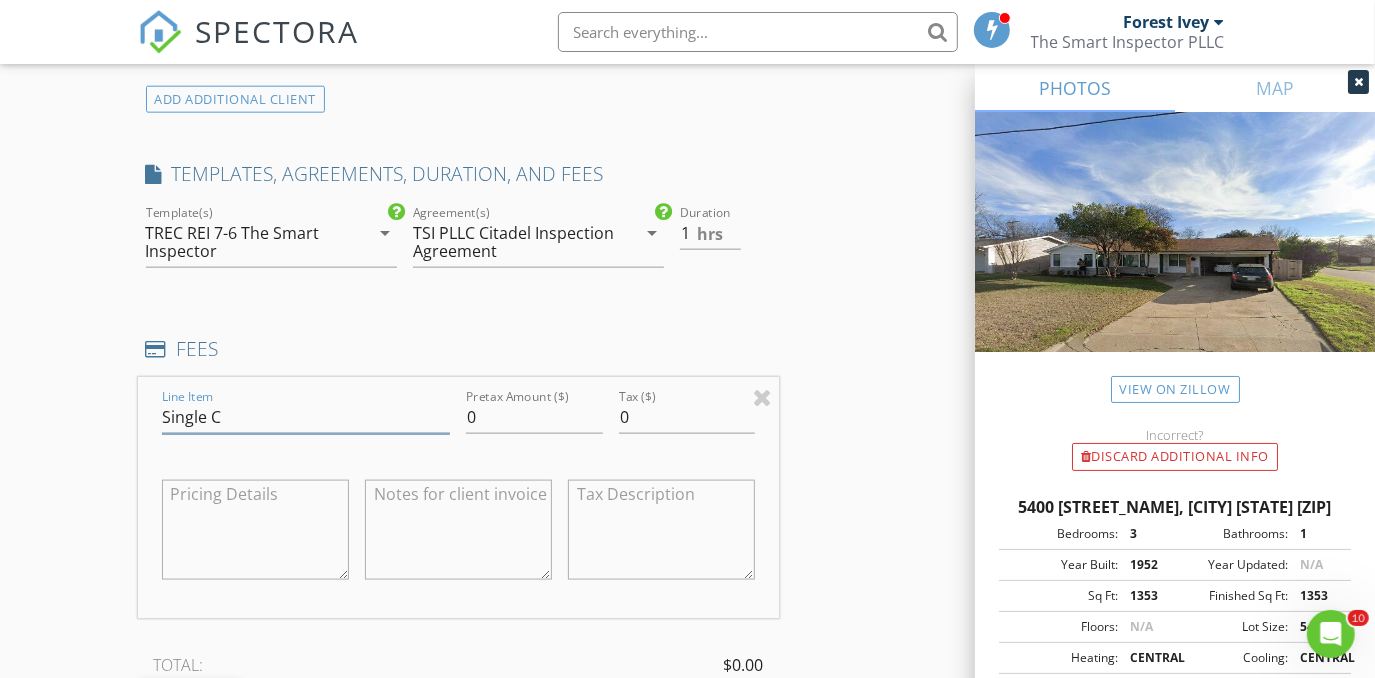 type on "Single Component Inspection" 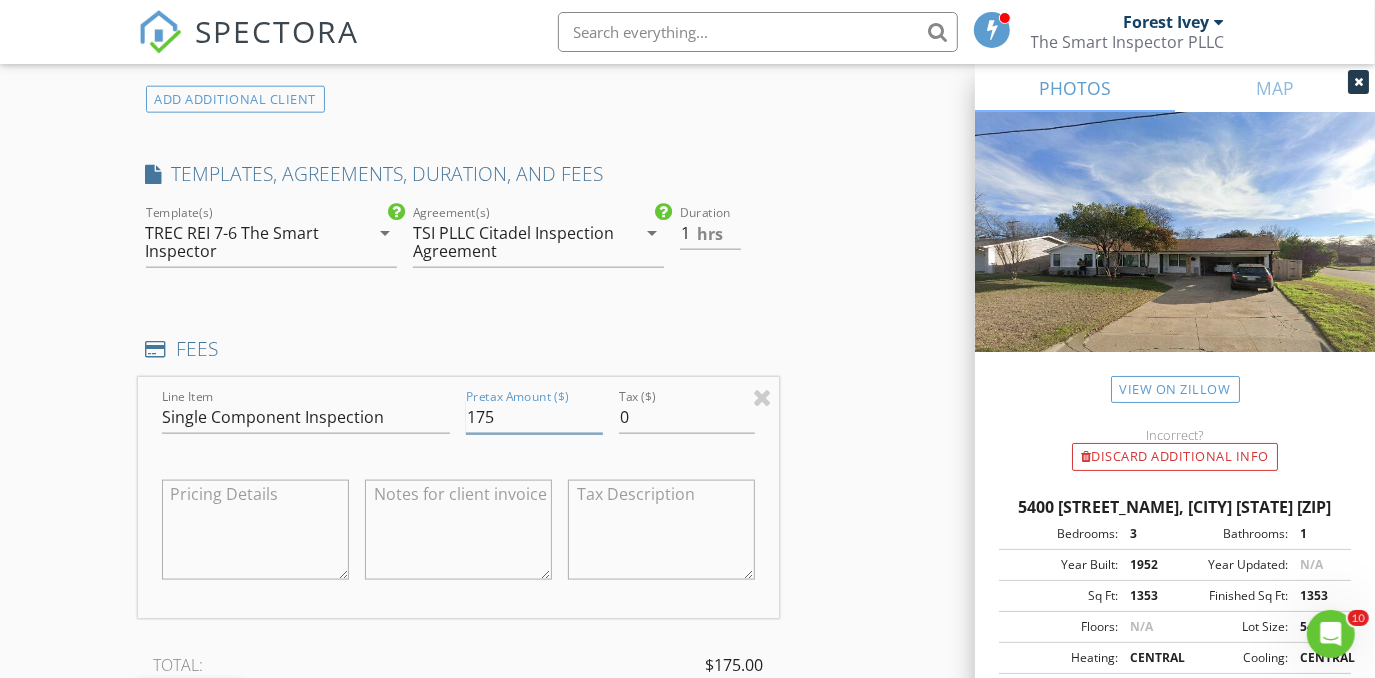 type on "175" 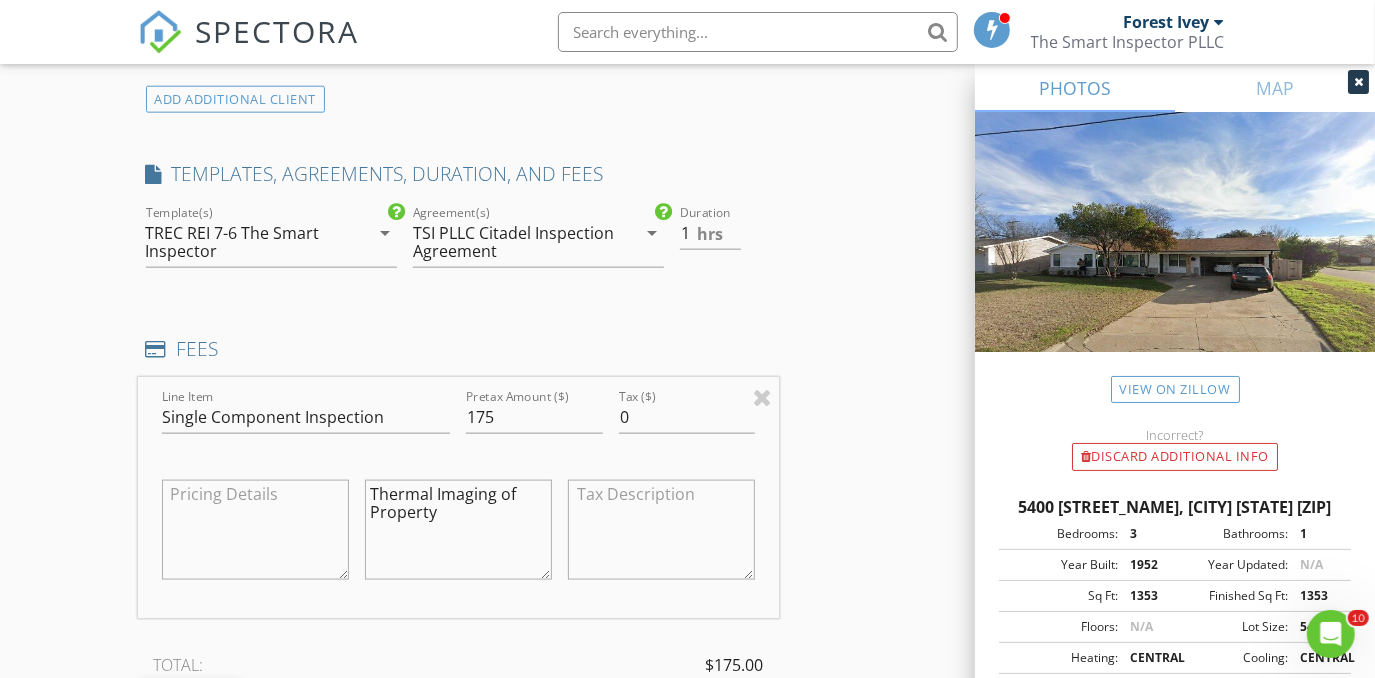 type on "Thermal Imaging of Property" 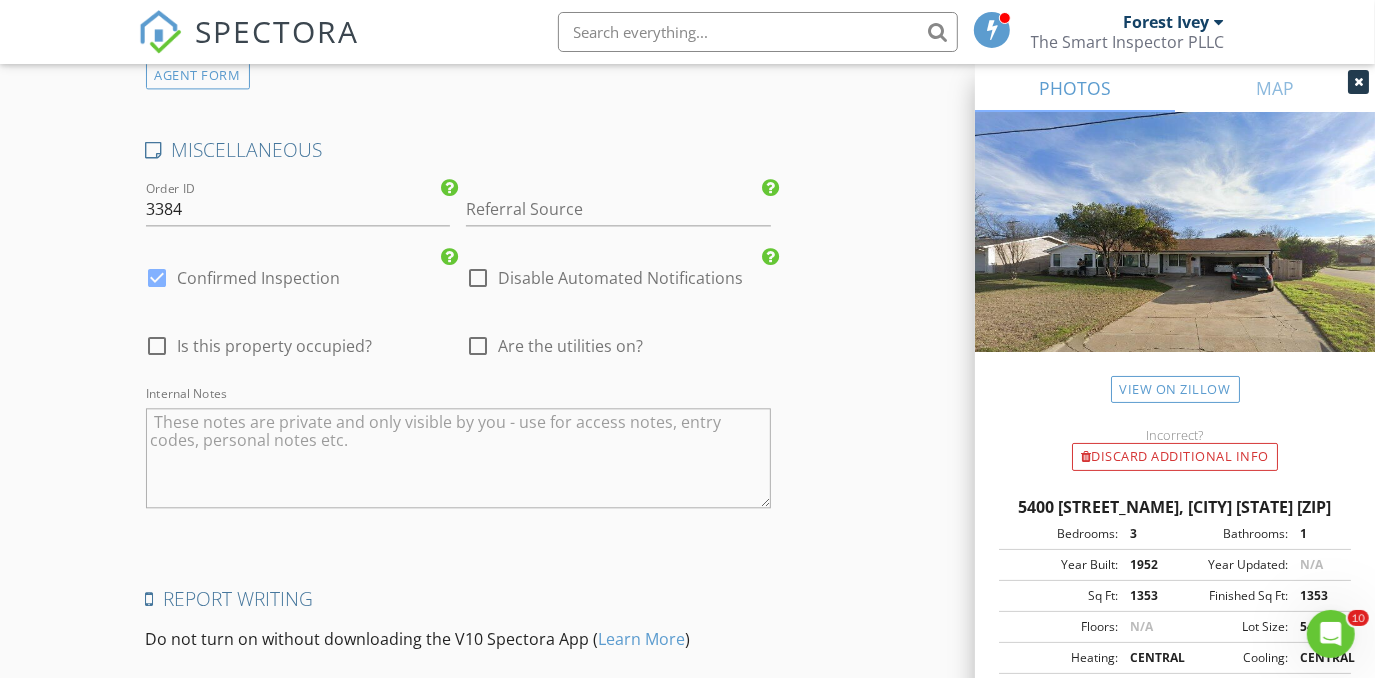 scroll, scrollTop: 3000, scrollLeft: 0, axis: vertical 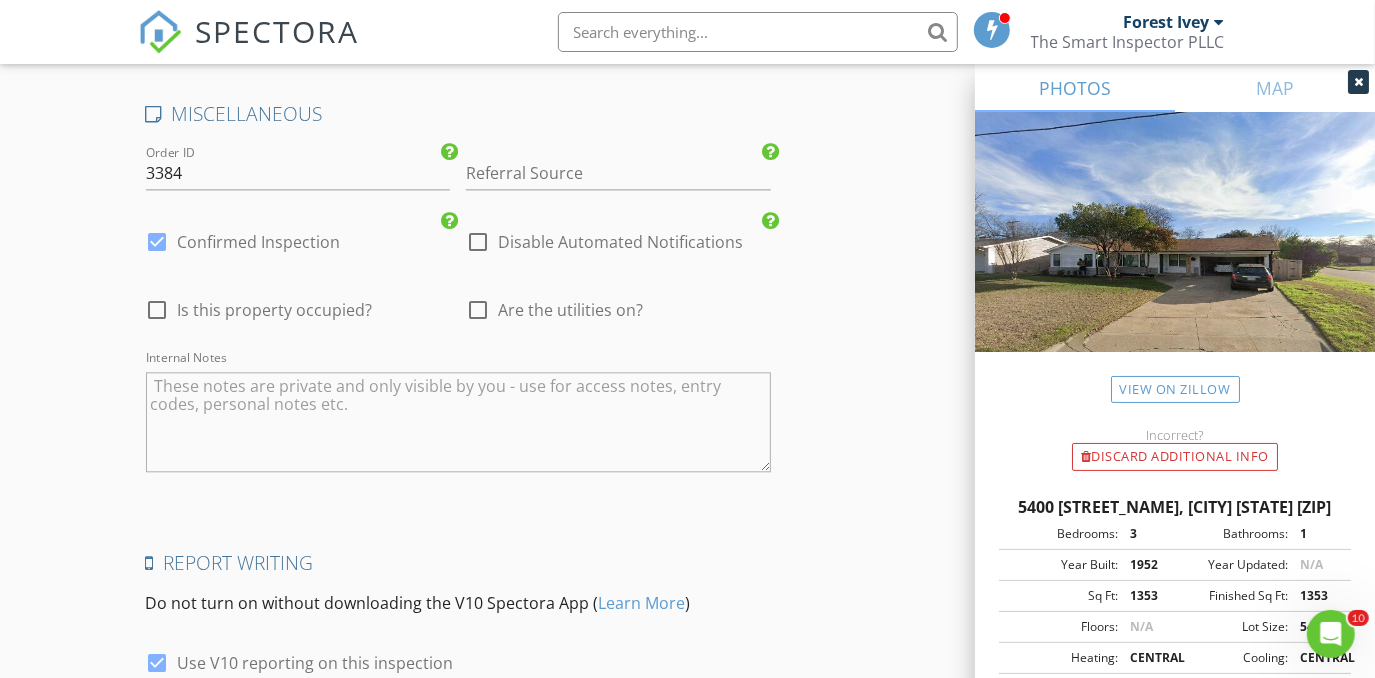 click on "Are the utilities on?" at bounding box center [570, 310] 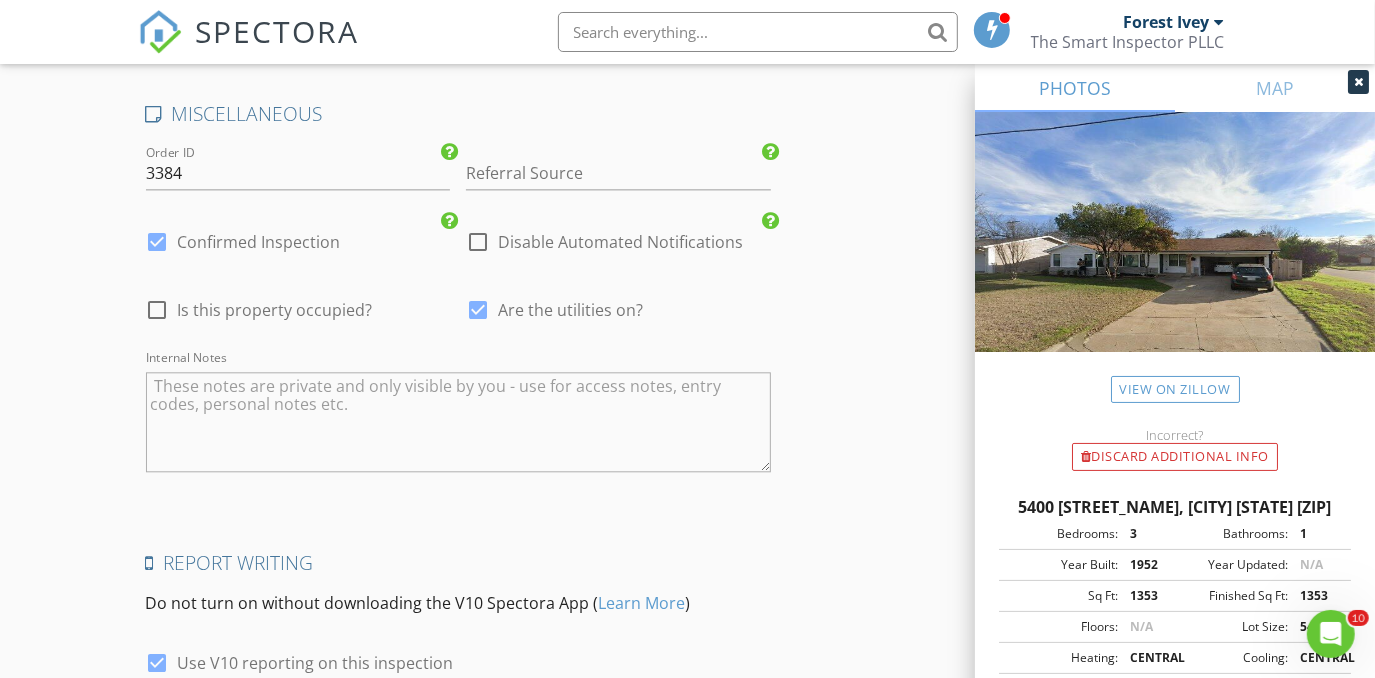 click on "Is this property occupied?" at bounding box center [275, 310] 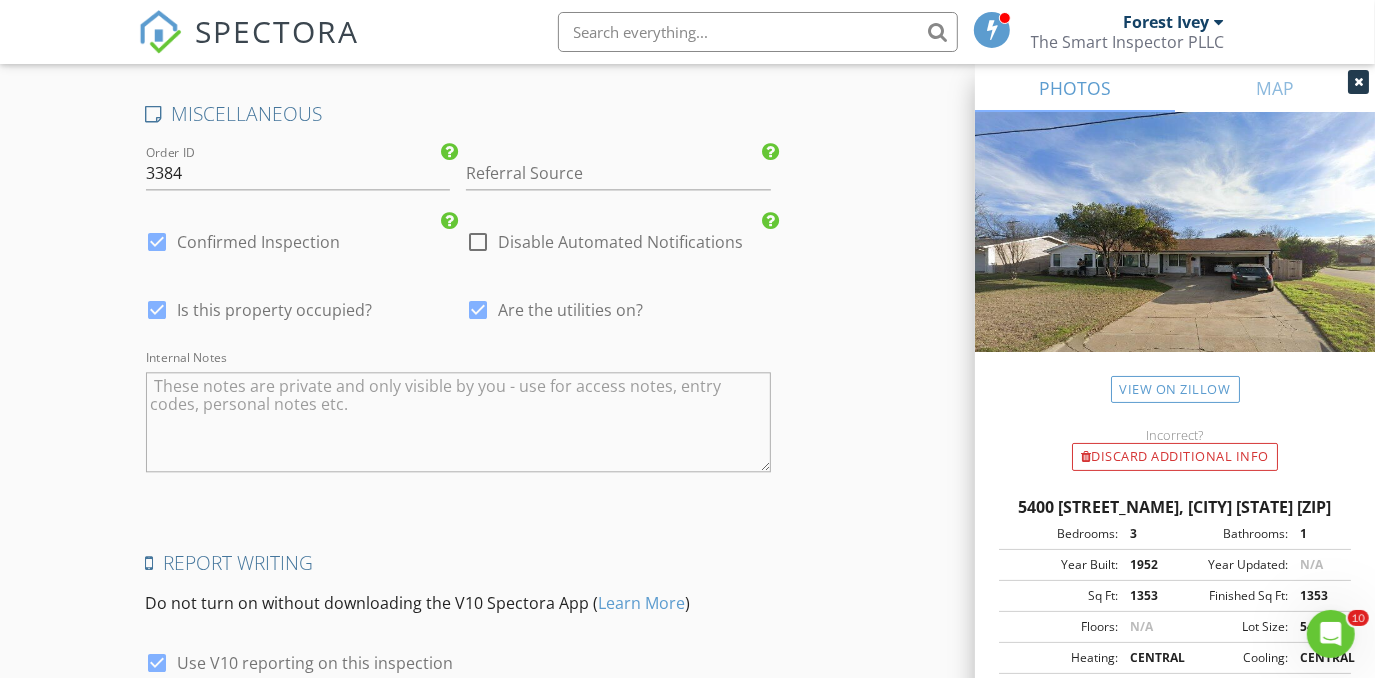 click at bounding box center [459, 422] 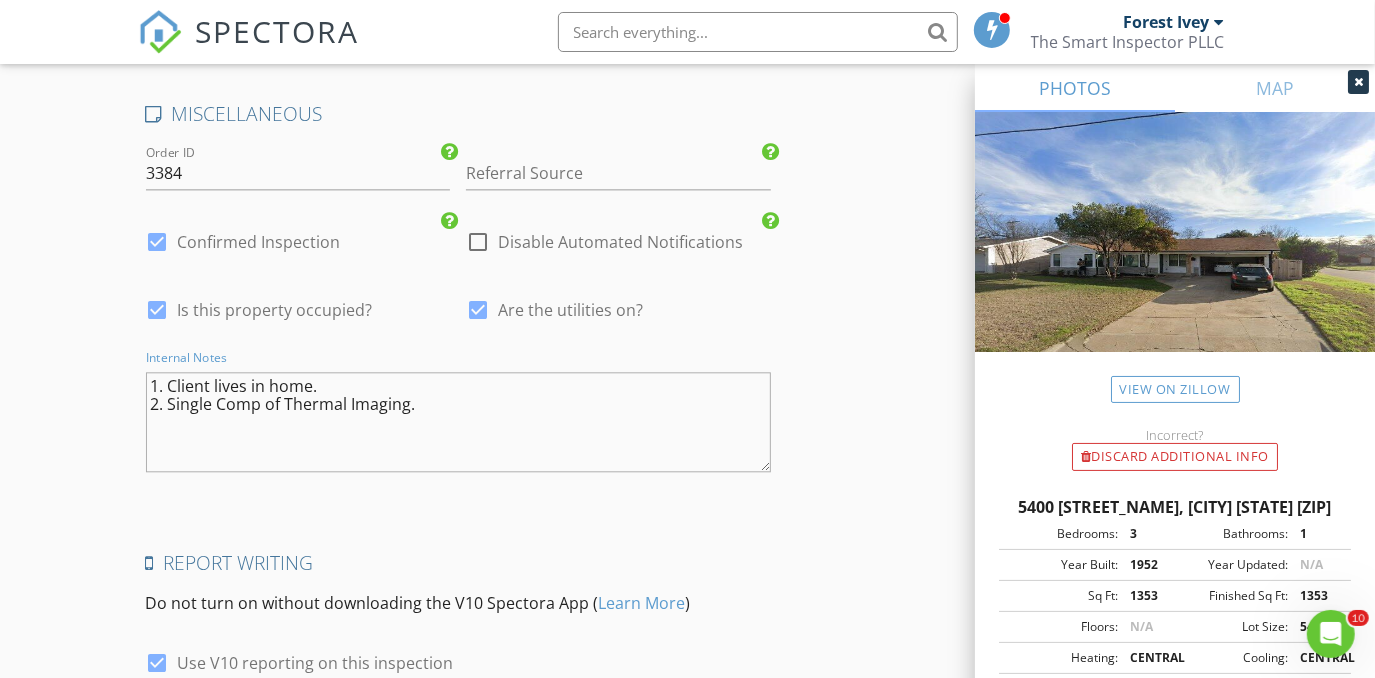 type on "1. Client lives in home.
2. Single Comp of Thermal Imaging." 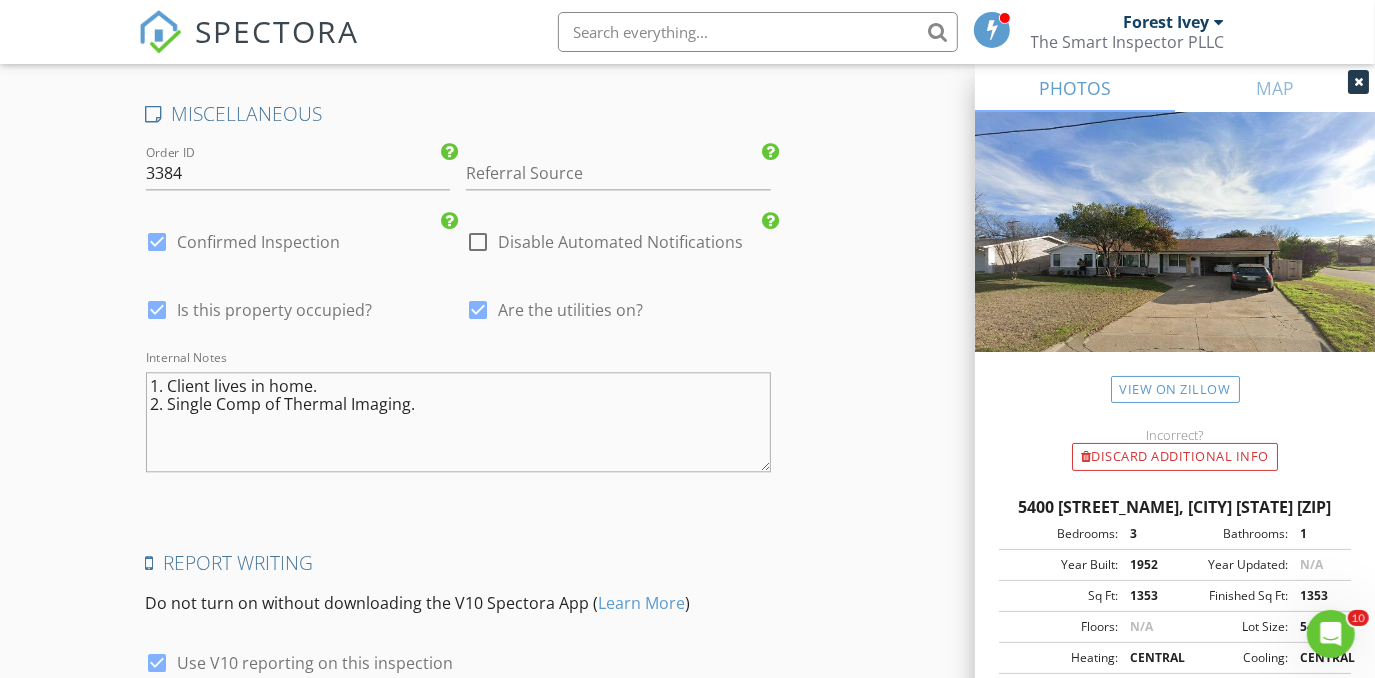 click on "New Inspection
Click here to use the New Order Form
INSPECTOR(S)
check_box   Forest Ivey   PRIMARY   check_box_outline_blank   Brian Cain     check_box_outline_blank   Christopher Hudson     check_box_outline_blank   Christopher Sarris     check_box_outline_blank   Antoine "Tony" Razzouk     Forest Ivey arrow_drop_down   check_box_outline_blank Forest Ivey specifically requested
Date/Time
08/08/2025 12:00 PM
Location
Address Search       Address 5400 Meadowbrook Dr   Unit   City Fort Worth   State TX   Zip 76112   County Tarrant     Square Feet 1353   Year Built 1952   Foundation Crawlspace arrow_drop_down     Forest Ivey     7.7 miles     (13 minutes)
client
check_box Enable Client CC email for this inspection   Client Search     check_box_outline_blank Client is a Company/Organization     First Name Bradley   Last Name Myers   Email" at bounding box center [687, -1010] 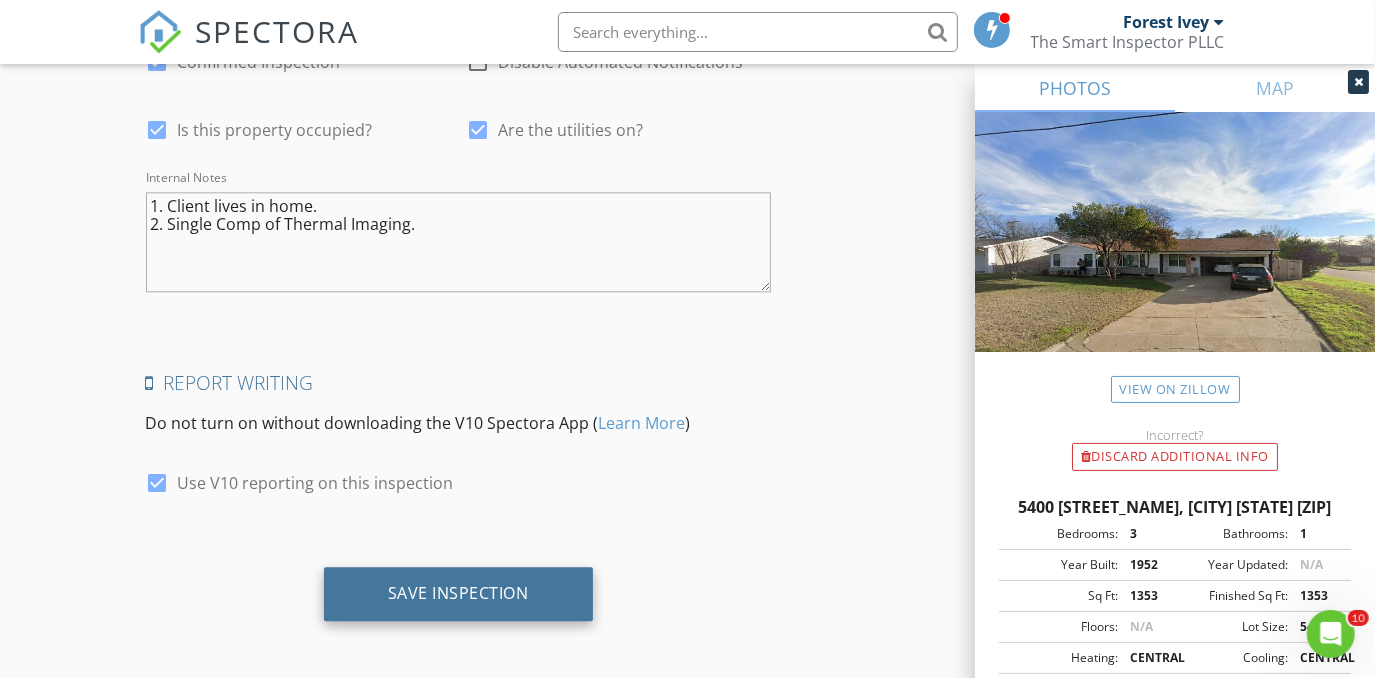 click on "Save Inspection" at bounding box center (458, 593) 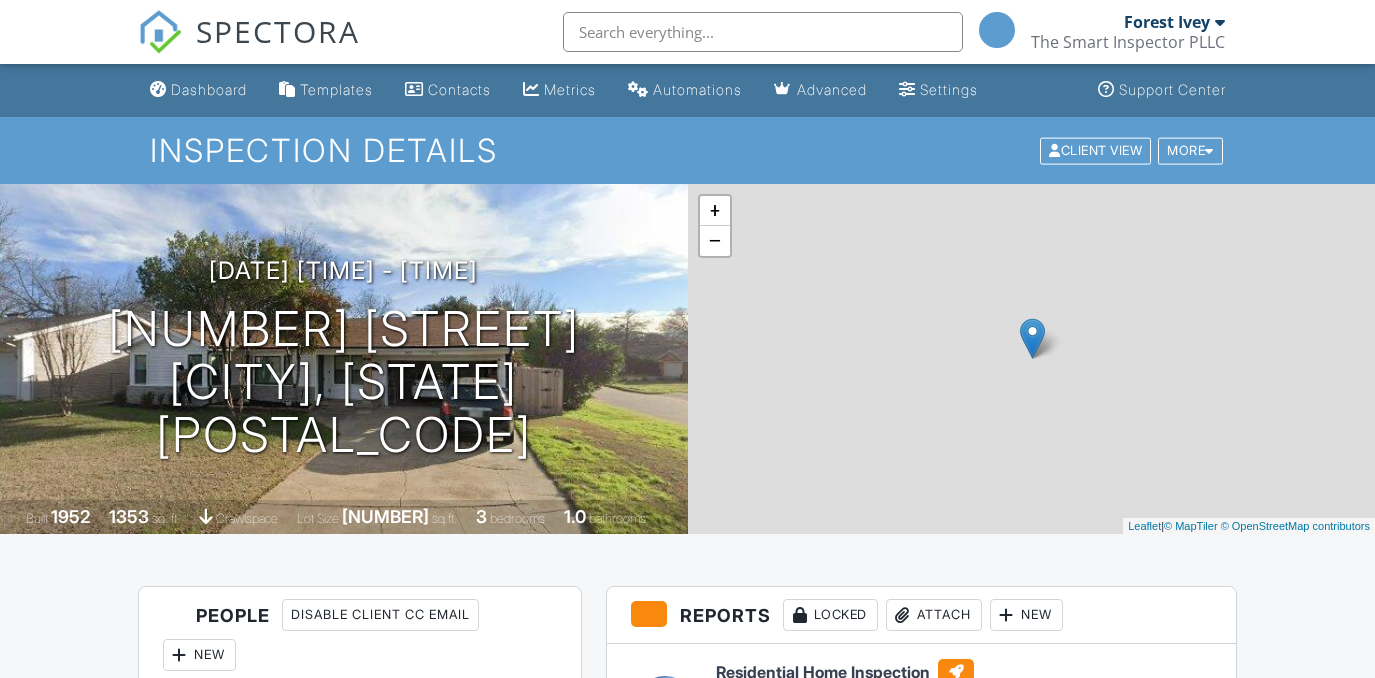 scroll, scrollTop: 0, scrollLeft: 0, axis: both 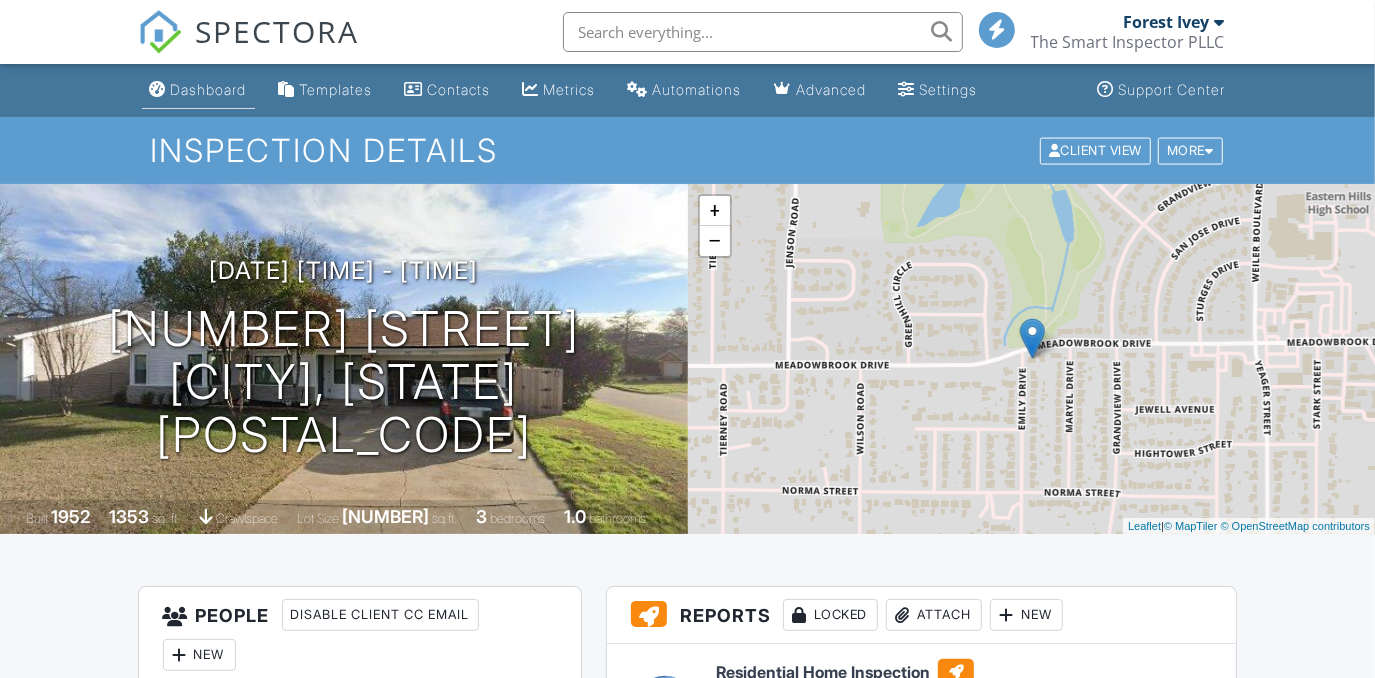 click on "Dashboard" at bounding box center (209, 89) 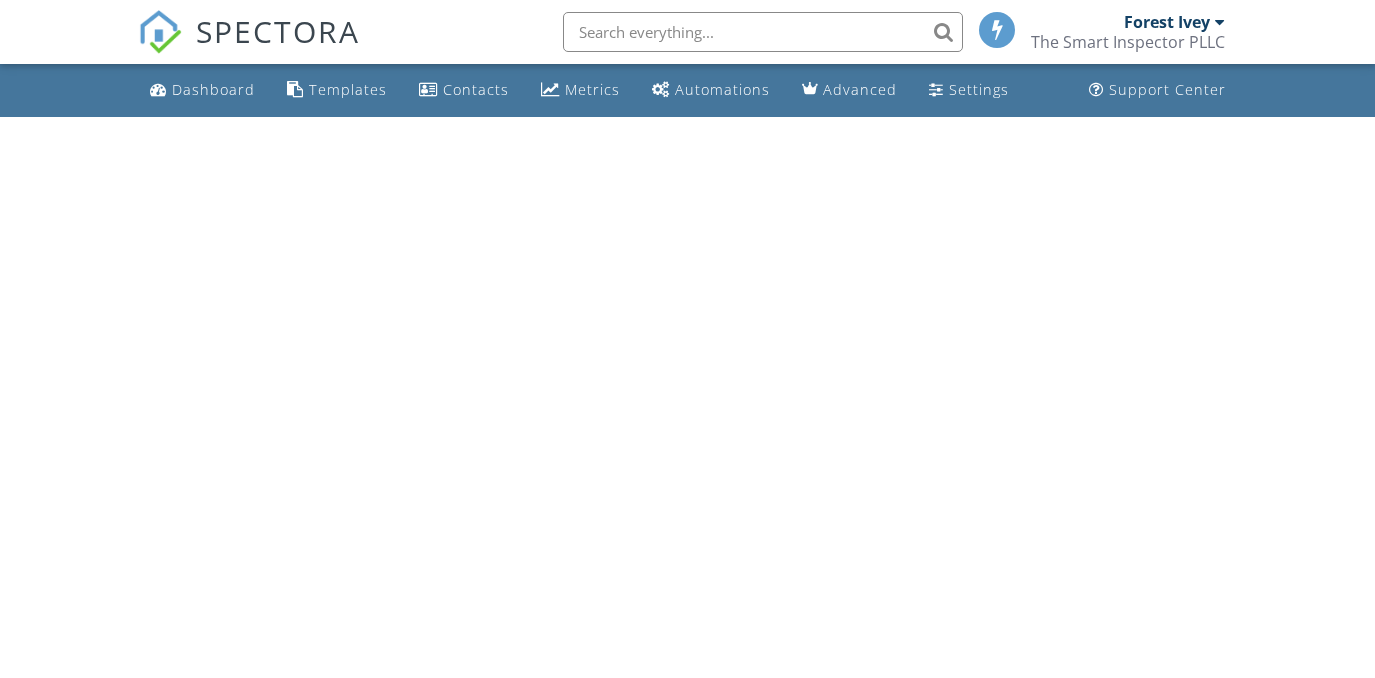 scroll, scrollTop: 0, scrollLeft: 0, axis: both 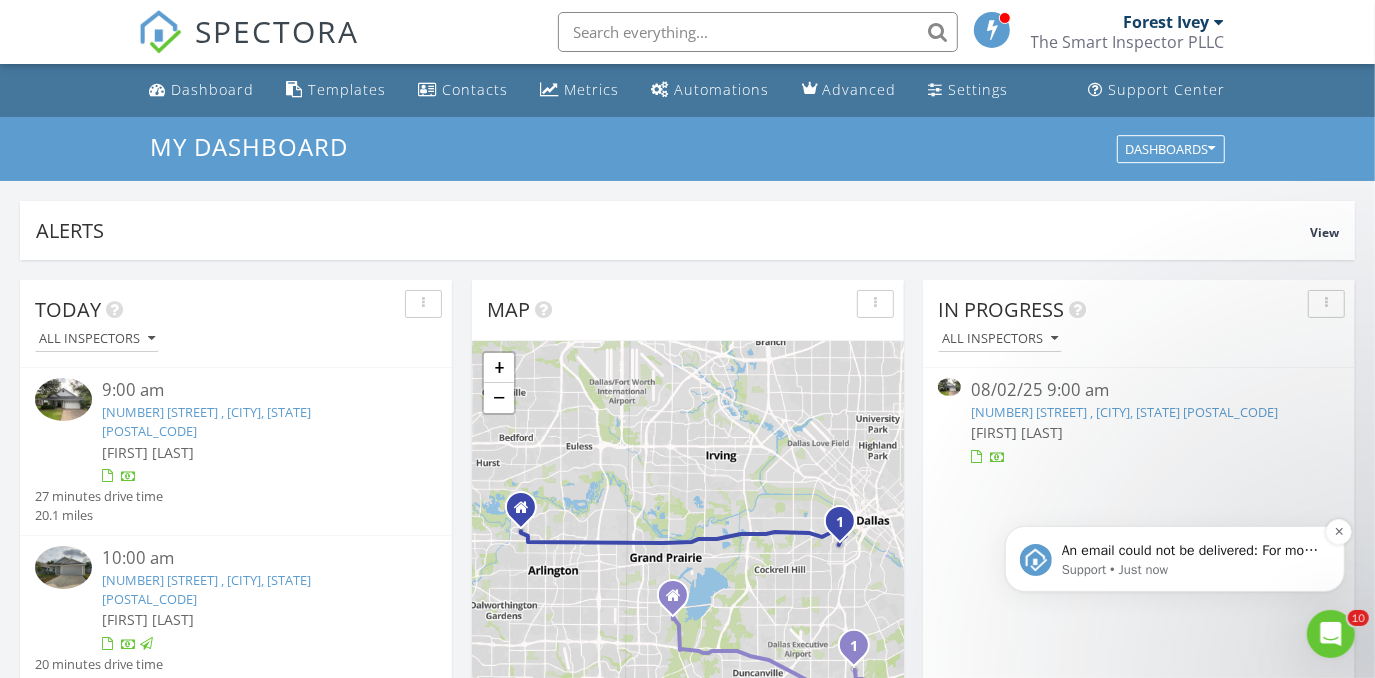 click on "Support • Just now" at bounding box center [1190, 569] 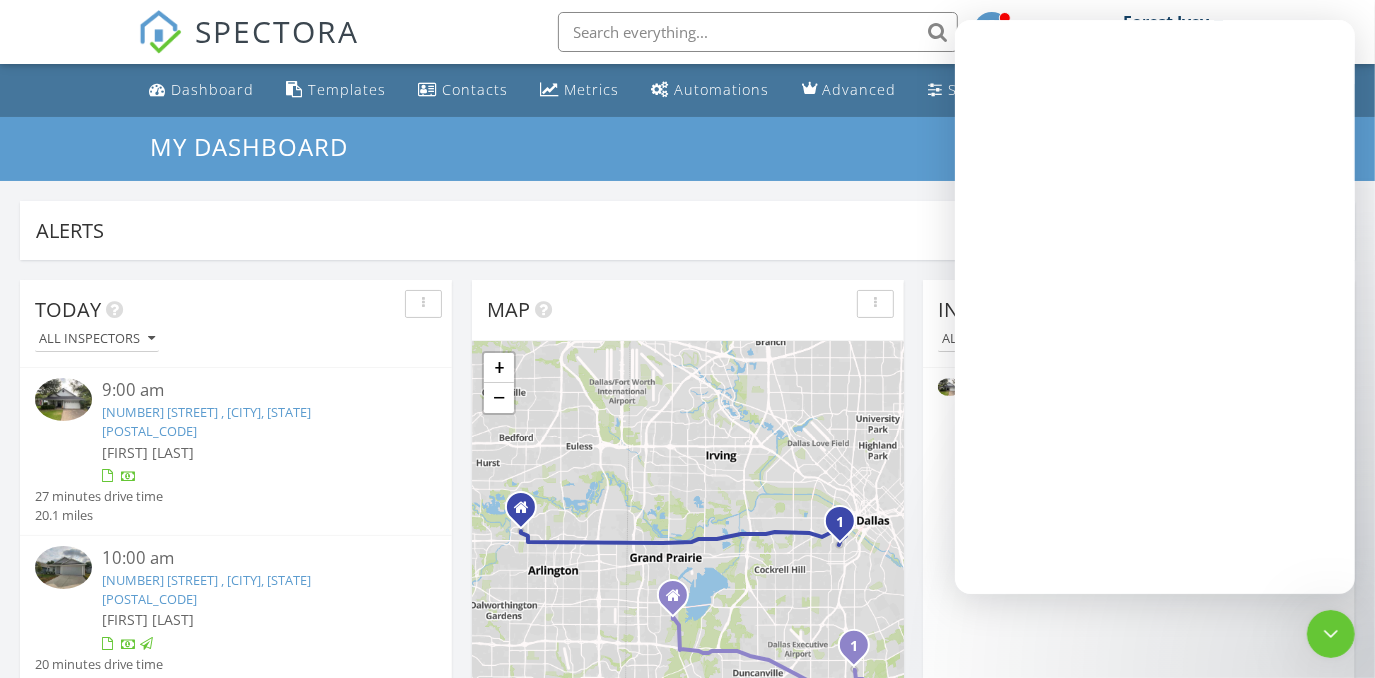 scroll, scrollTop: 0, scrollLeft: 0, axis: both 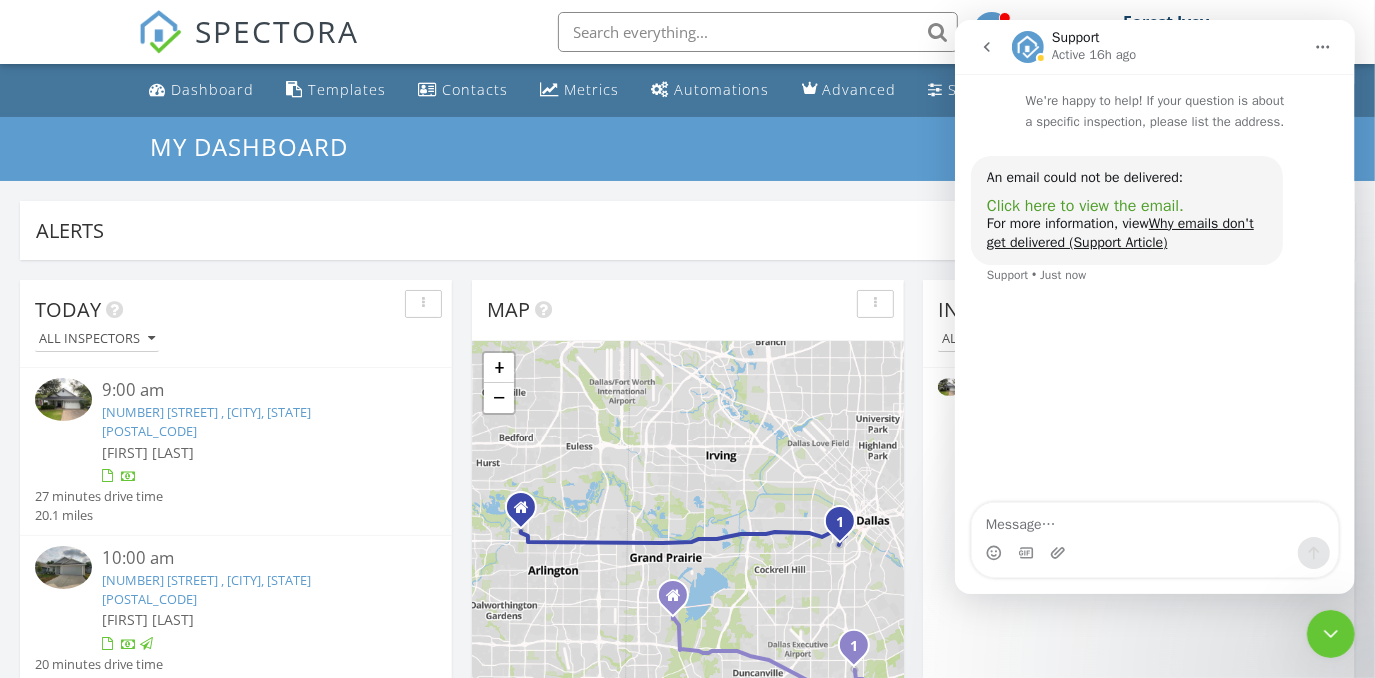click on "Click here to view the email." at bounding box center (1084, 206) 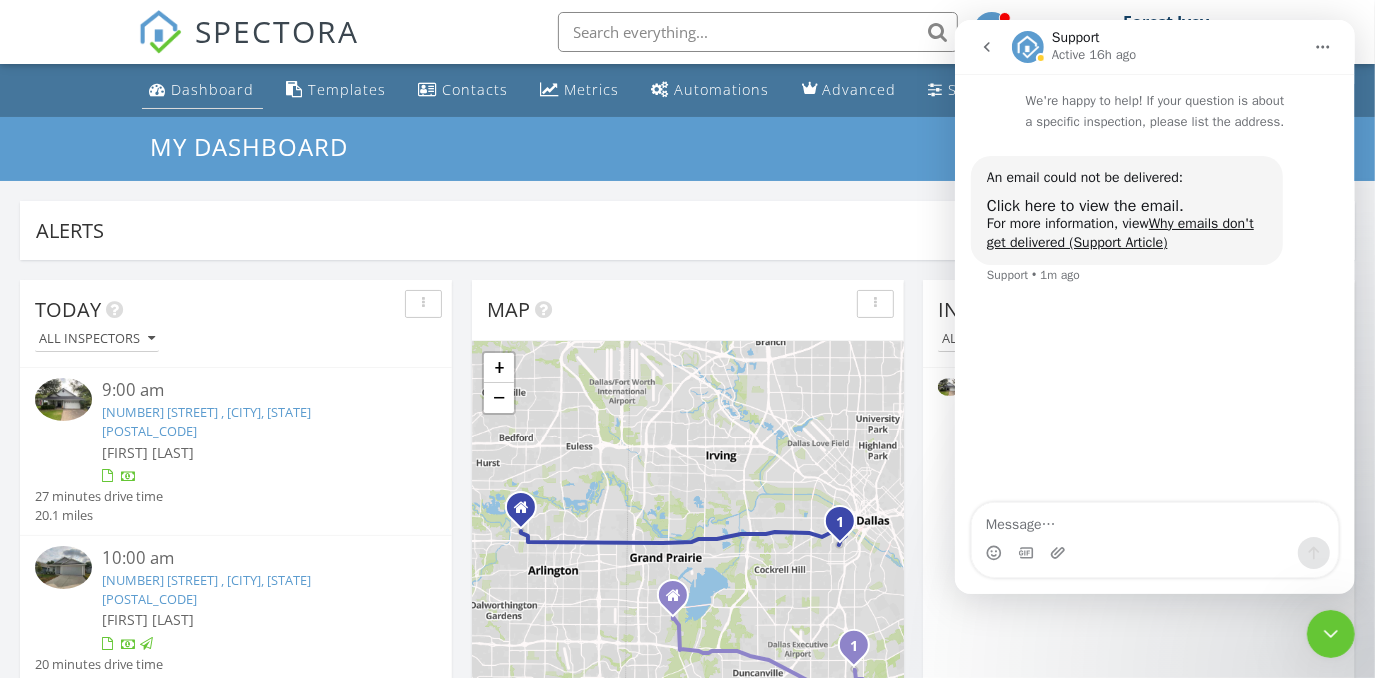 click on "Dashboard" at bounding box center [213, 89] 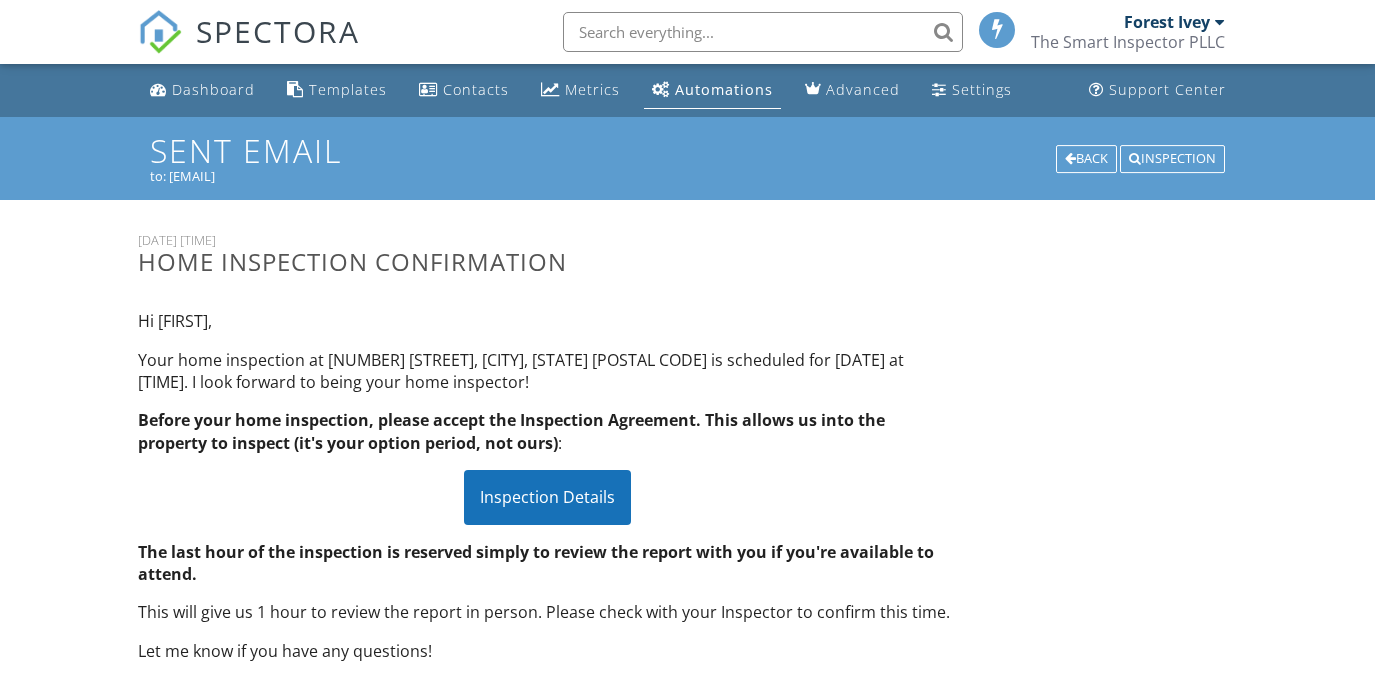 scroll, scrollTop: 0, scrollLeft: 0, axis: both 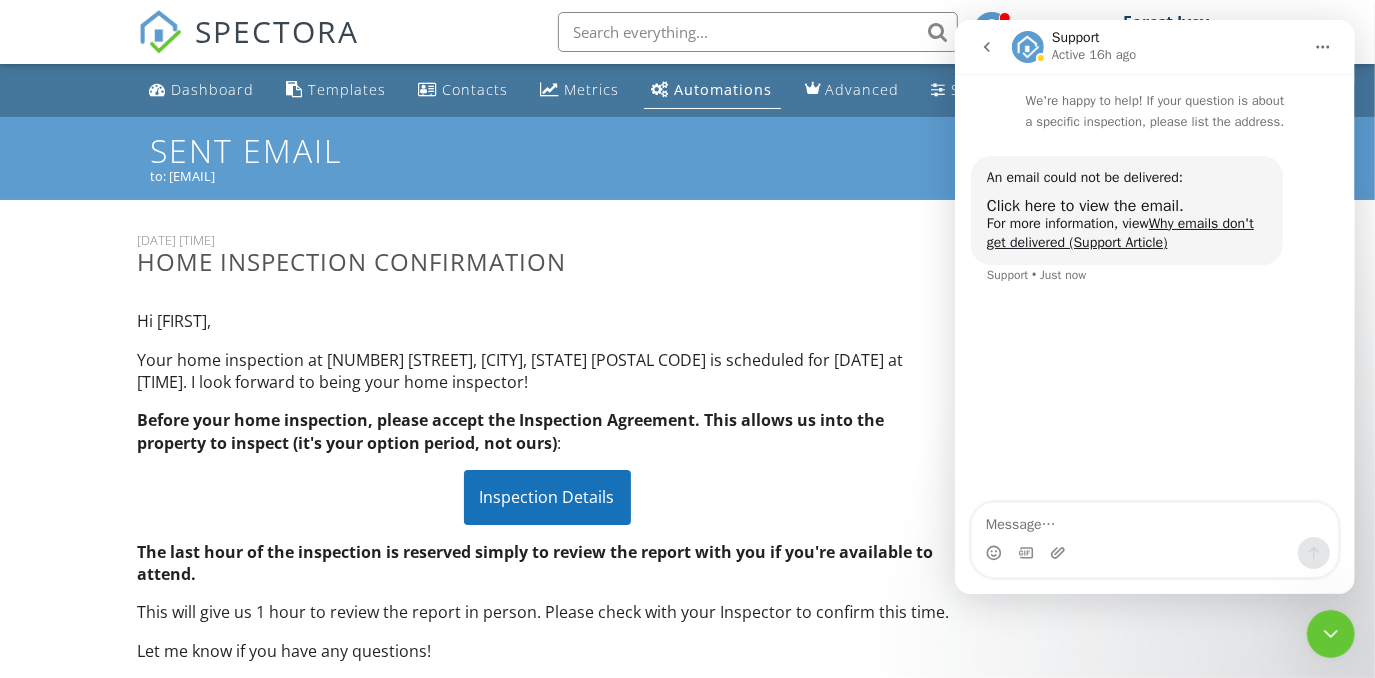 click 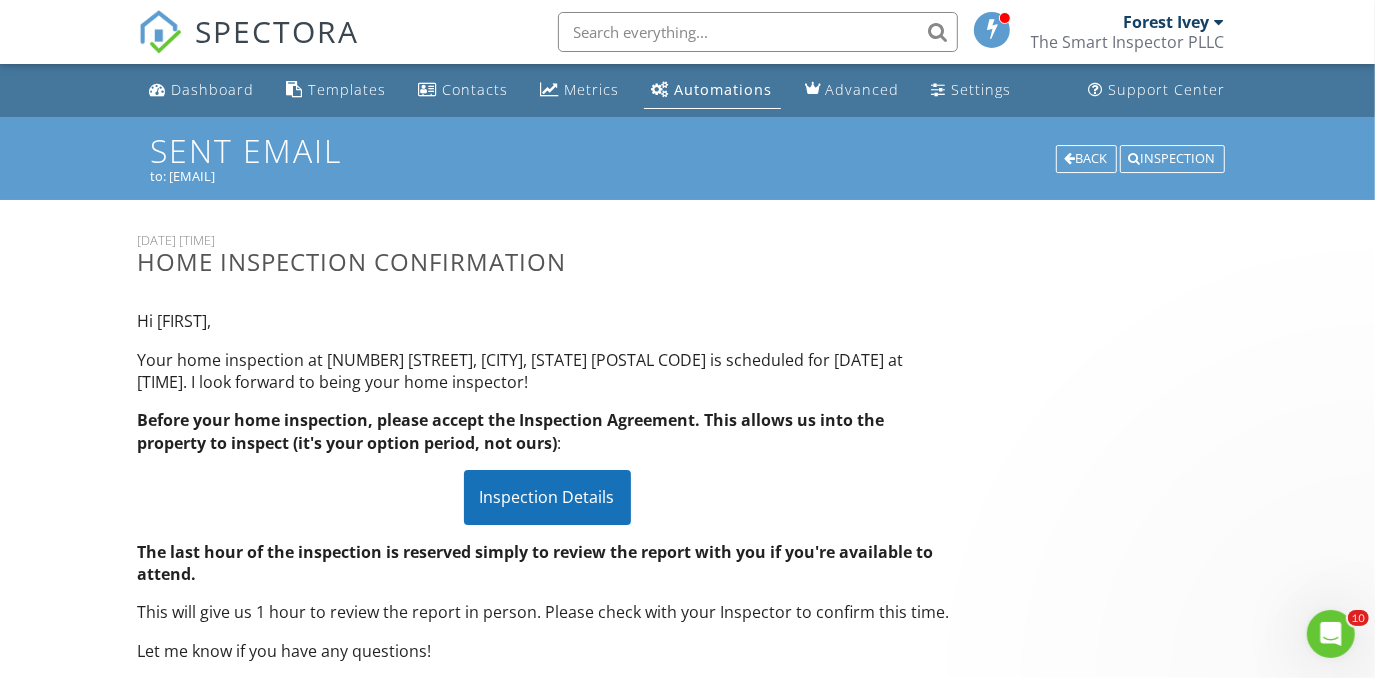 scroll, scrollTop: 0, scrollLeft: 0, axis: both 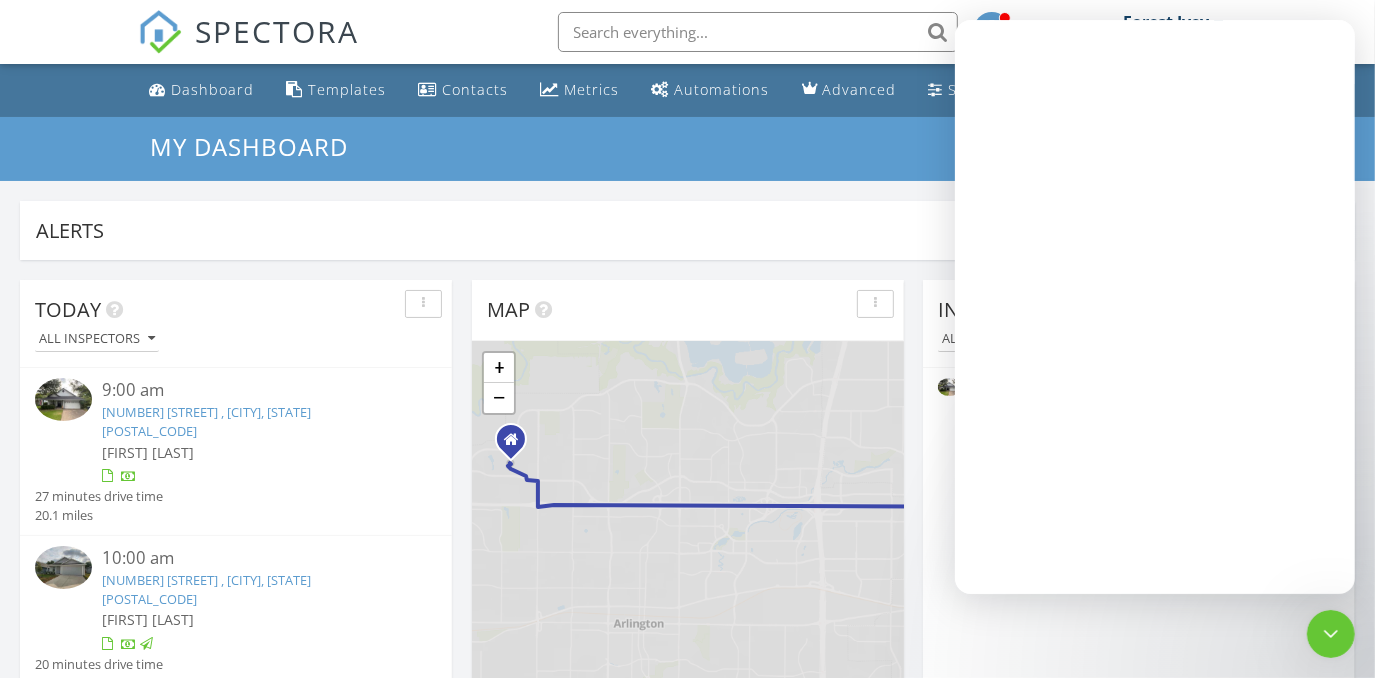 click at bounding box center [1330, 633] 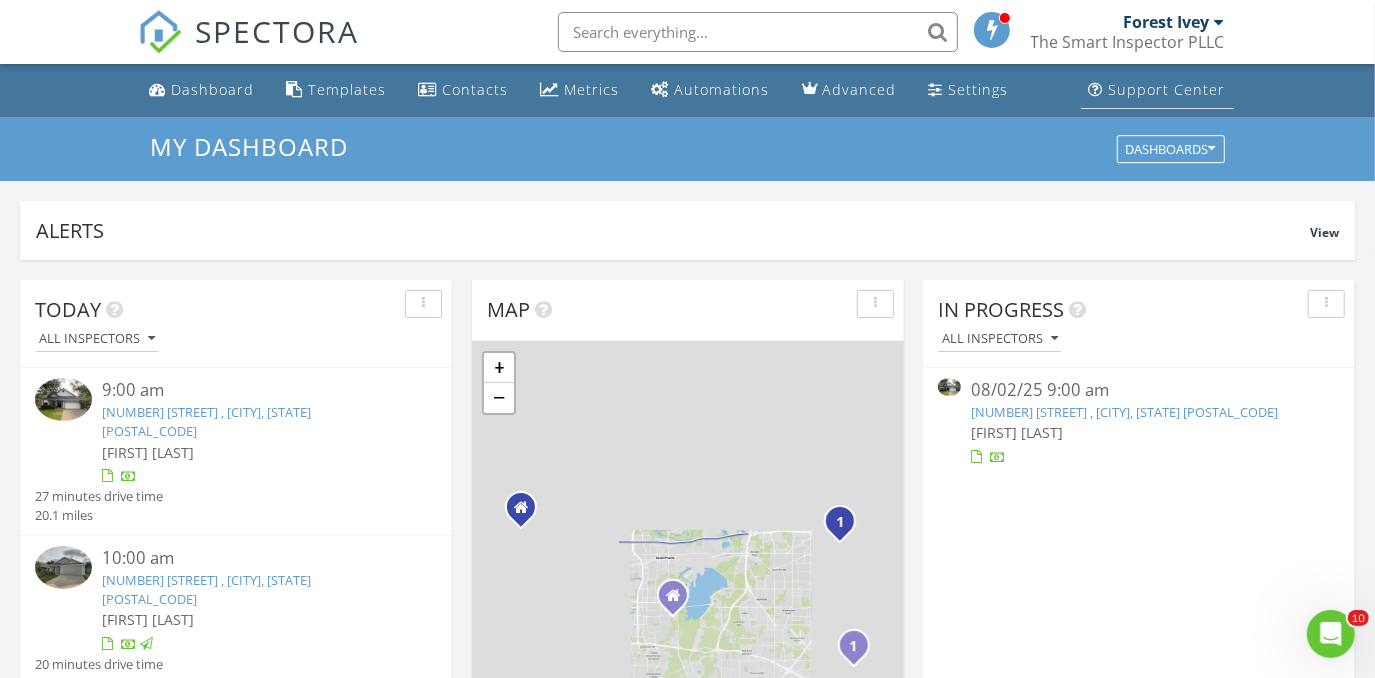 scroll, scrollTop: 0, scrollLeft: 0, axis: both 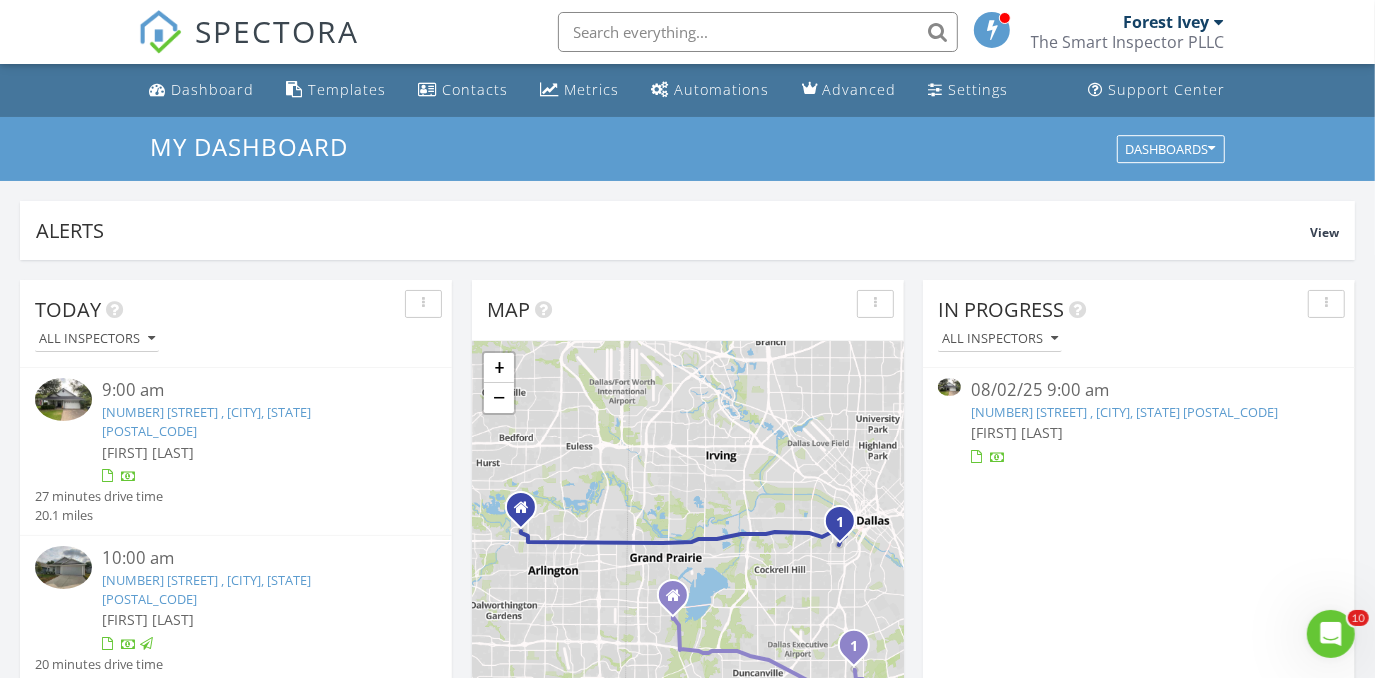 drag, startPoint x: 1137, startPoint y: 35, endPoint x: 1098, endPoint y: 62, distance: 47.434166 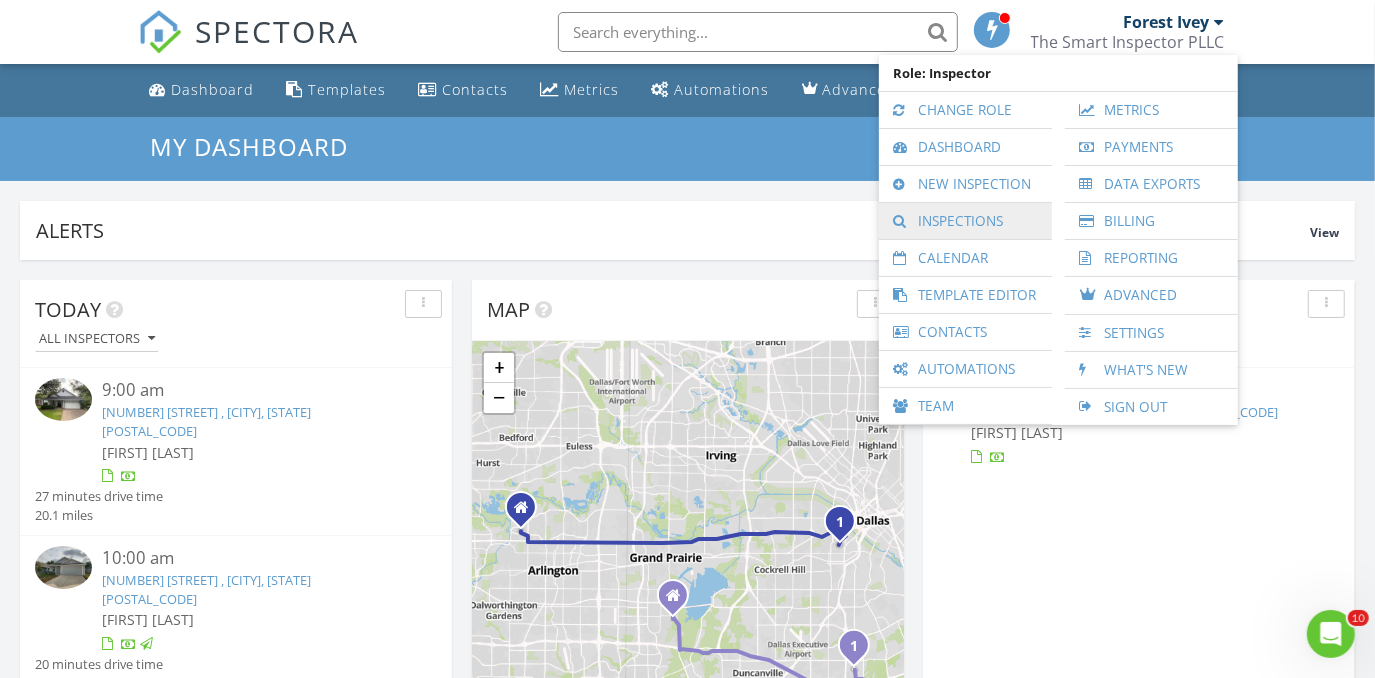 click on "Inspections" at bounding box center (965, 221) 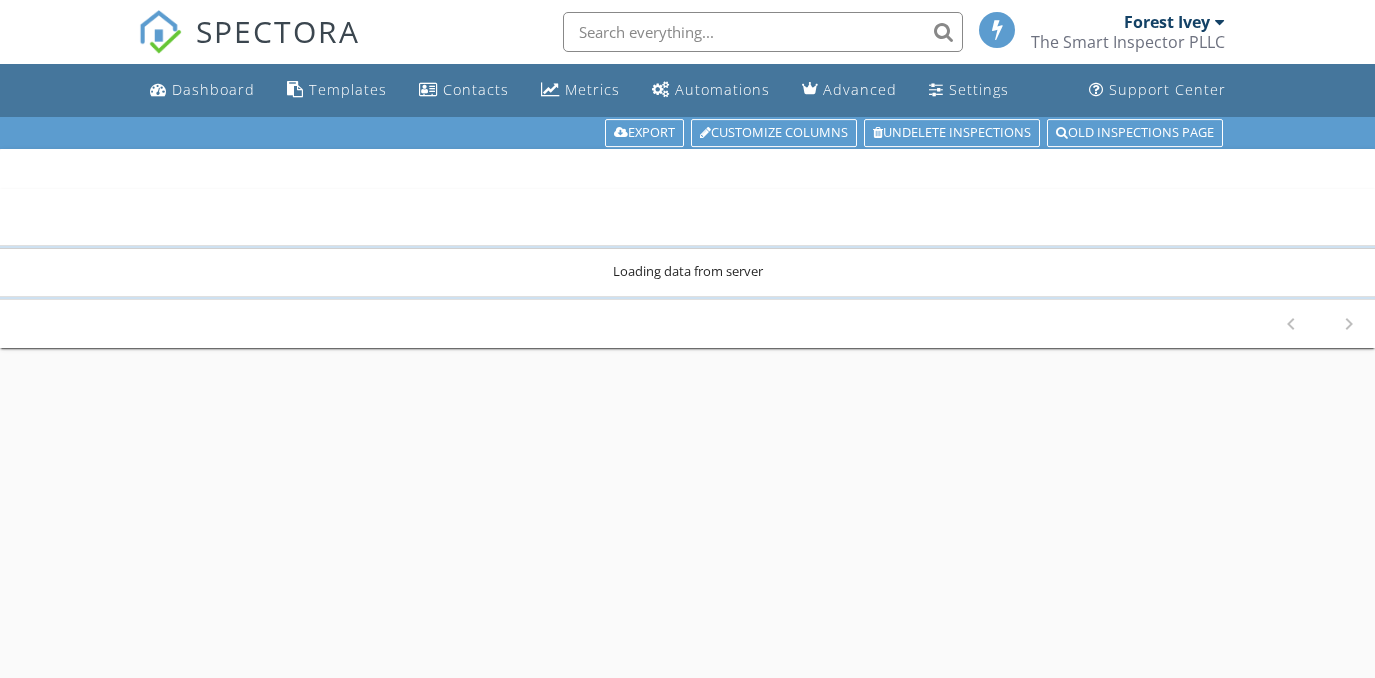 scroll, scrollTop: 0, scrollLeft: 0, axis: both 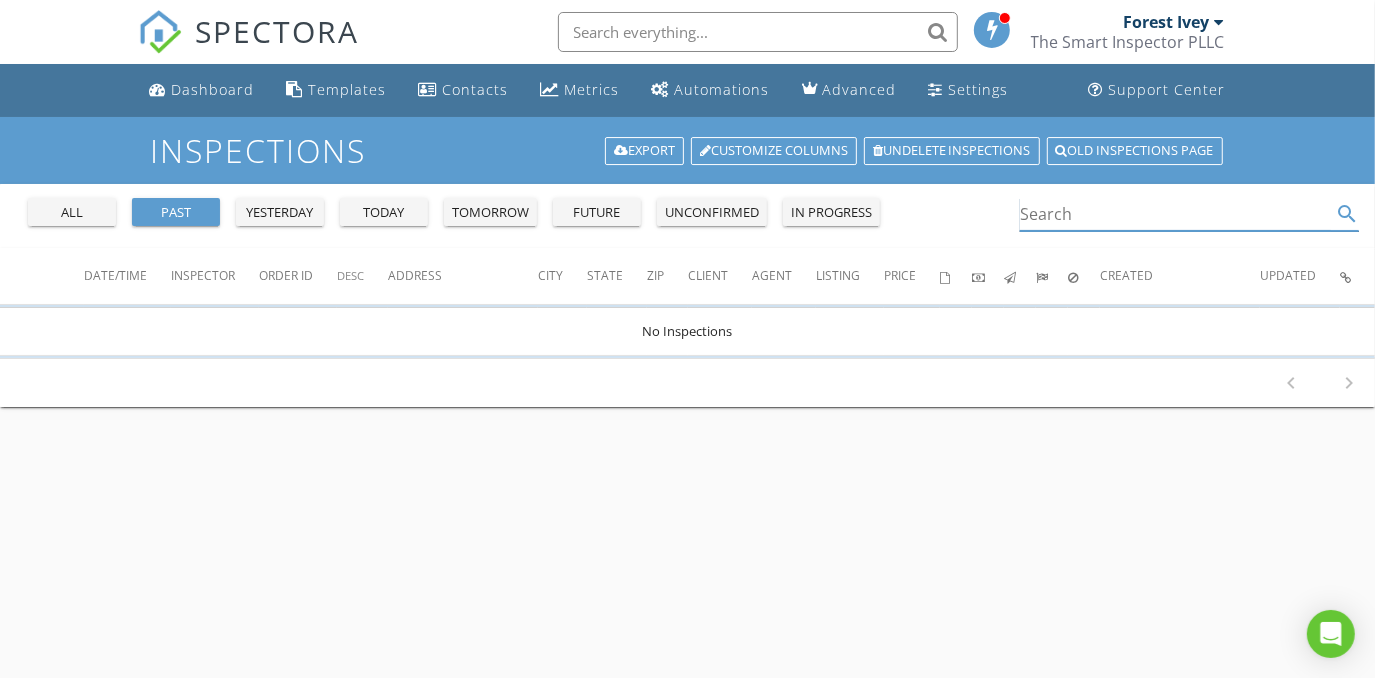 click at bounding box center (1175, 214) 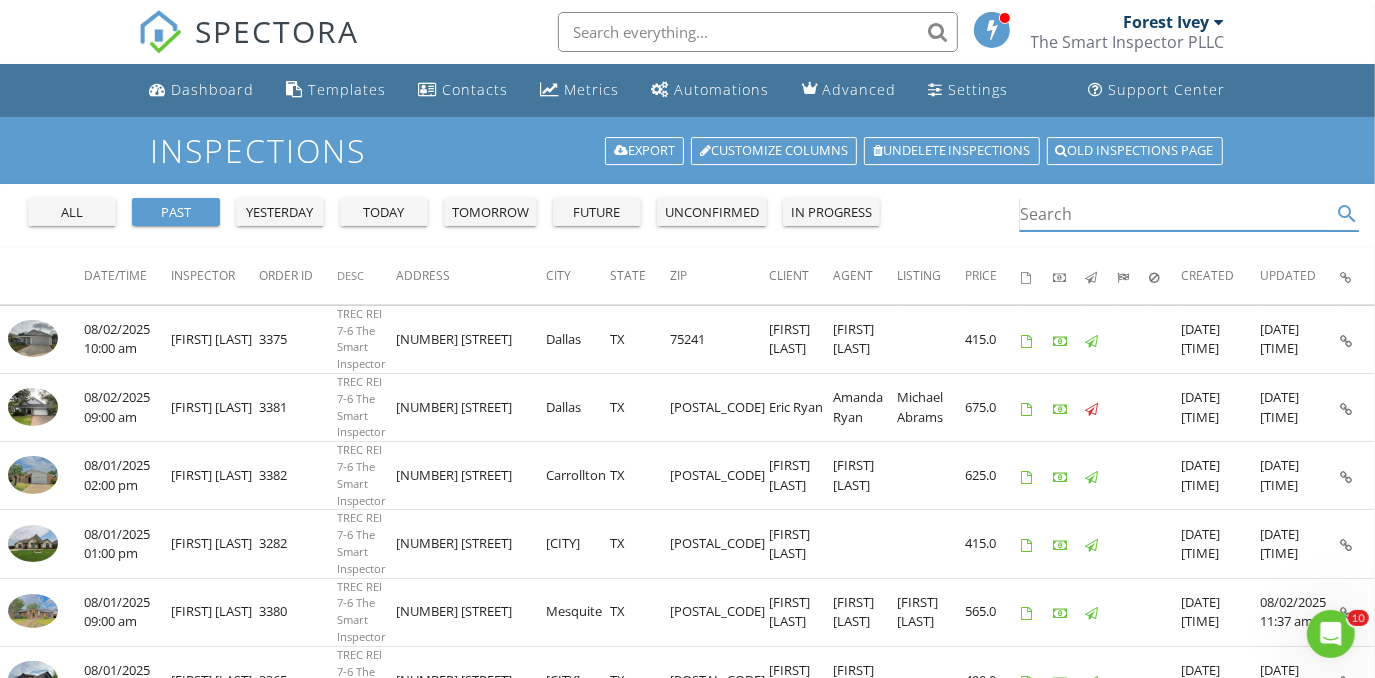 scroll, scrollTop: 0, scrollLeft: 0, axis: both 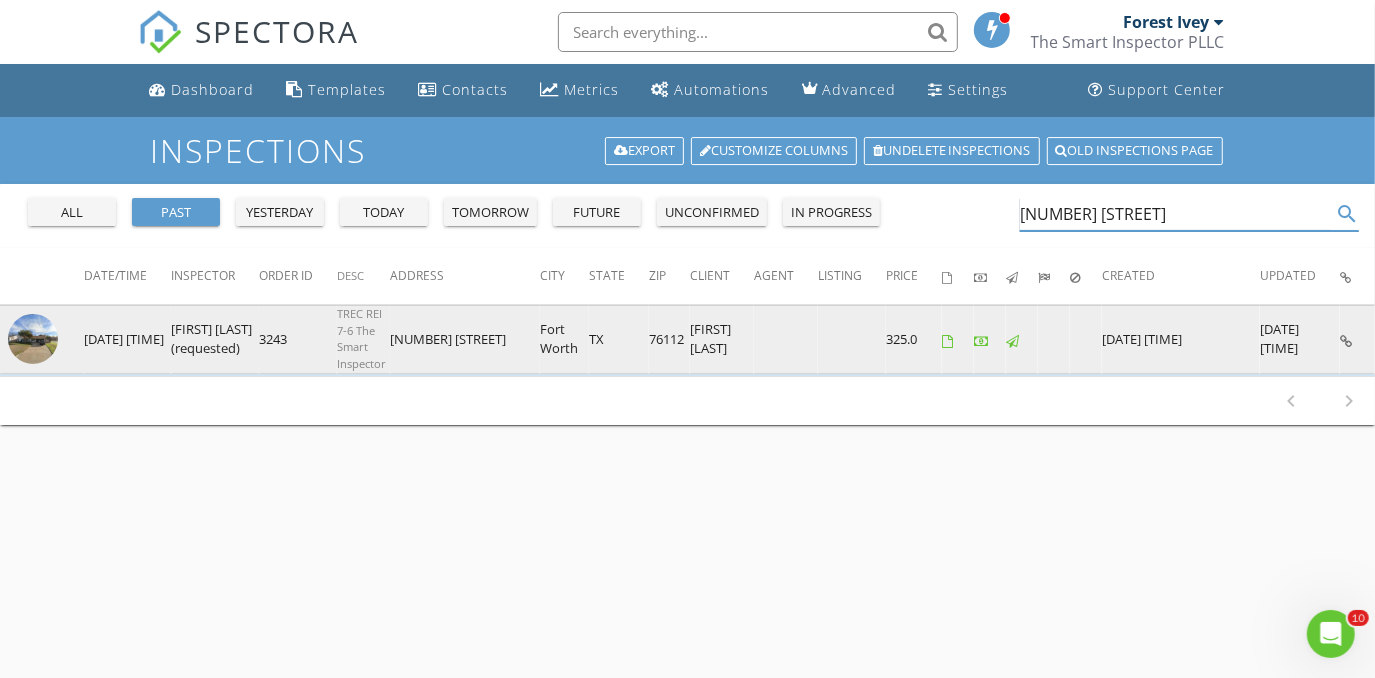 type on "5400 Meadow" 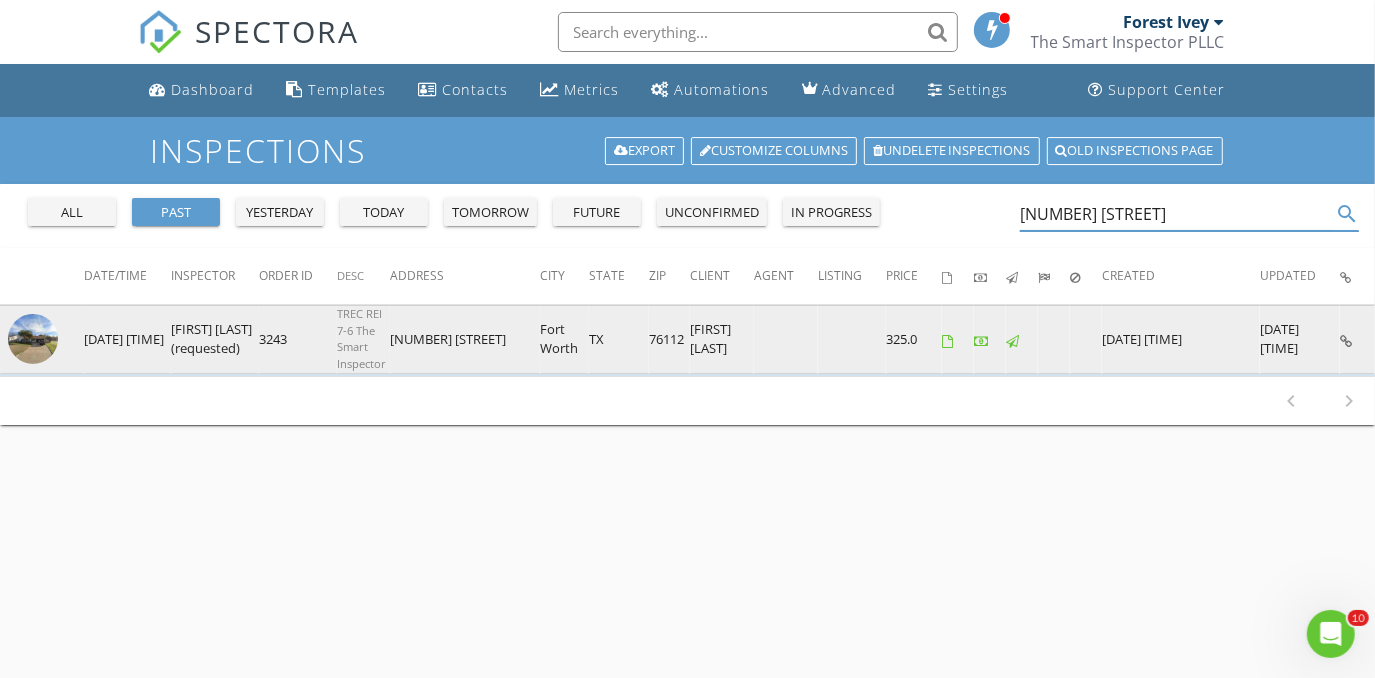 click at bounding box center (33, 339) 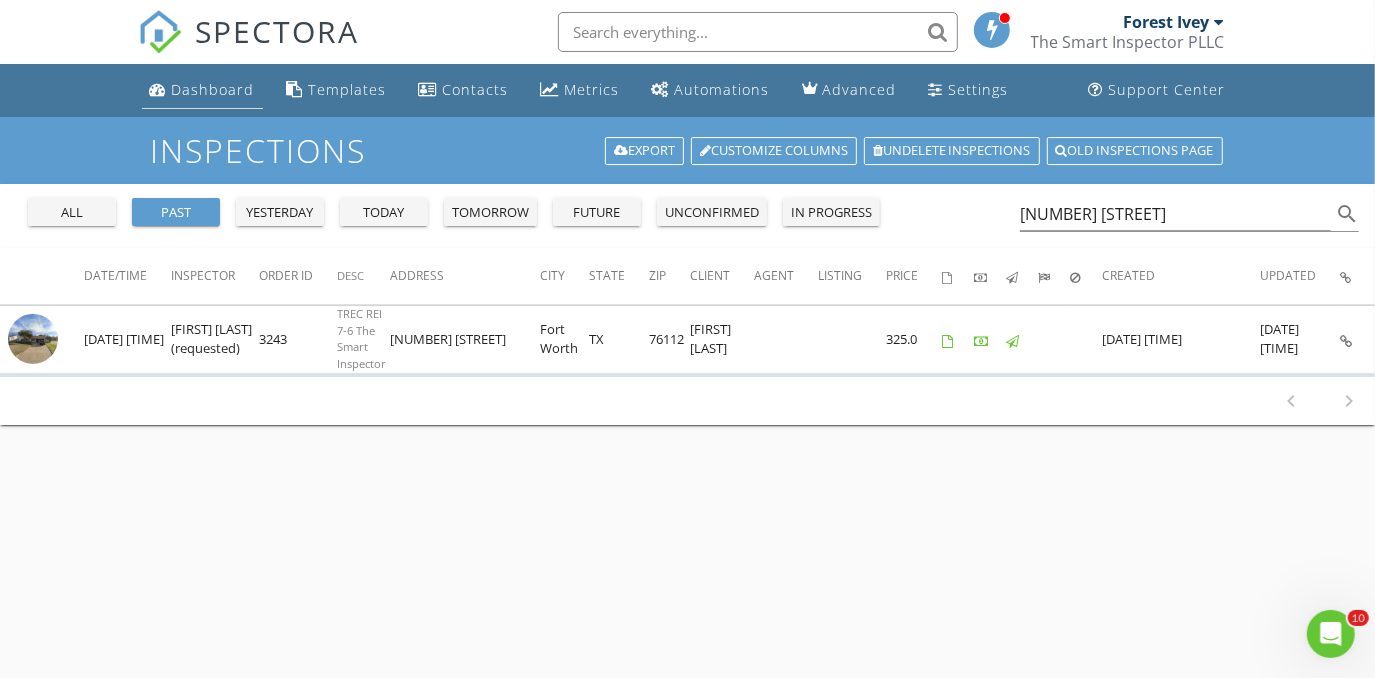 click on "Dashboard" at bounding box center [213, 89] 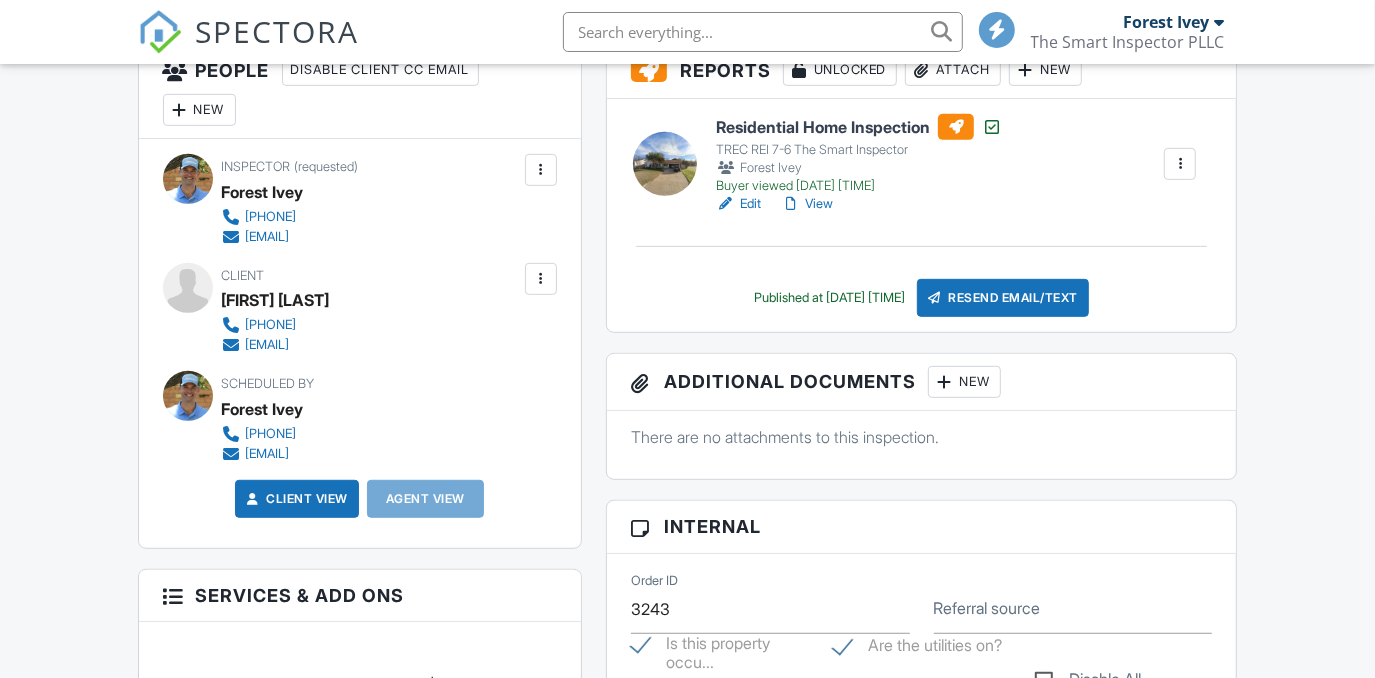 scroll, scrollTop: 545, scrollLeft: 0, axis: vertical 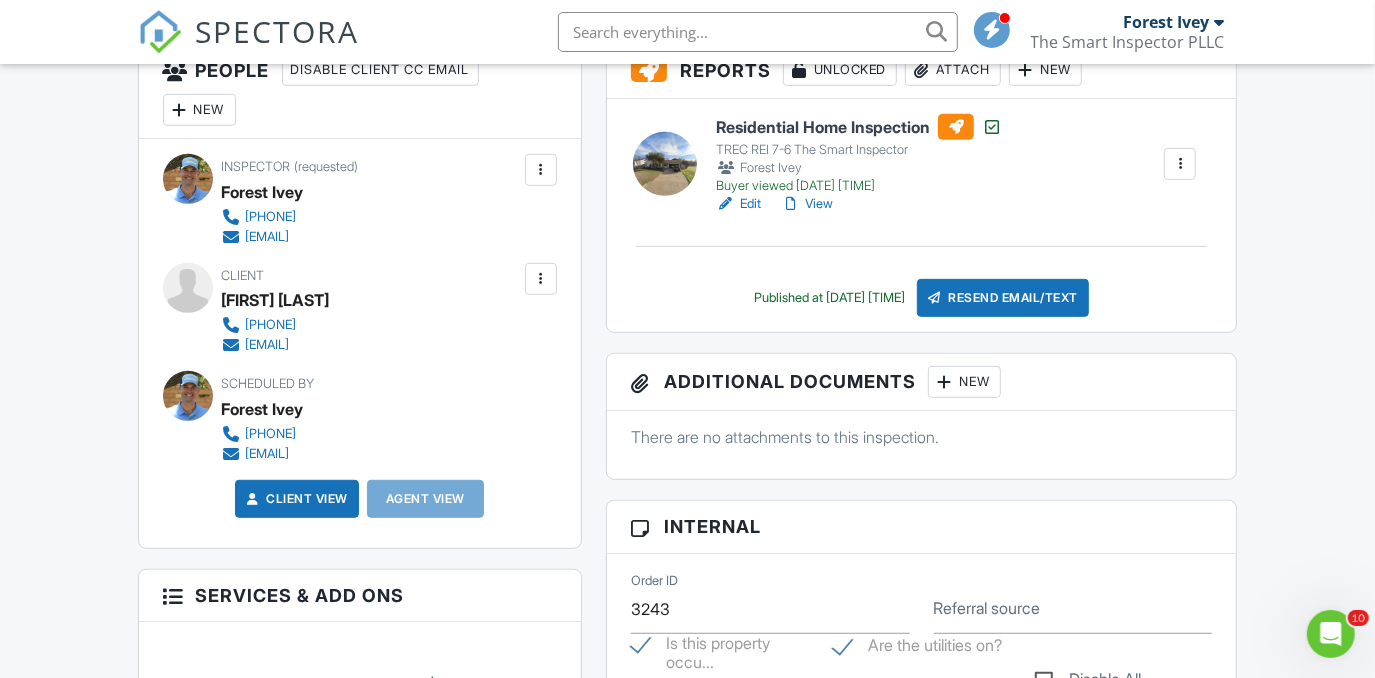 click on "Scheduled By
Forest Ivey
850-637-7725
forest@thesmartinspector.com" at bounding box center (308, 417) 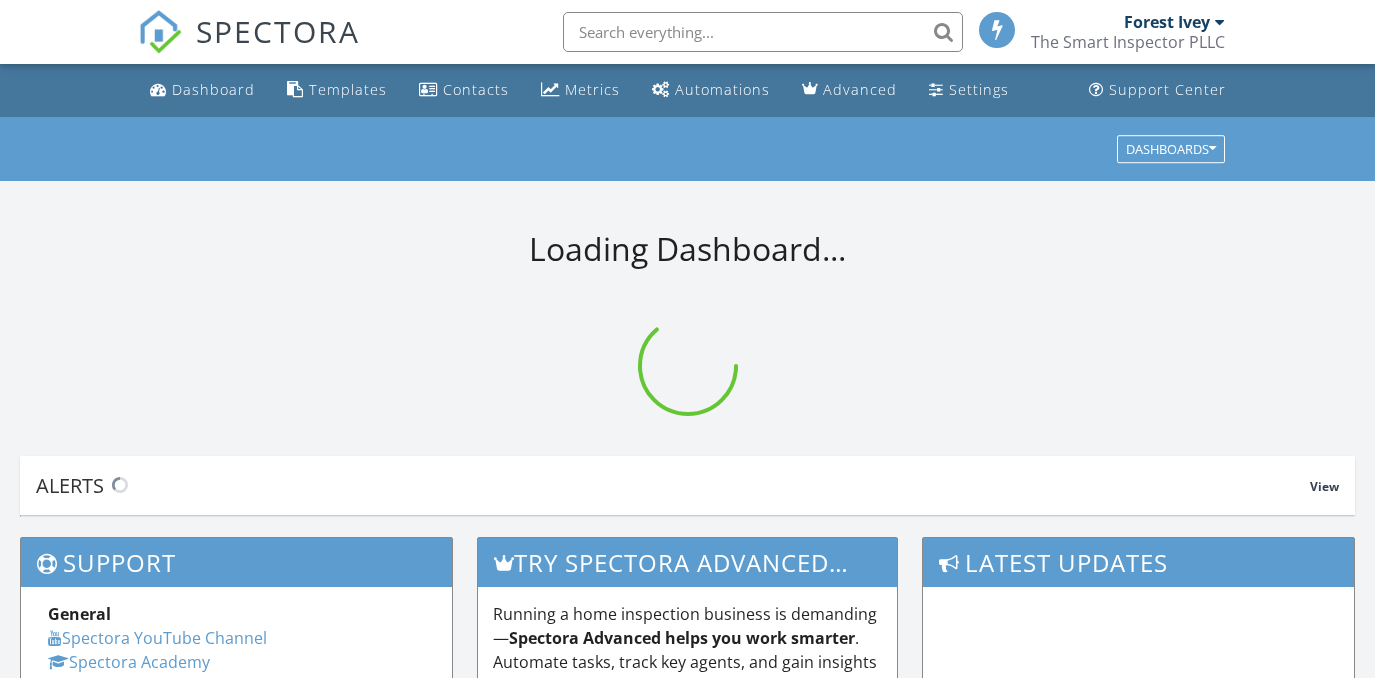 scroll, scrollTop: 0, scrollLeft: 0, axis: both 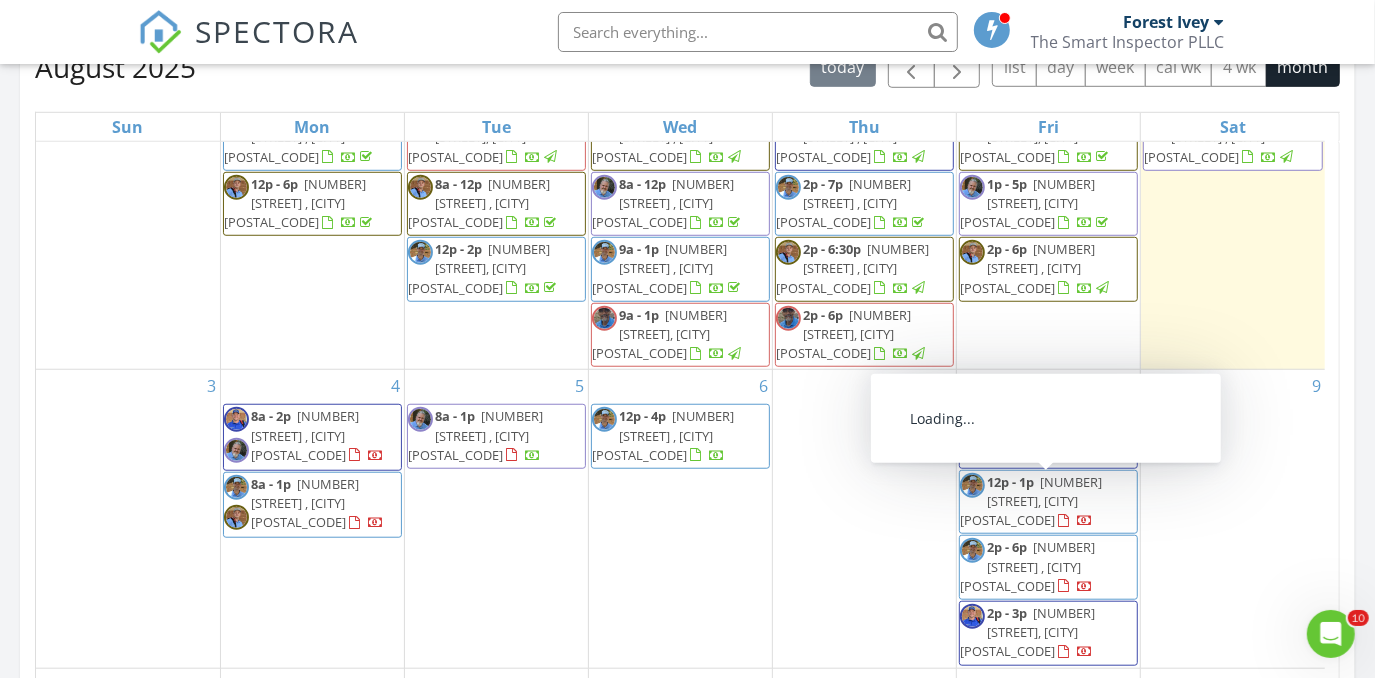 click on "5400 Meadowbrook Dr, Fort Worth 76112" at bounding box center (1031, 501) 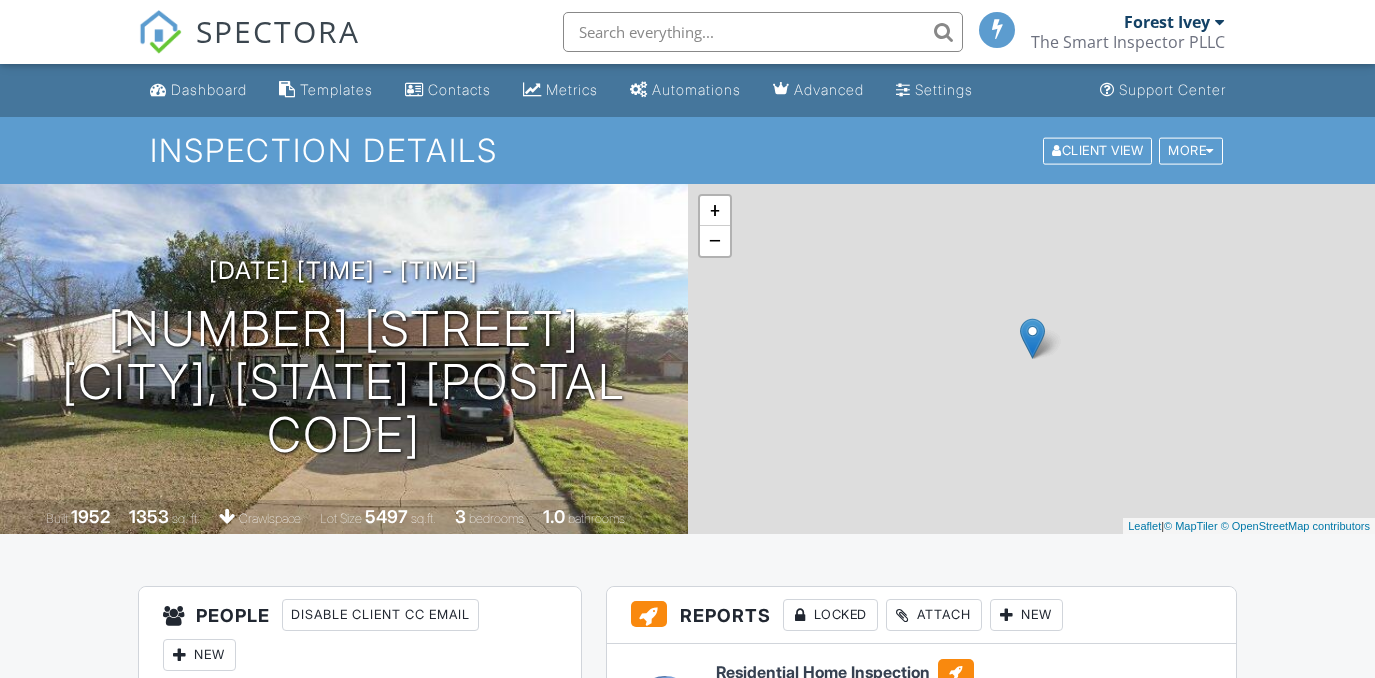 scroll, scrollTop: 454, scrollLeft: 0, axis: vertical 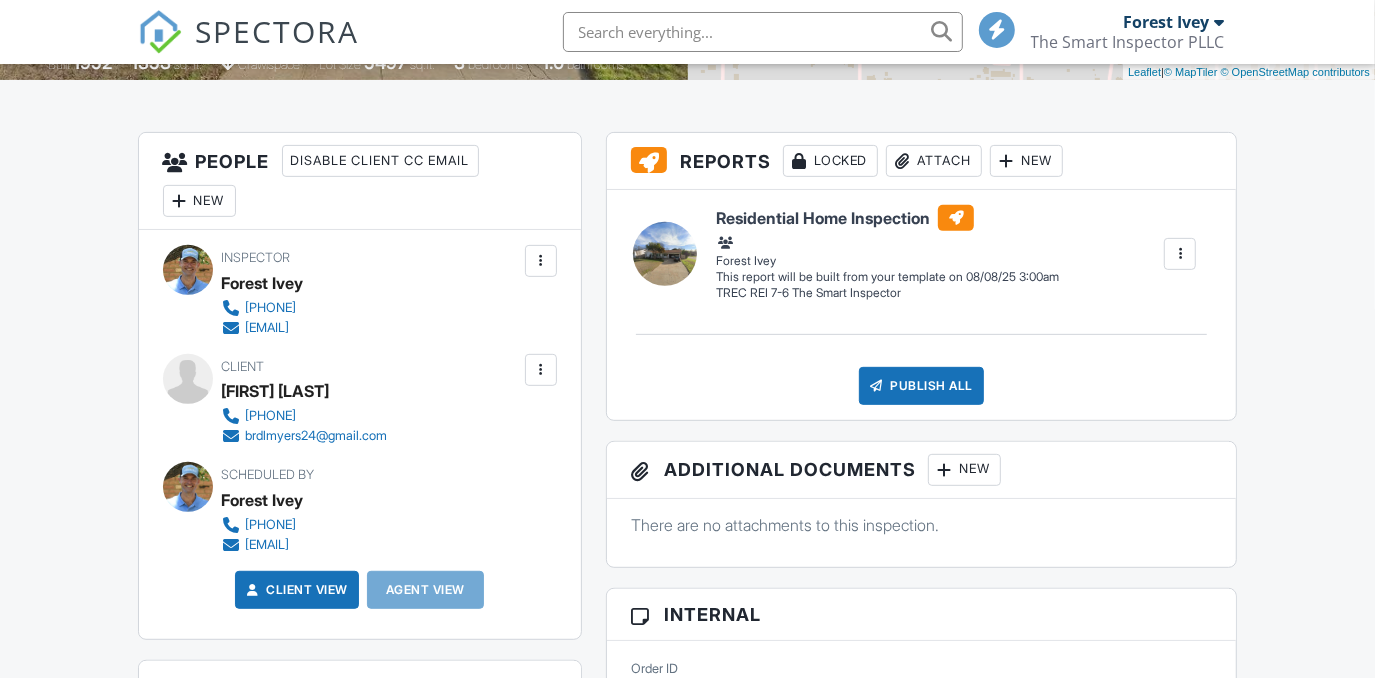 click at bounding box center (541, 370) 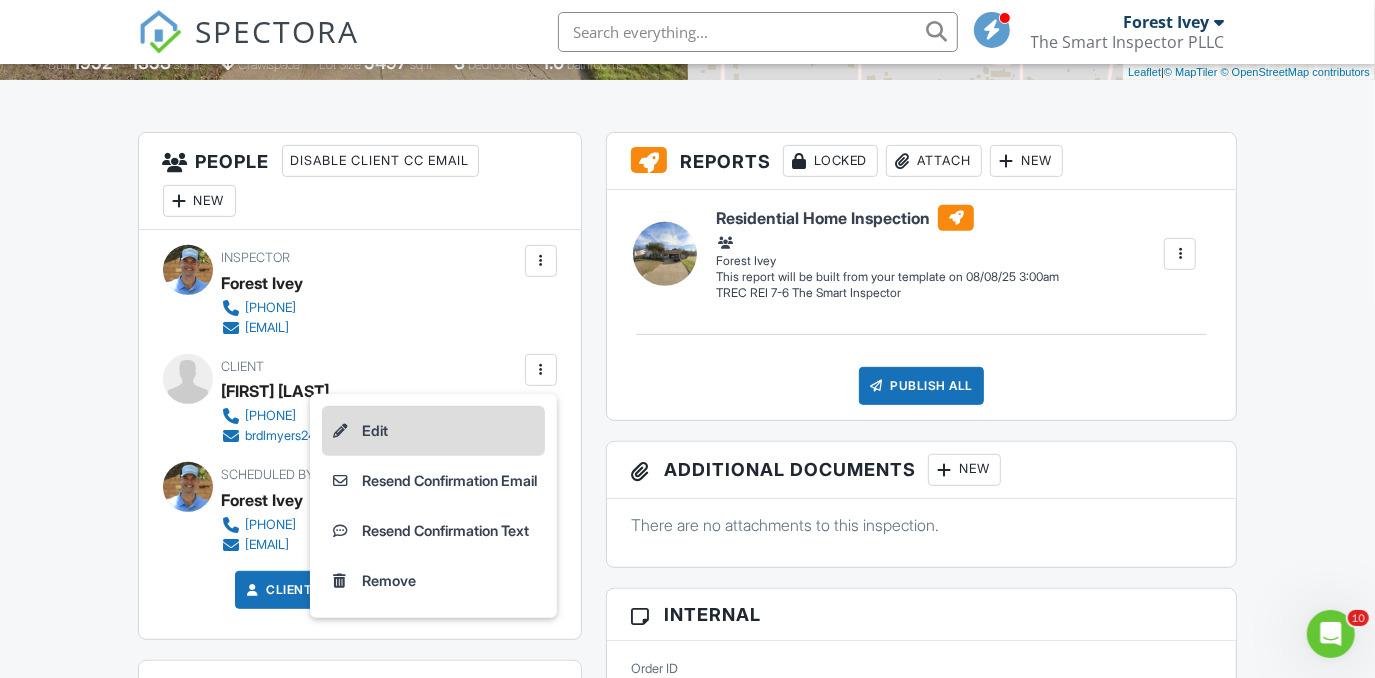 click on "Edit" at bounding box center (433, 431) 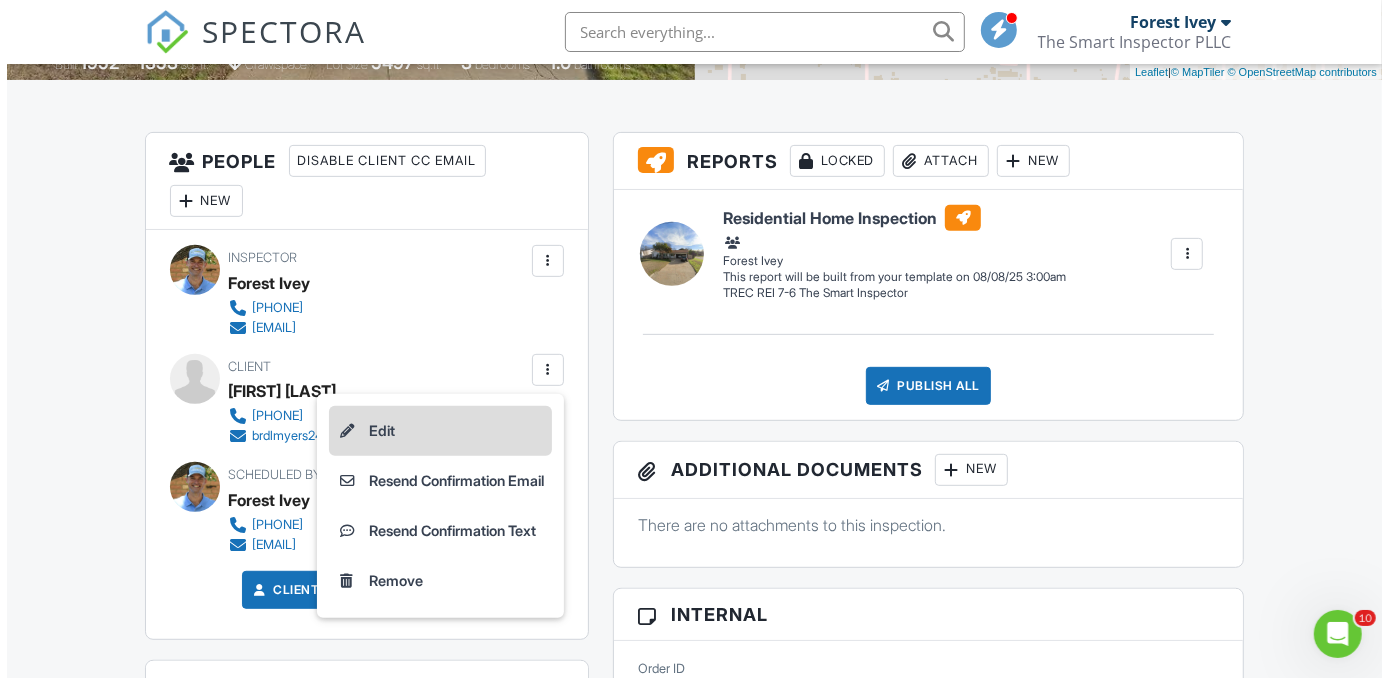scroll, scrollTop: 0, scrollLeft: 0, axis: both 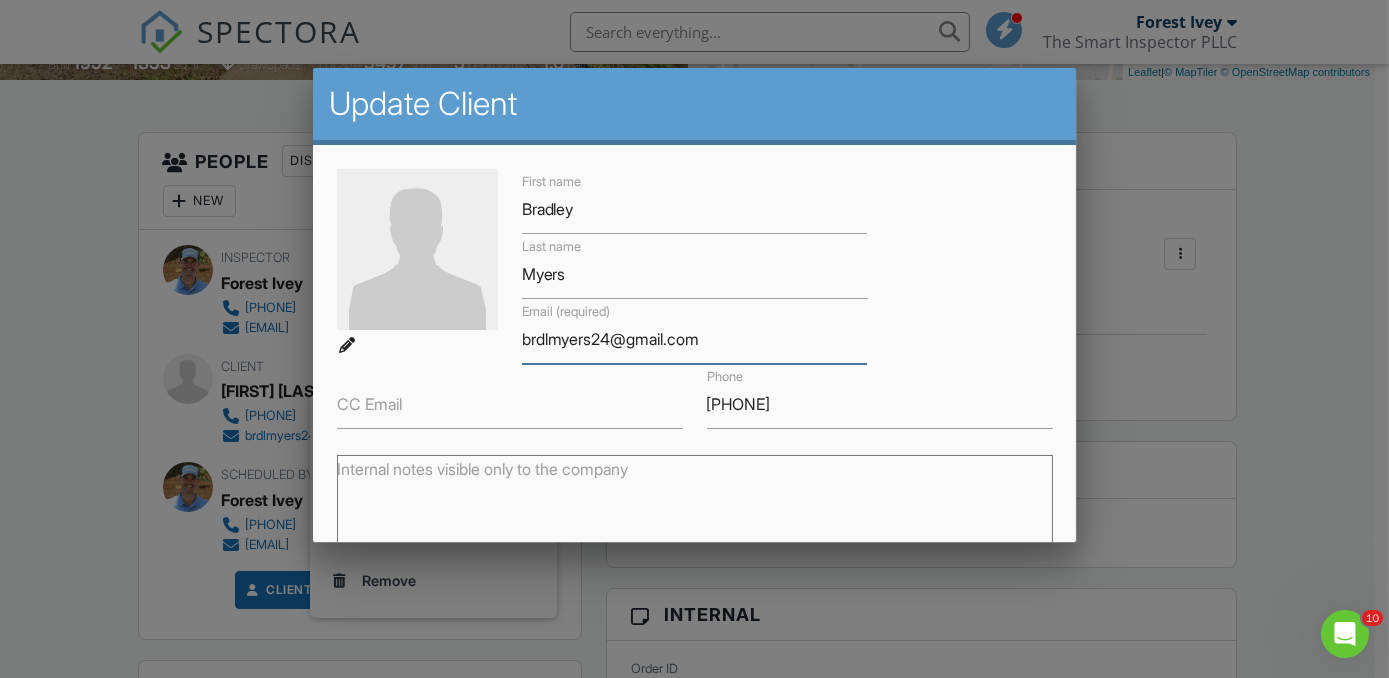drag, startPoint x: 723, startPoint y: 342, endPoint x: 470, endPoint y: 367, distance: 254.23218 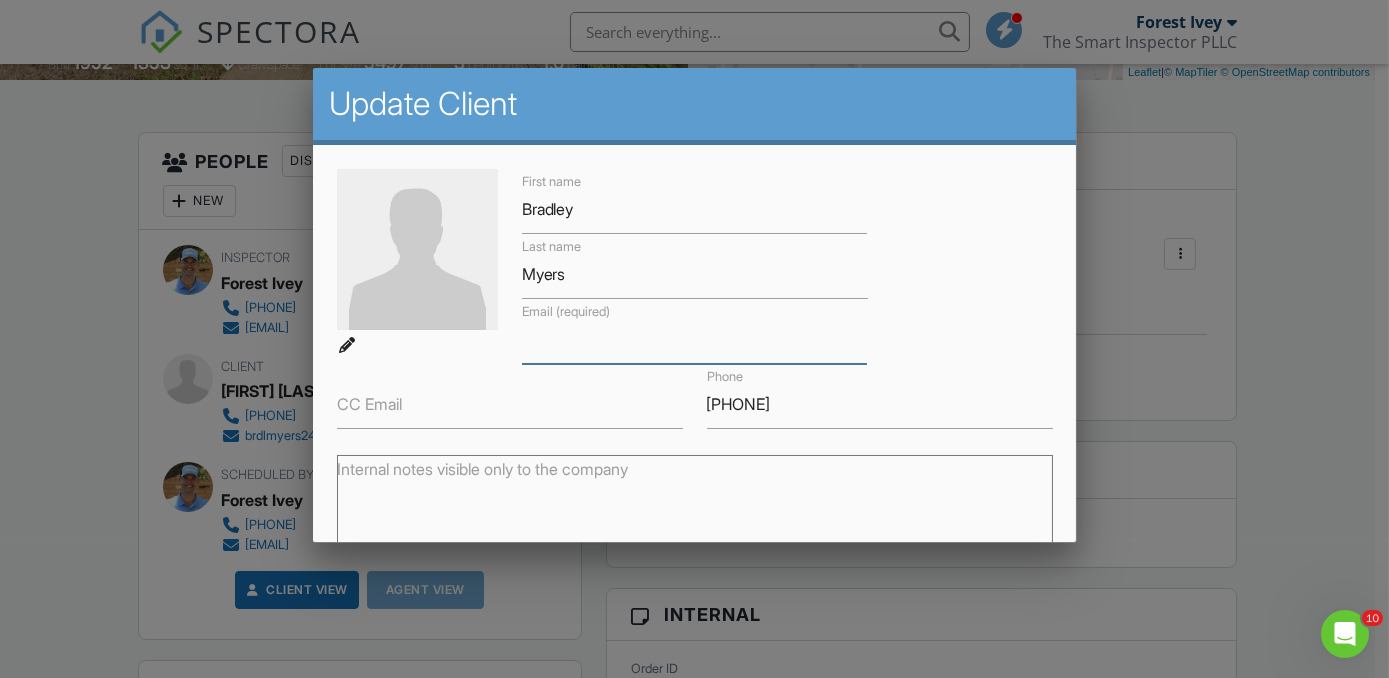 paste on "brdlymyers24@gmail.com" 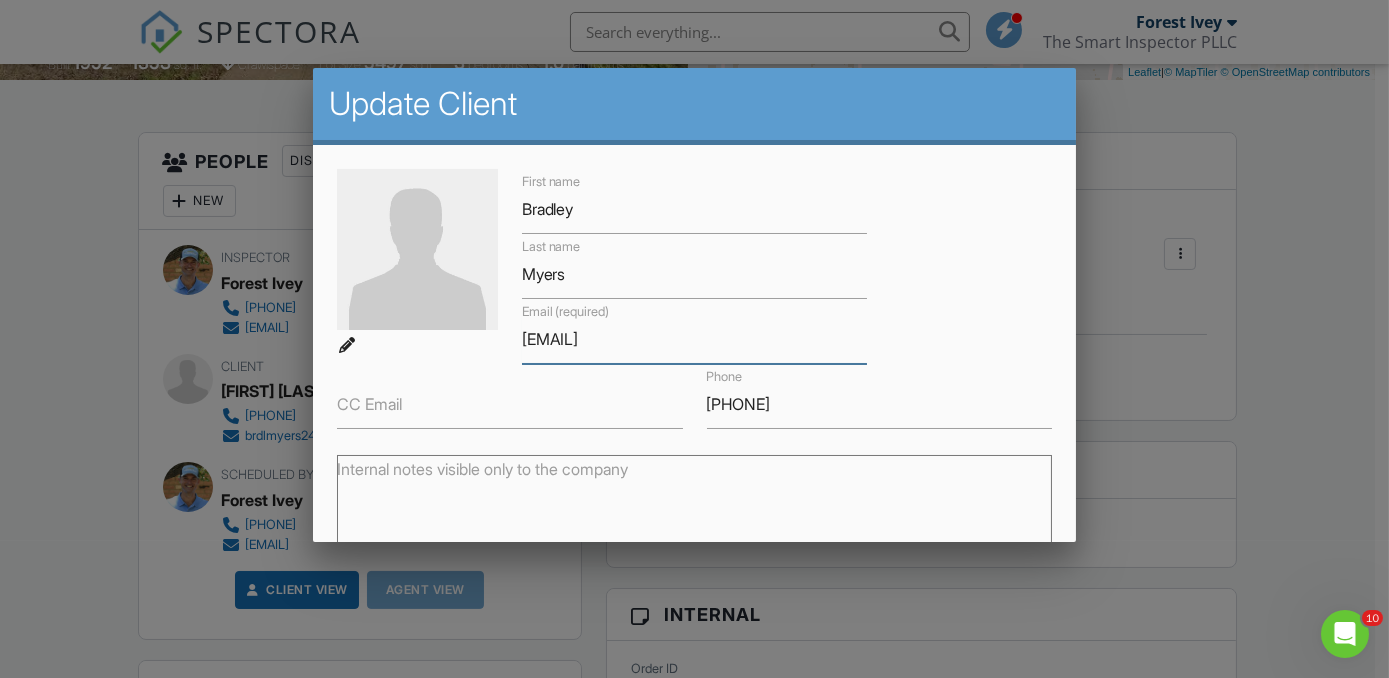 type on "brdlymyers24@gmail.com" 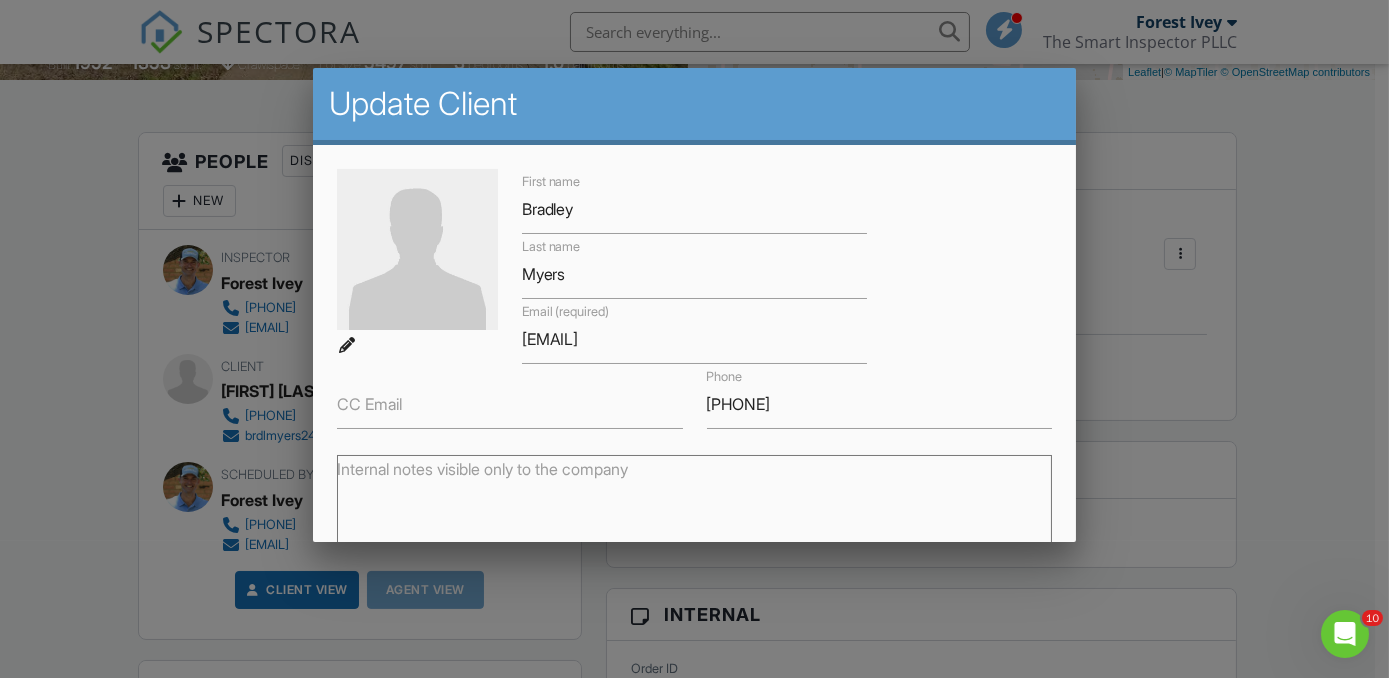 click on "First name
Bradley
Last name
Myers
Email (required)
brdlymyers24@gmail.com
CC Email
Phone
318-372-6264" at bounding box center (695, 299) 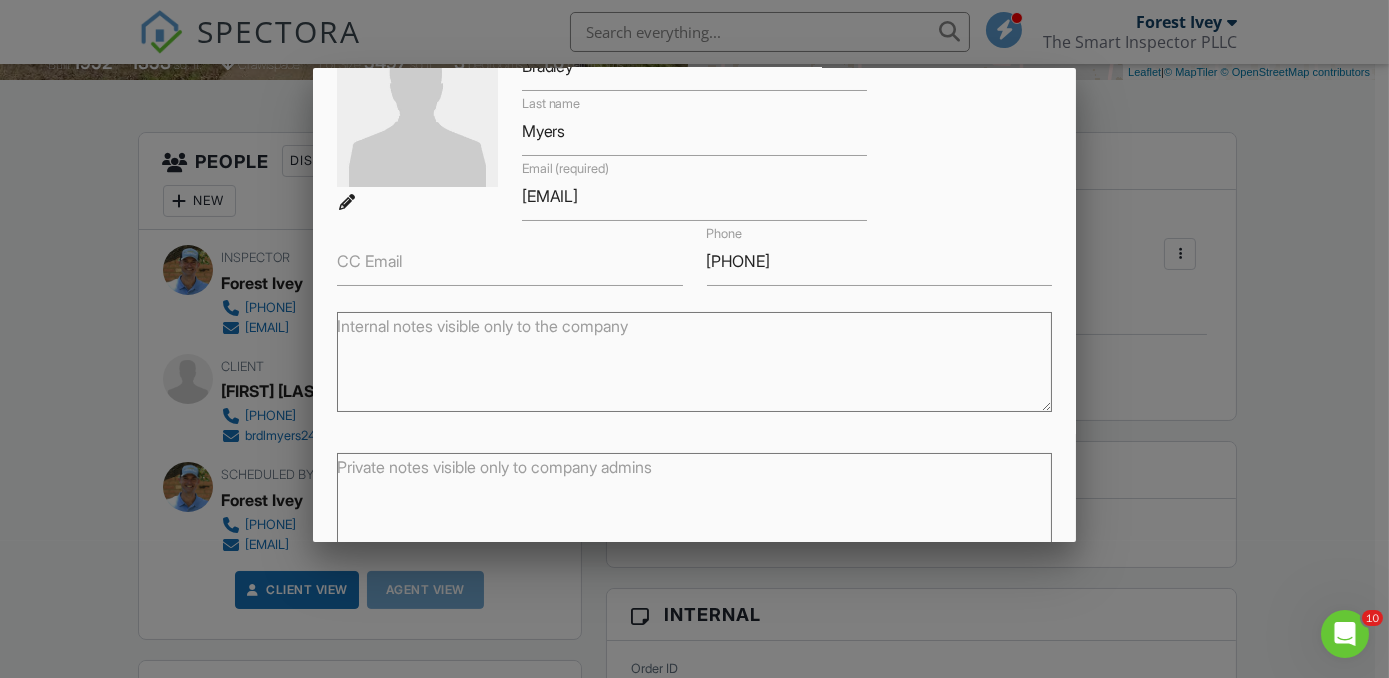 scroll, scrollTop: 242, scrollLeft: 0, axis: vertical 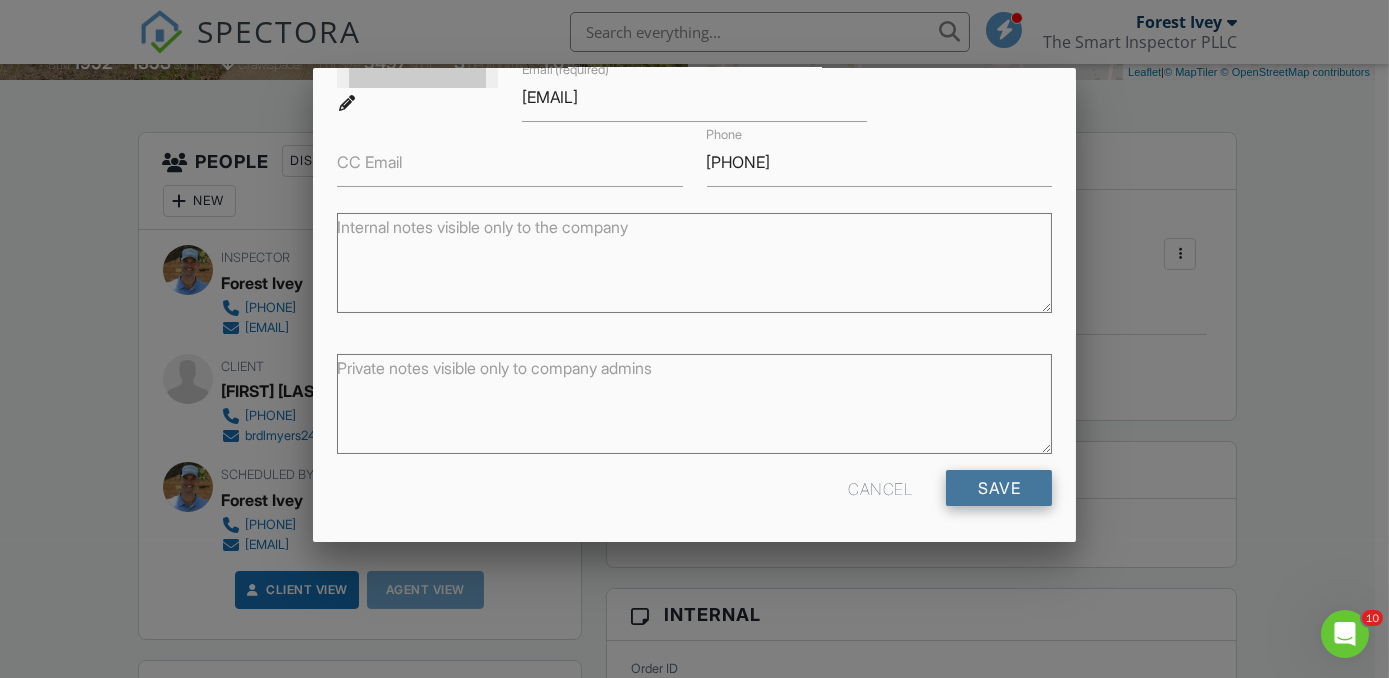 click on "Save" at bounding box center [999, 488] 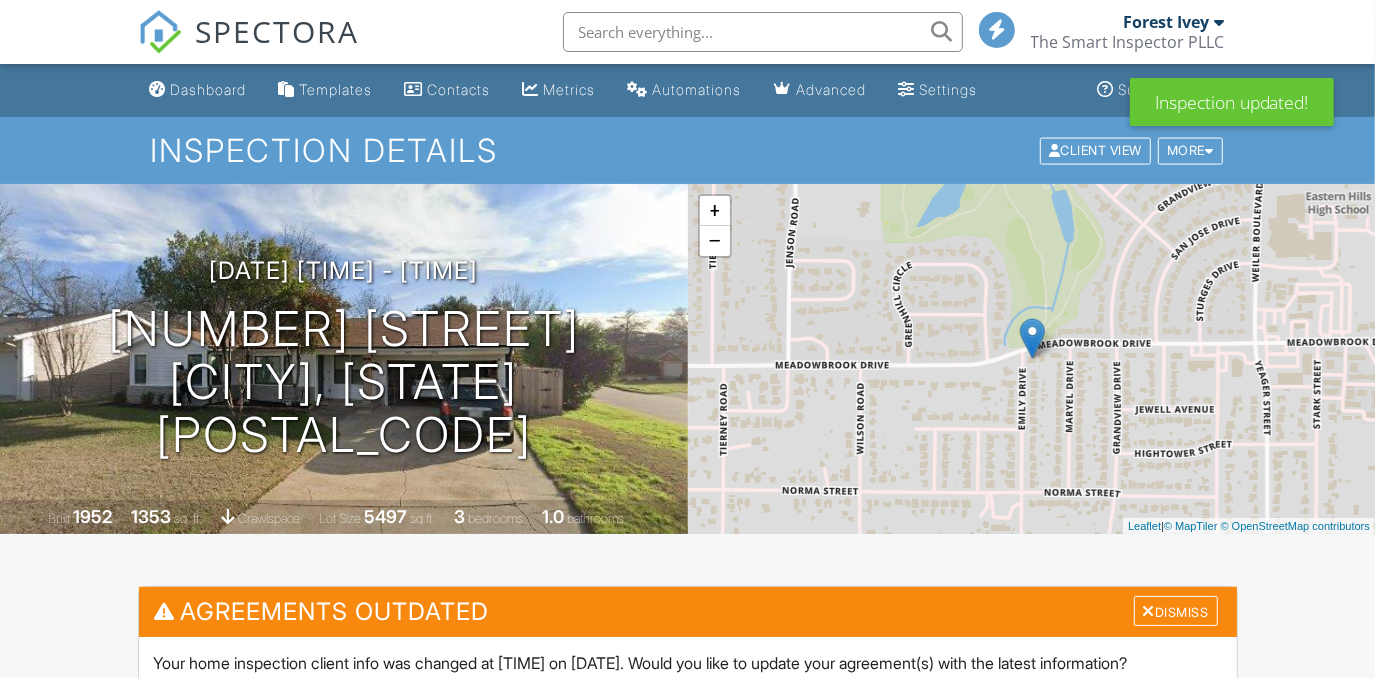 scroll, scrollTop: 272, scrollLeft: 0, axis: vertical 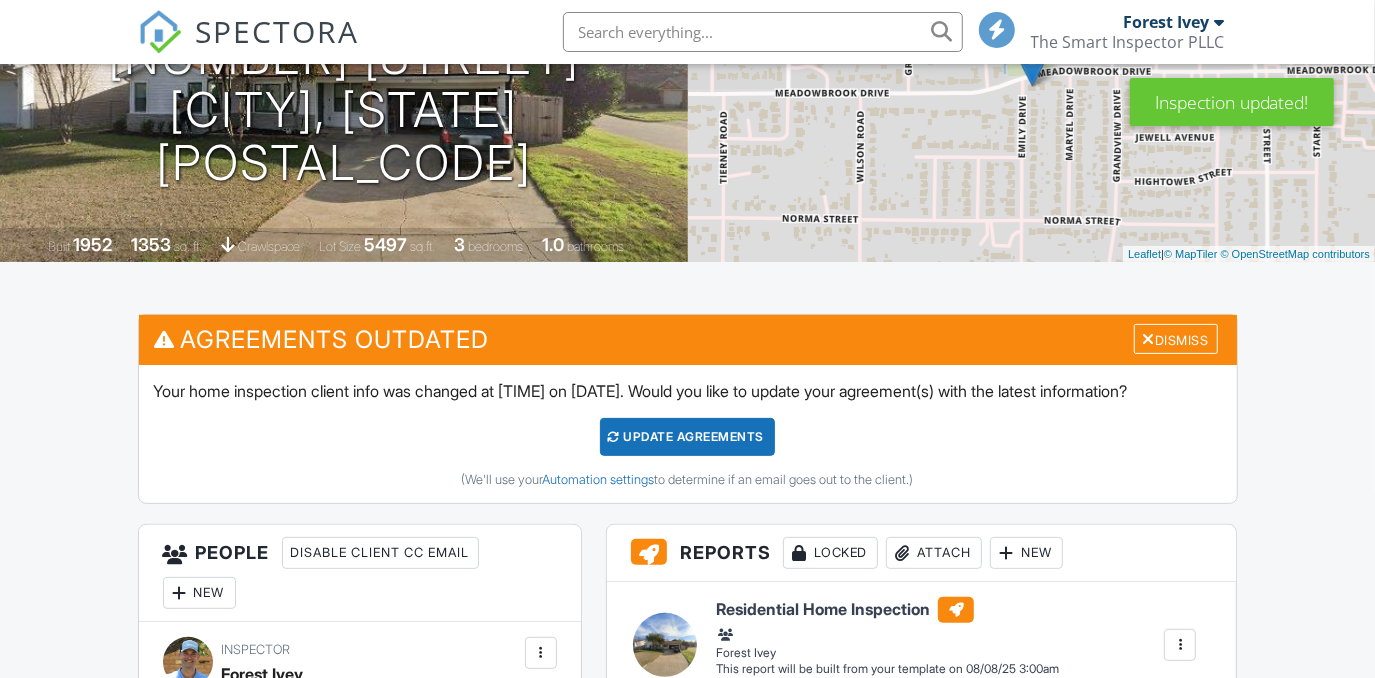 click on "Update Agreements" at bounding box center (687, 437) 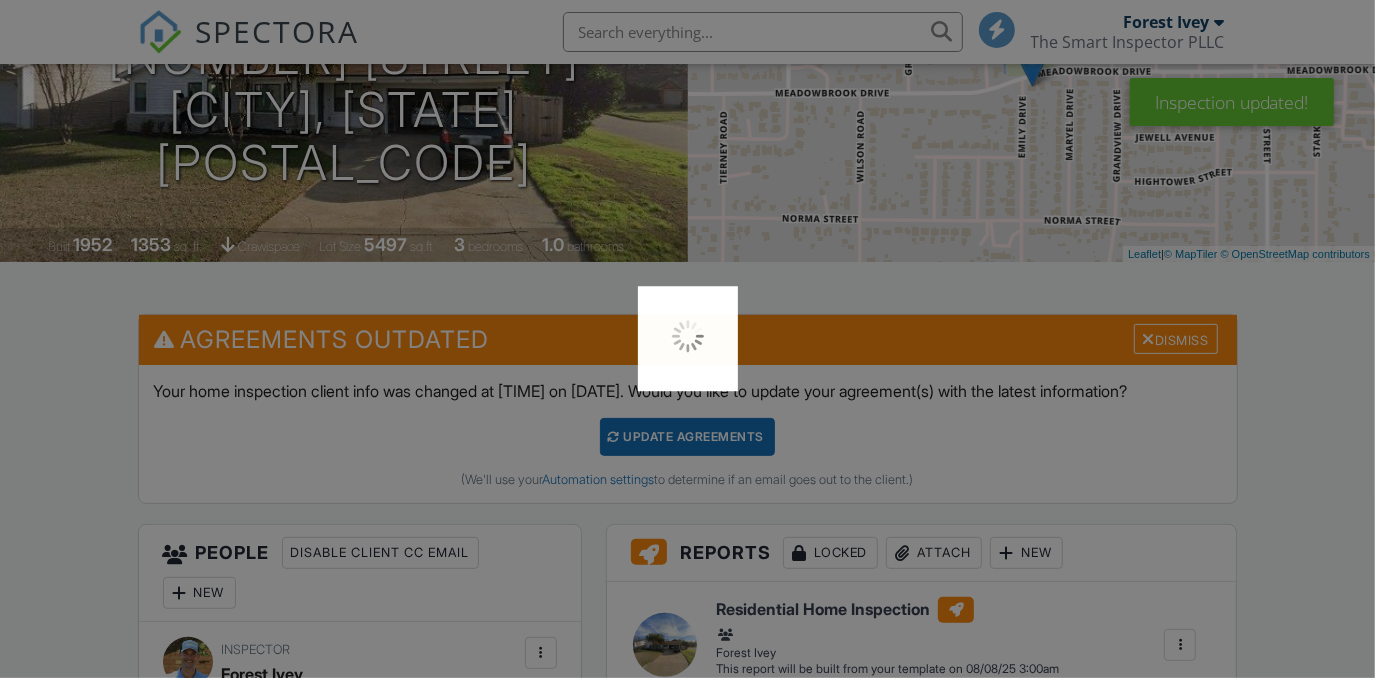 scroll, scrollTop: 0, scrollLeft: 0, axis: both 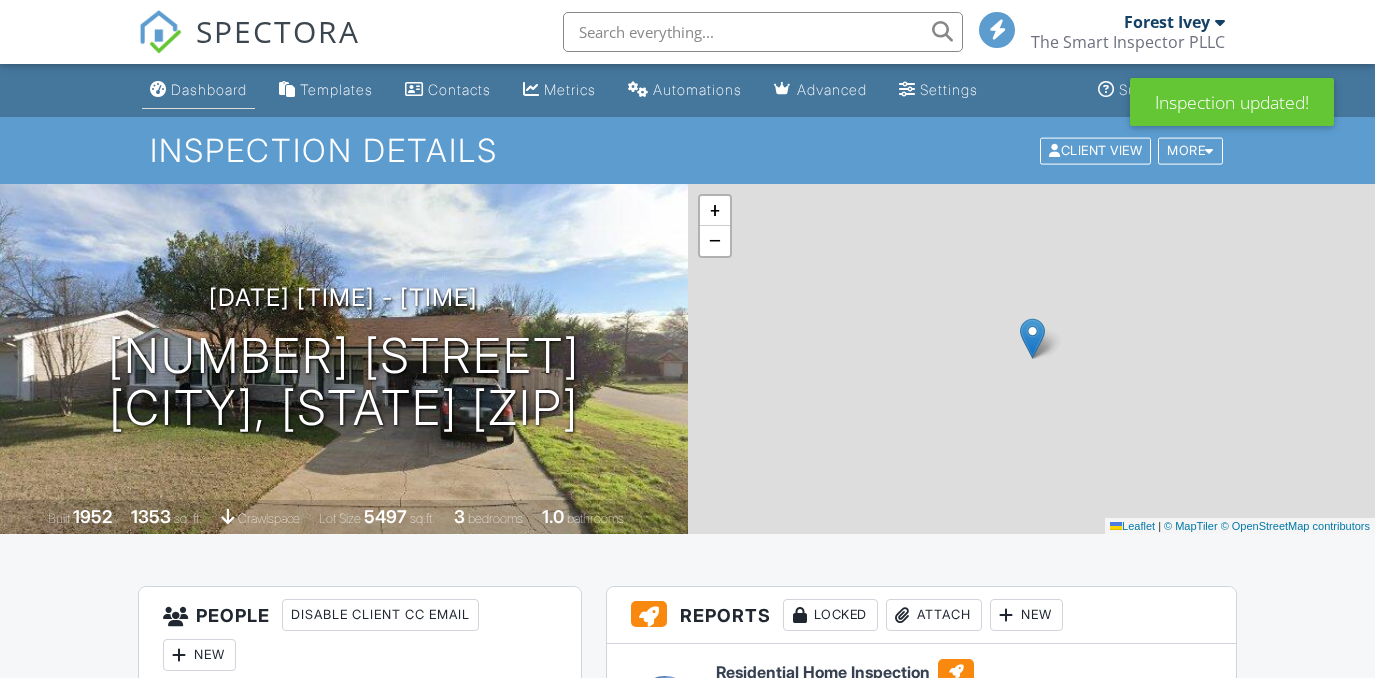 click on "Dashboard" at bounding box center [209, 89] 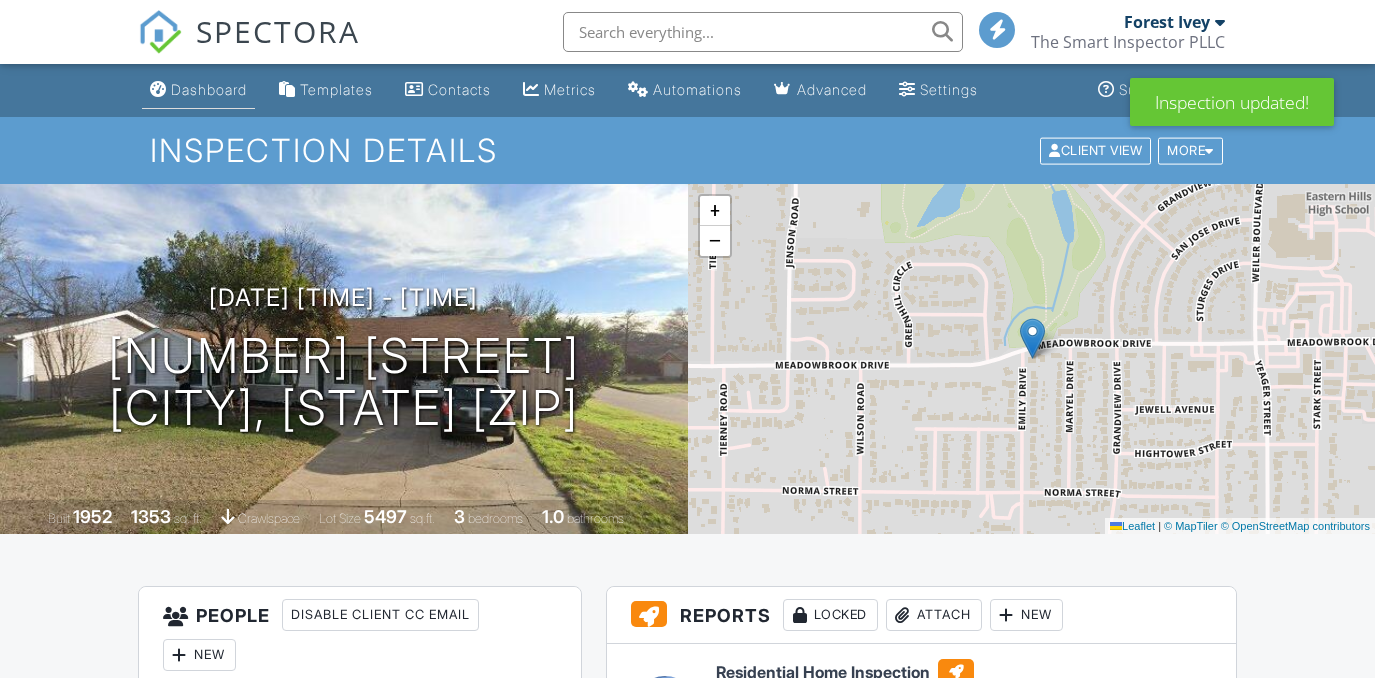 scroll, scrollTop: 0, scrollLeft: 0, axis: both 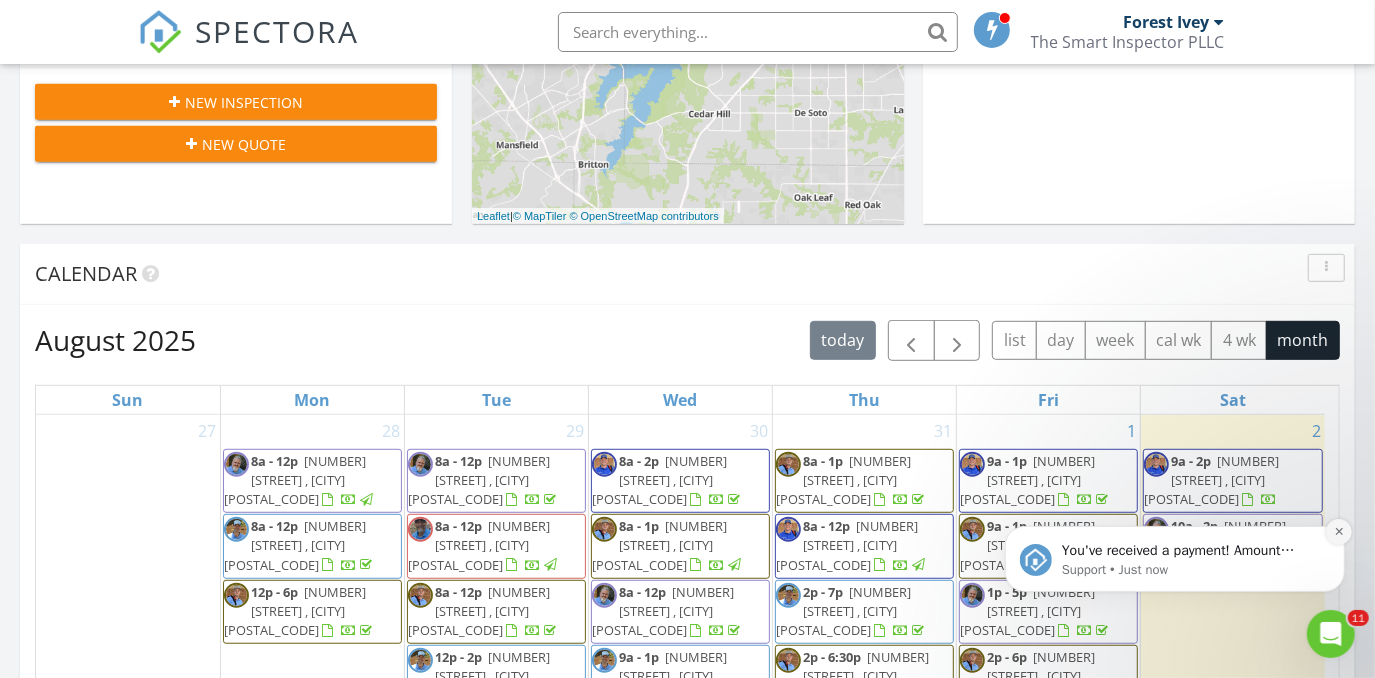 click 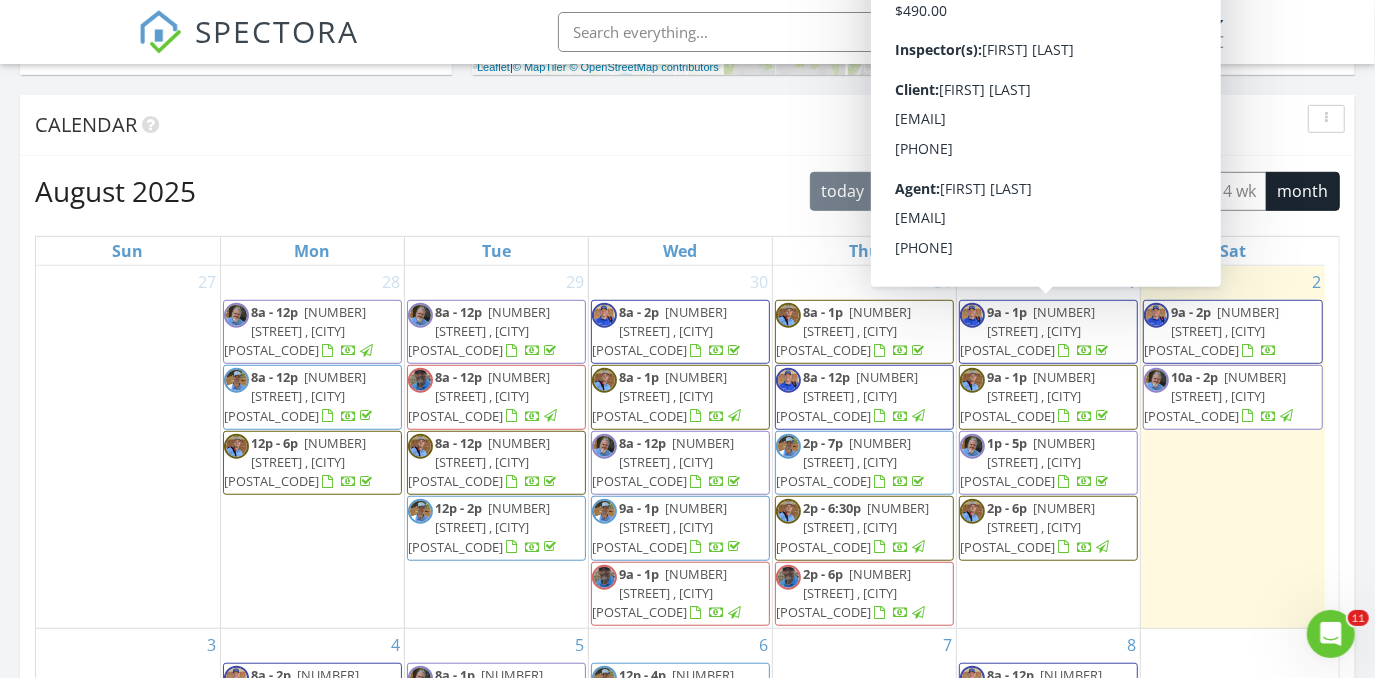 scroll, scrollTop: 818, scrollLeft: 0, axis: vertical 